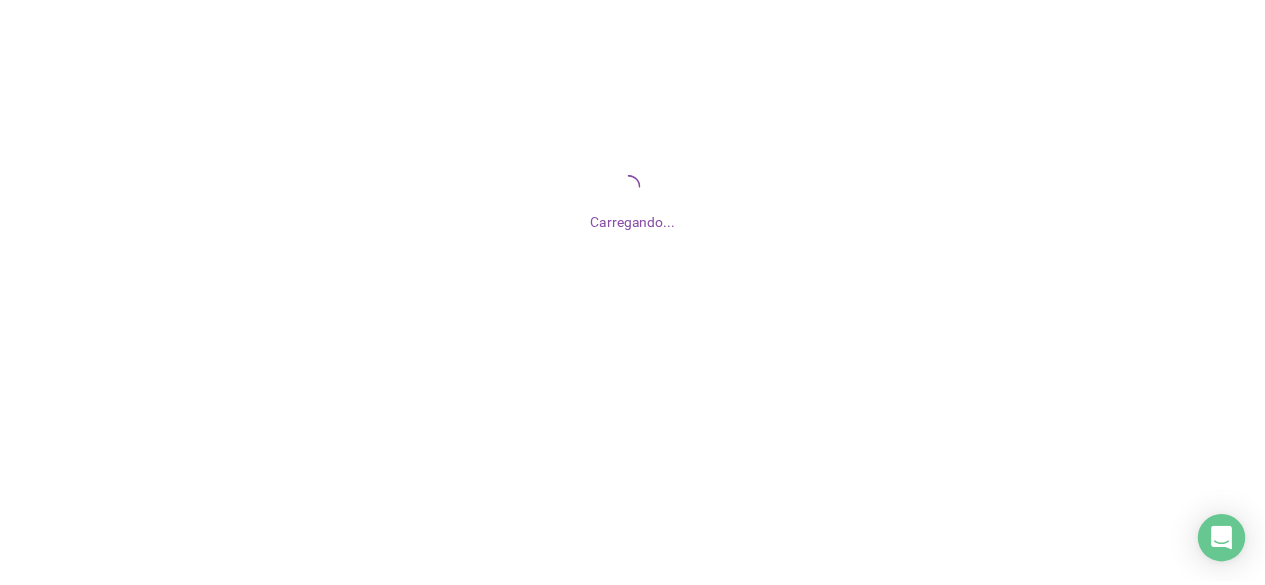 scroll, scrollTop: 0, scrollLeft: 0, axis: both 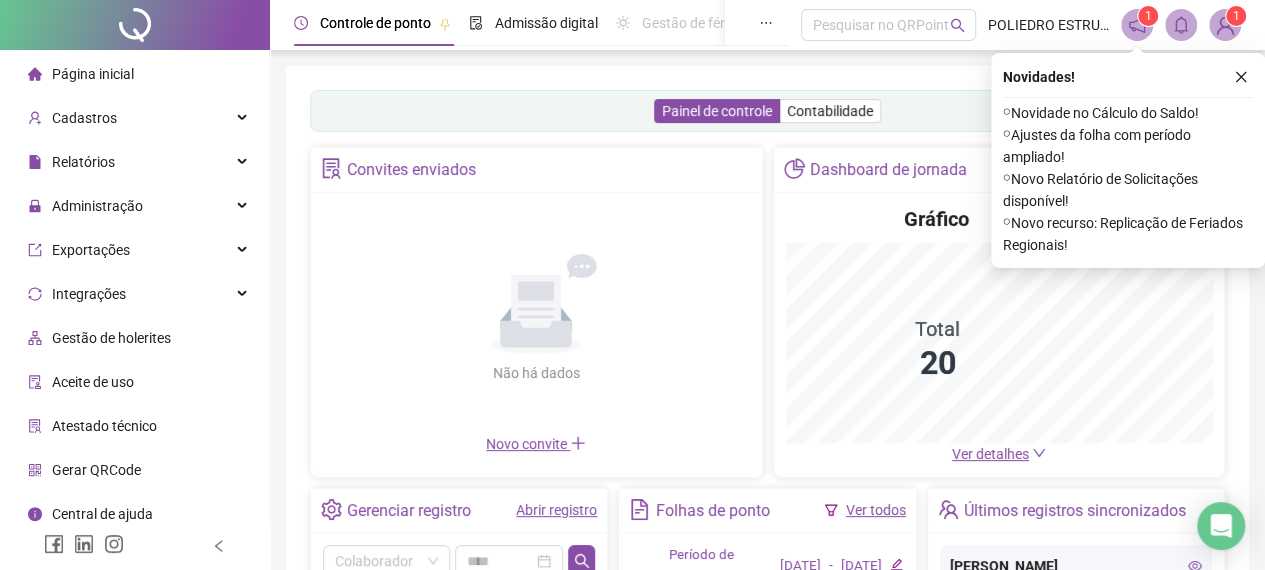click 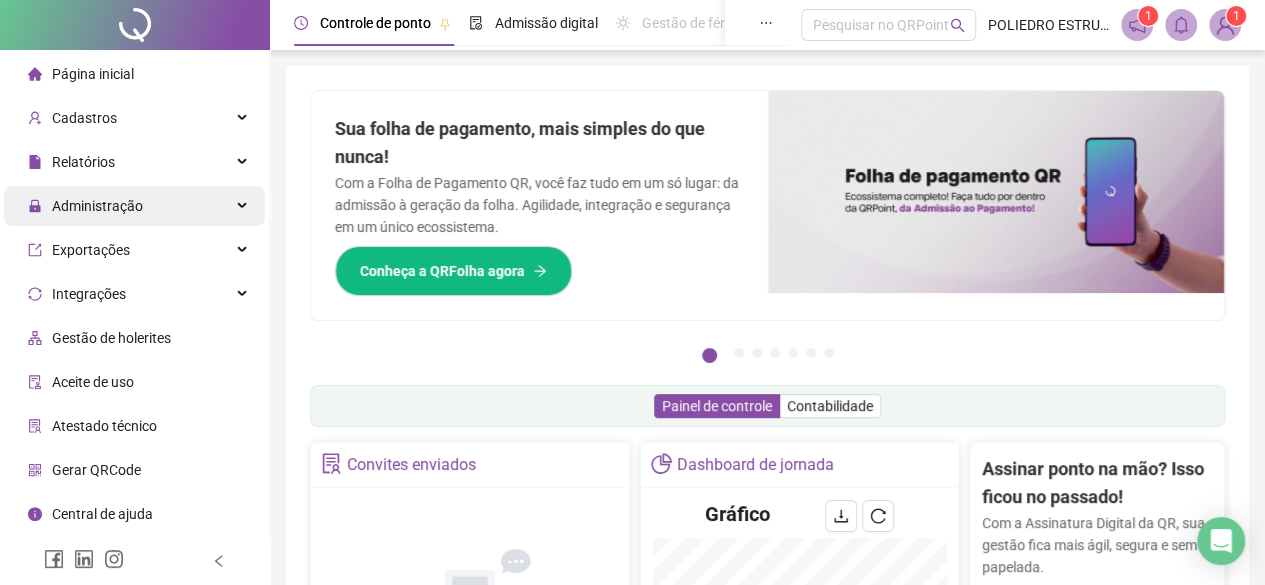 click on "Administração" at bounding box center [97, 206] 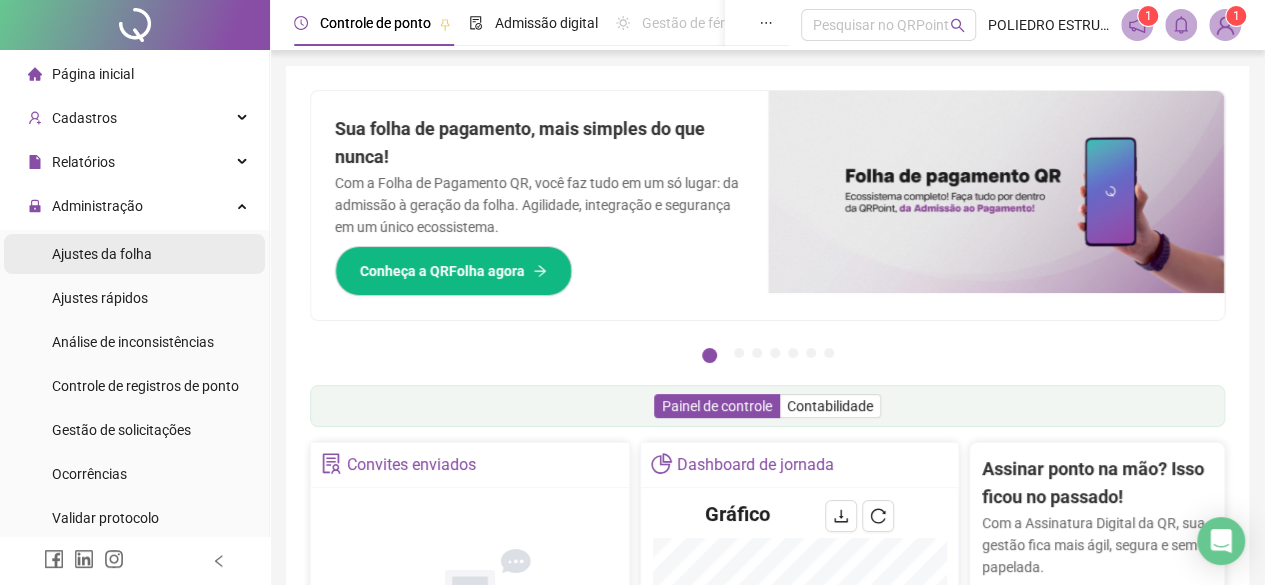 click on "Ajustes da folha" at bounding box center [102, 254] 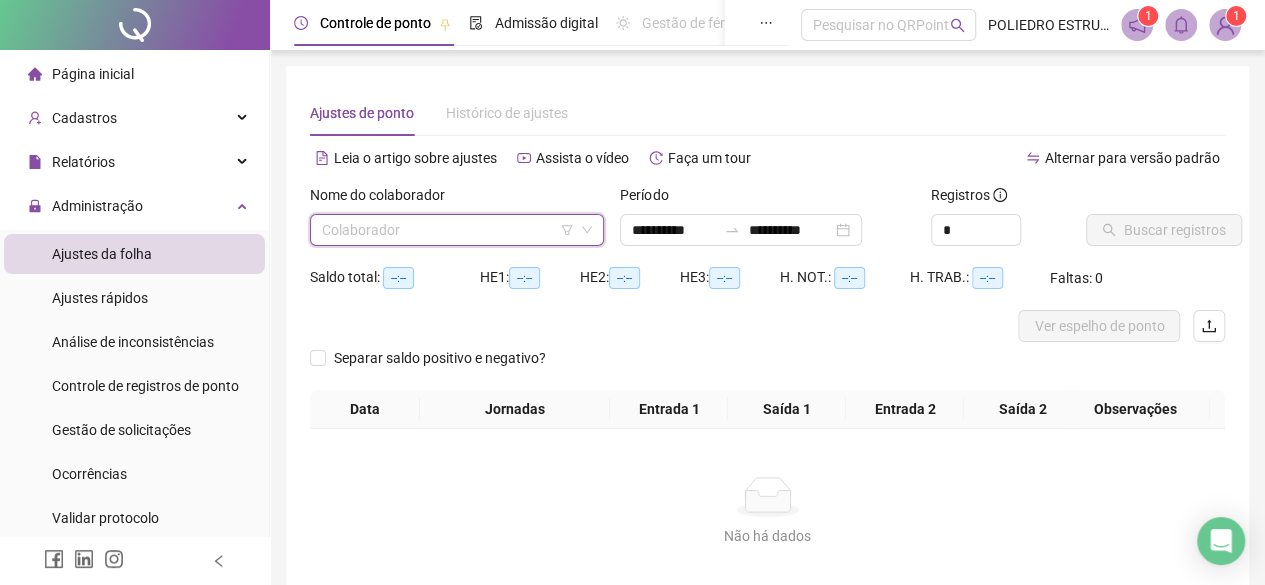 click at bounding box center [451, 230] 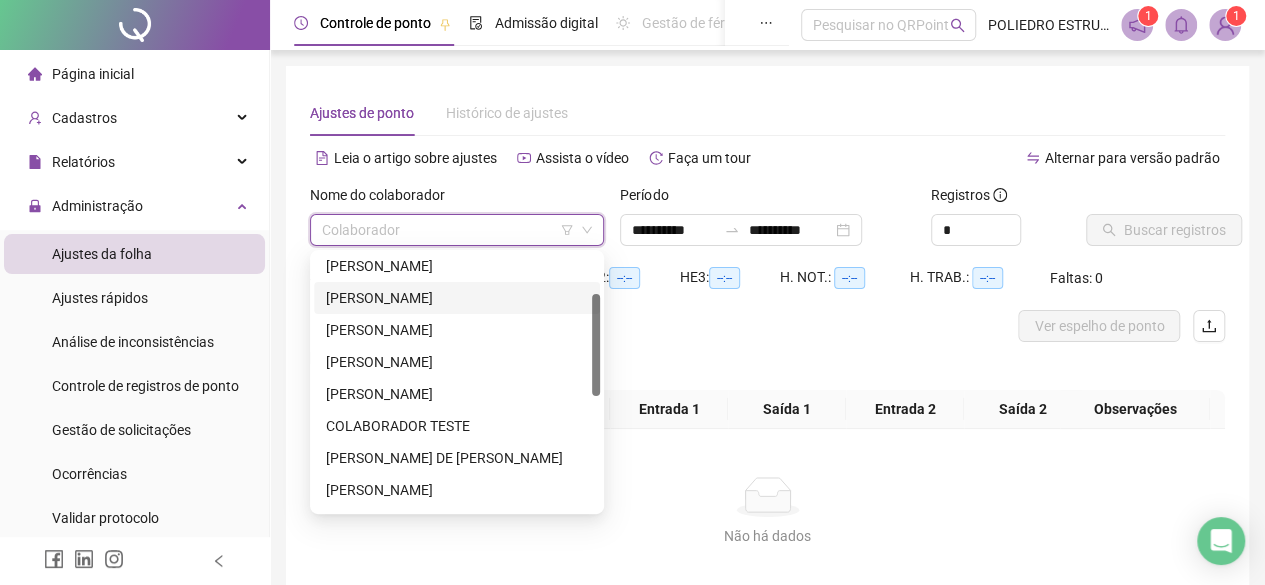 scroll, scrollTop: 200, scrollLeft: 0, axis: vertical 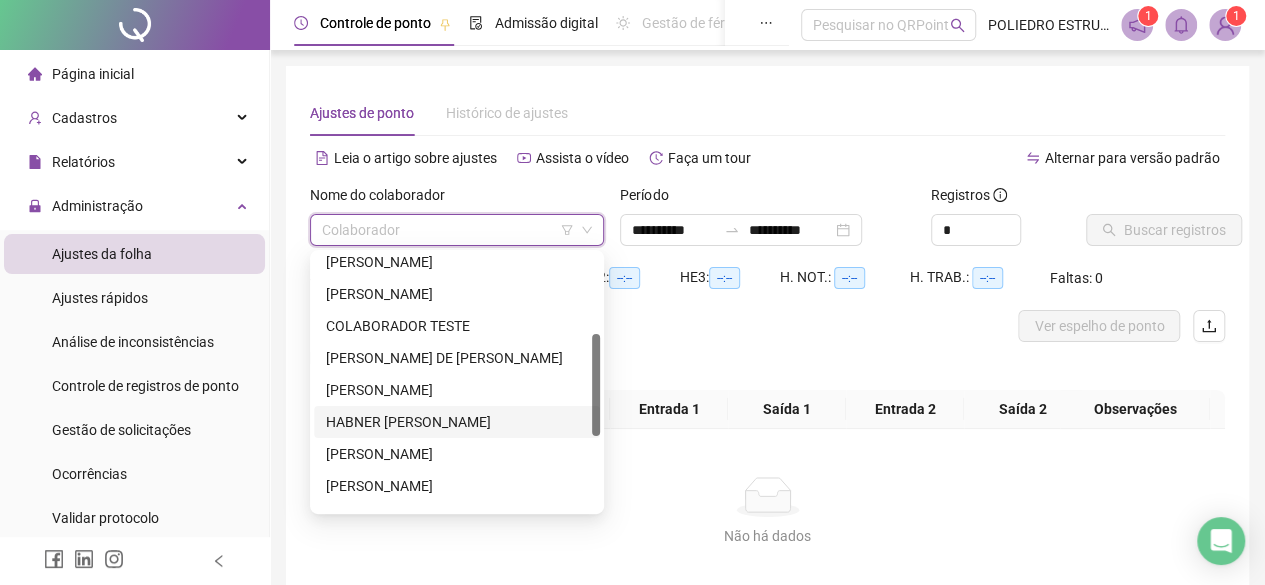click on "HABNER DOS SANTOS MIRANDA" at bounding box center [457, 422] 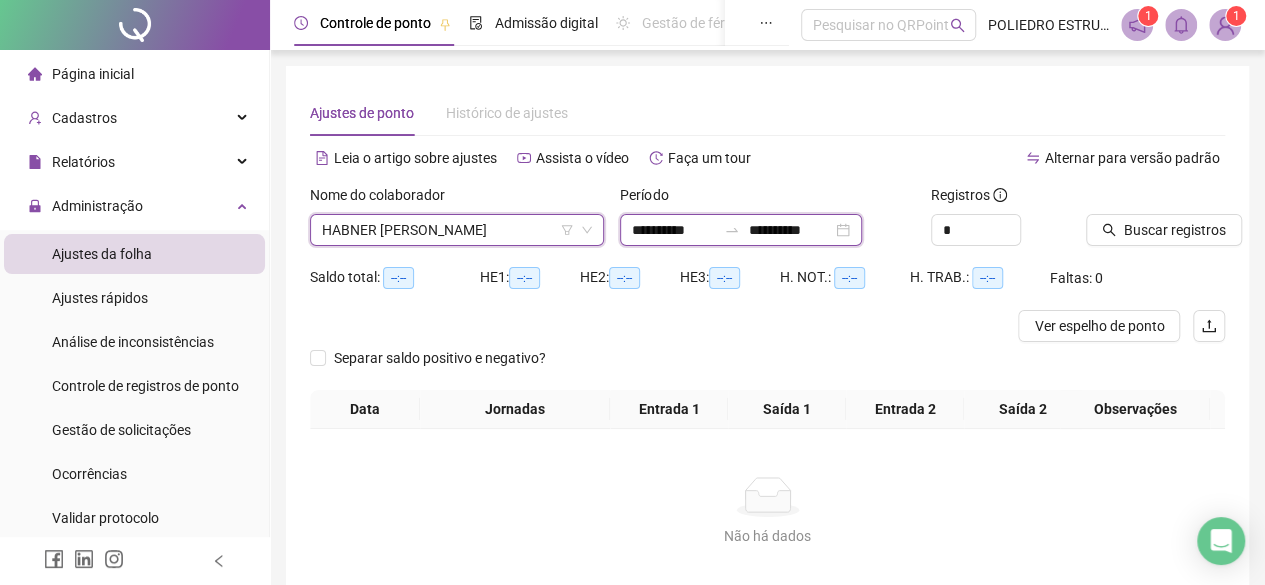 click on "**********" at bounding box center (674, 230) 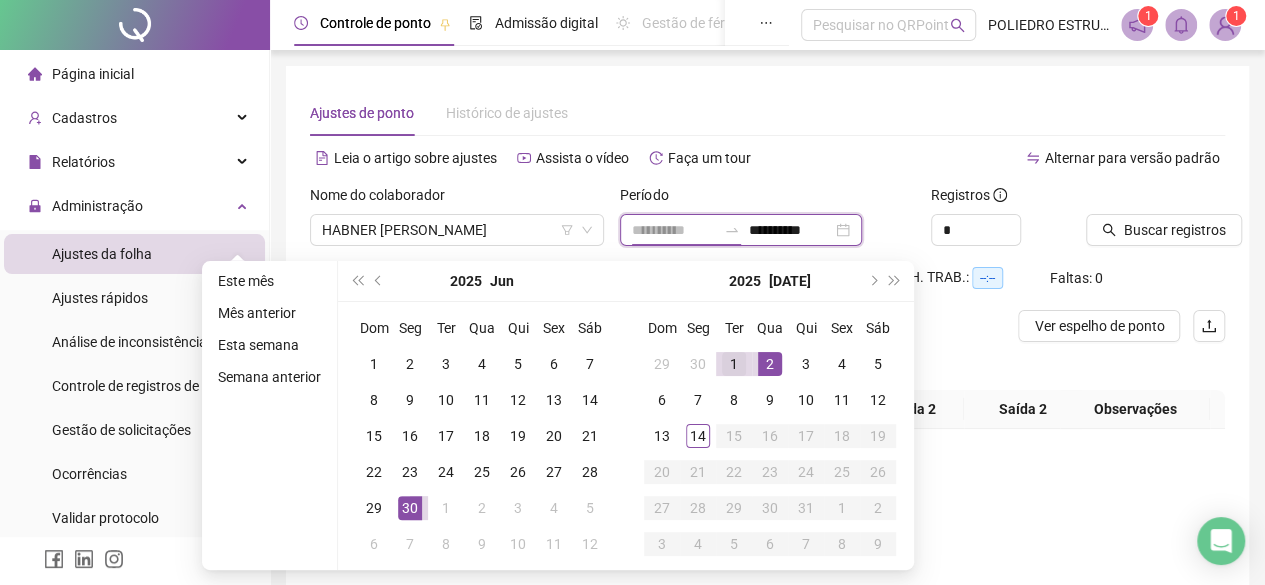 type on "**********" 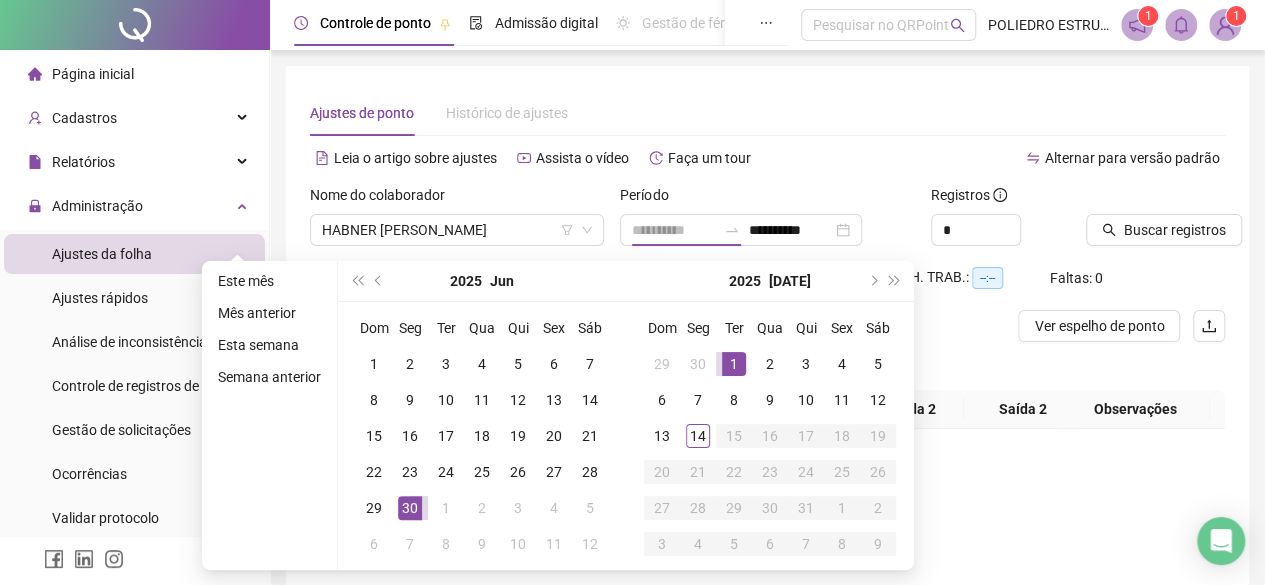 click on "1" at bounding box center [734, 364] 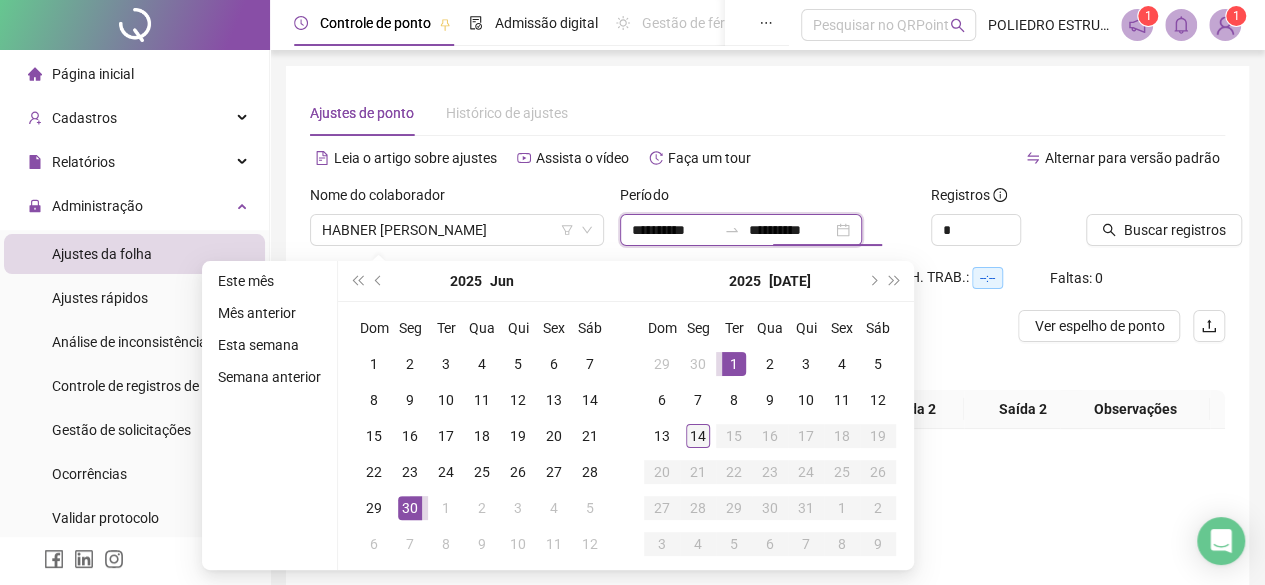type on "**********" 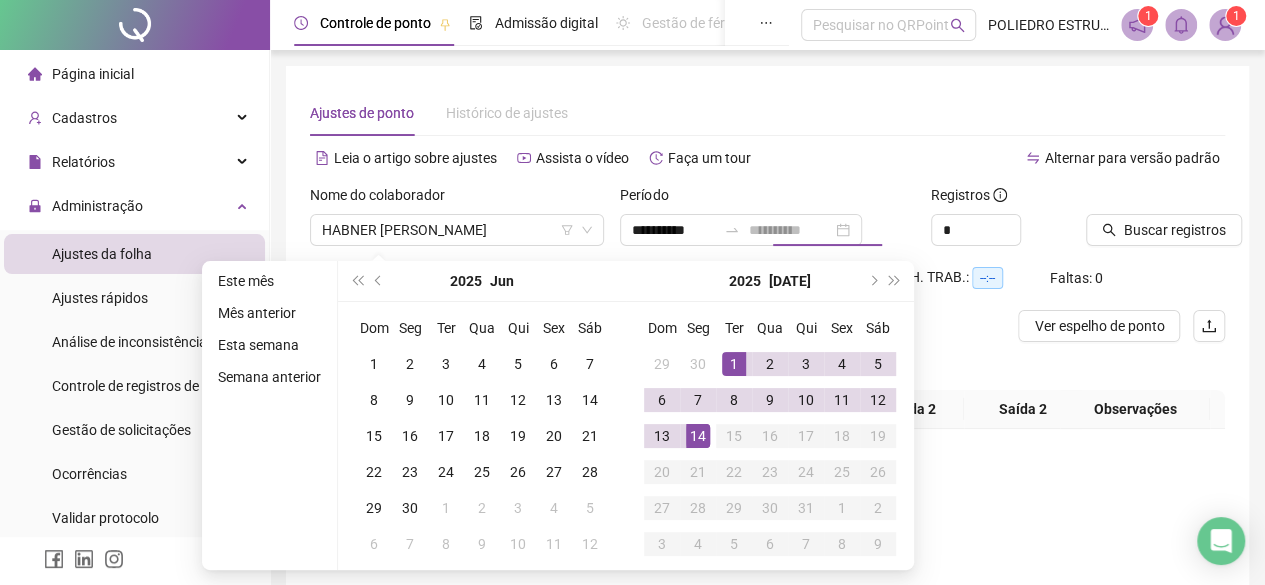 drag, startPoint x: 704, startPoint y: 438, endPoint x: 956, endPoint y: 407, distance: 253.89958 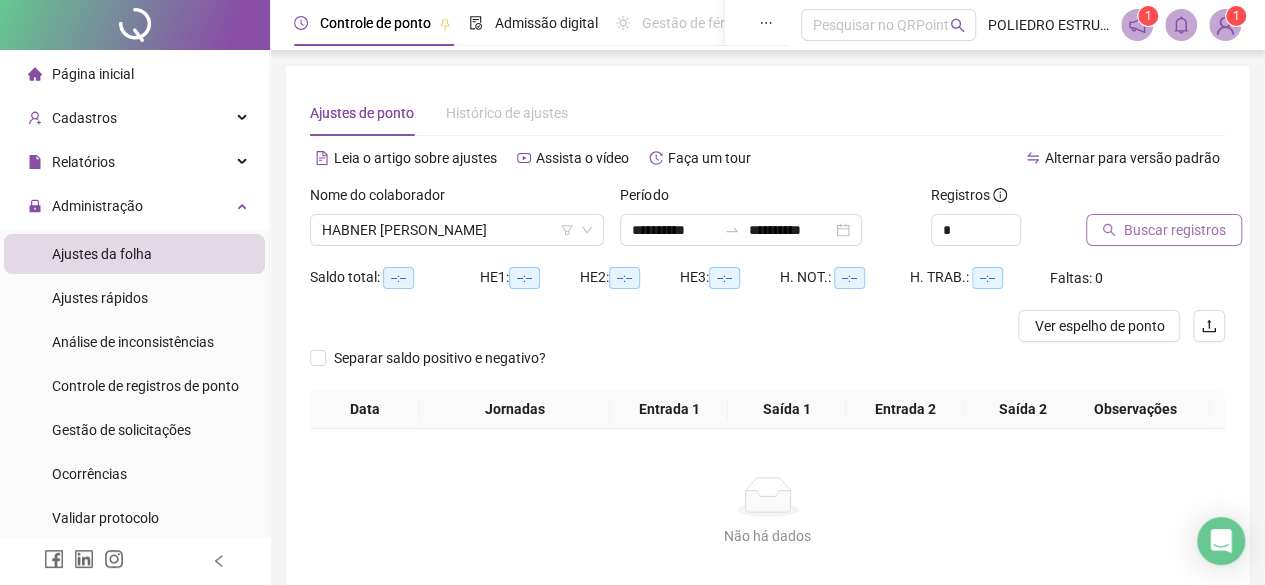 click on "Buscar registros" at bounding box center [1175, 230] 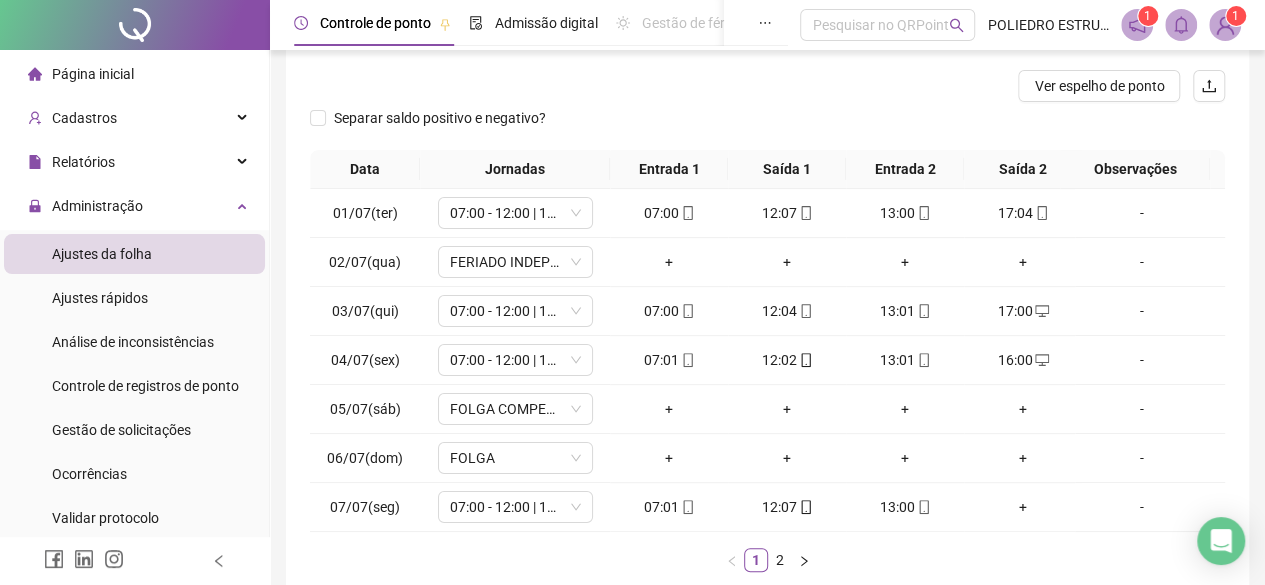 scroll, scrollTop: 365, scrollLeft: 0, axis: vertical 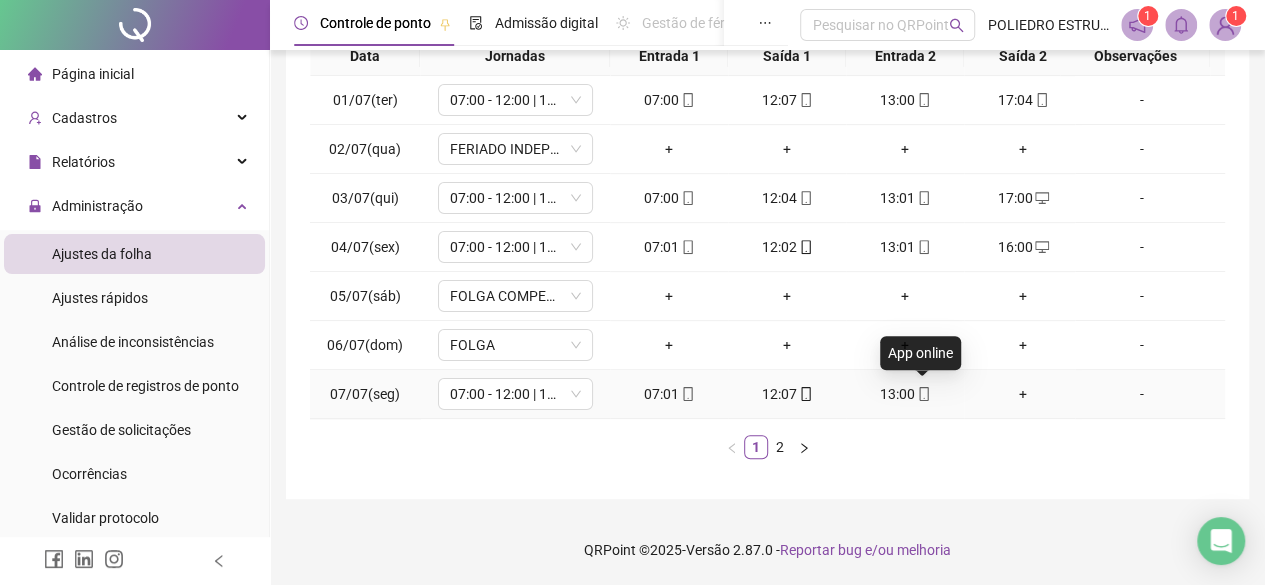 click 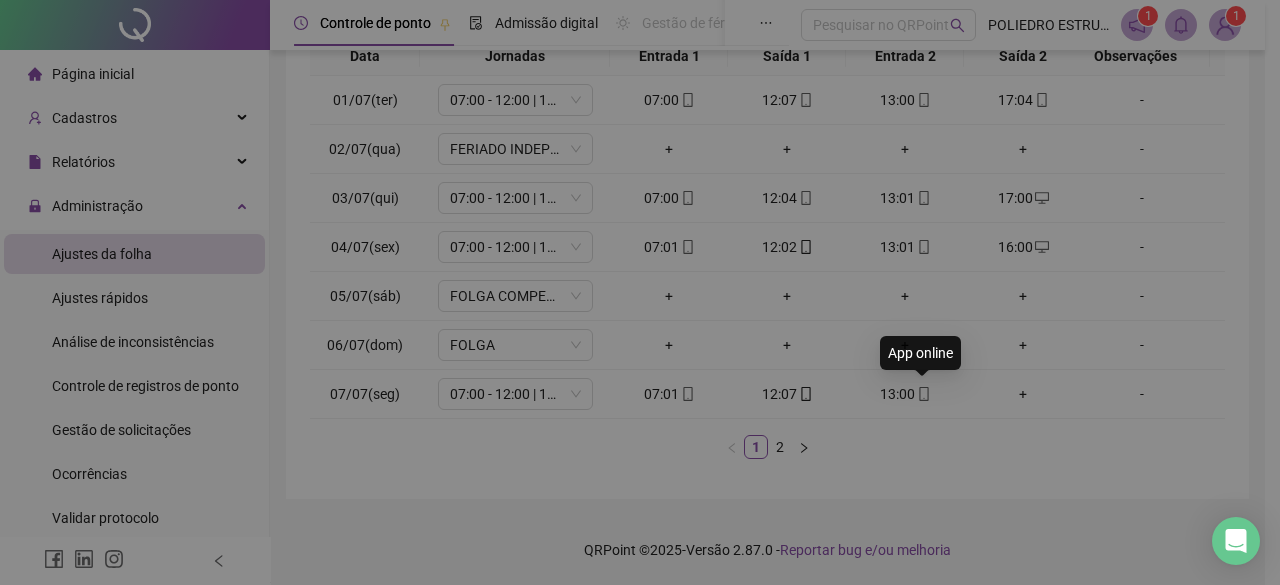 type on "**********" 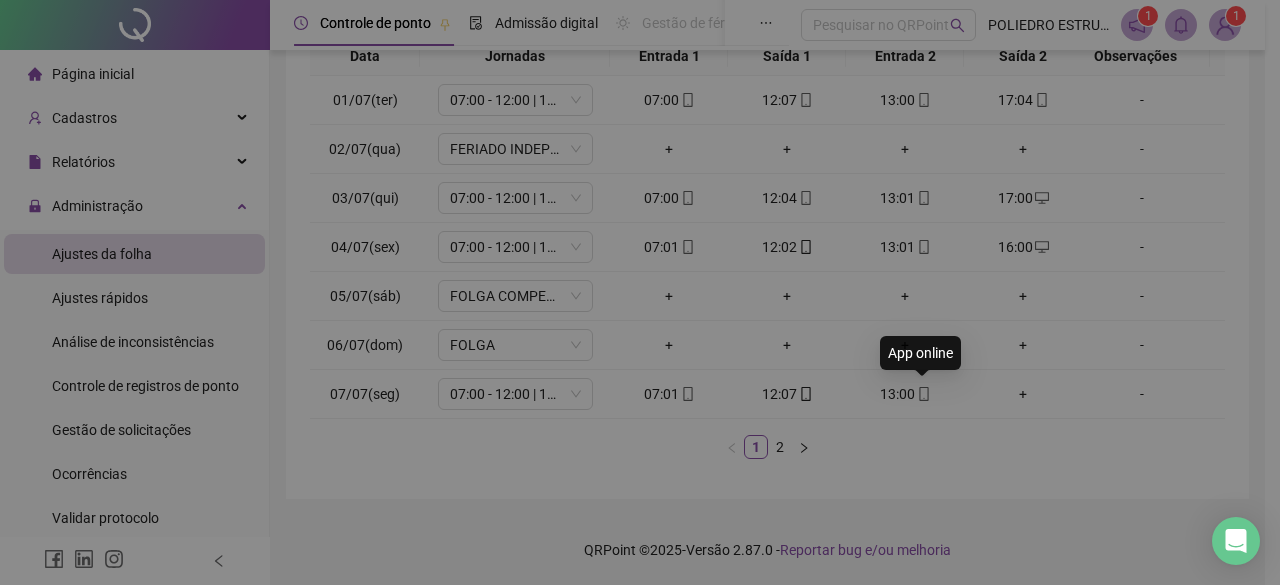 type on "**********" 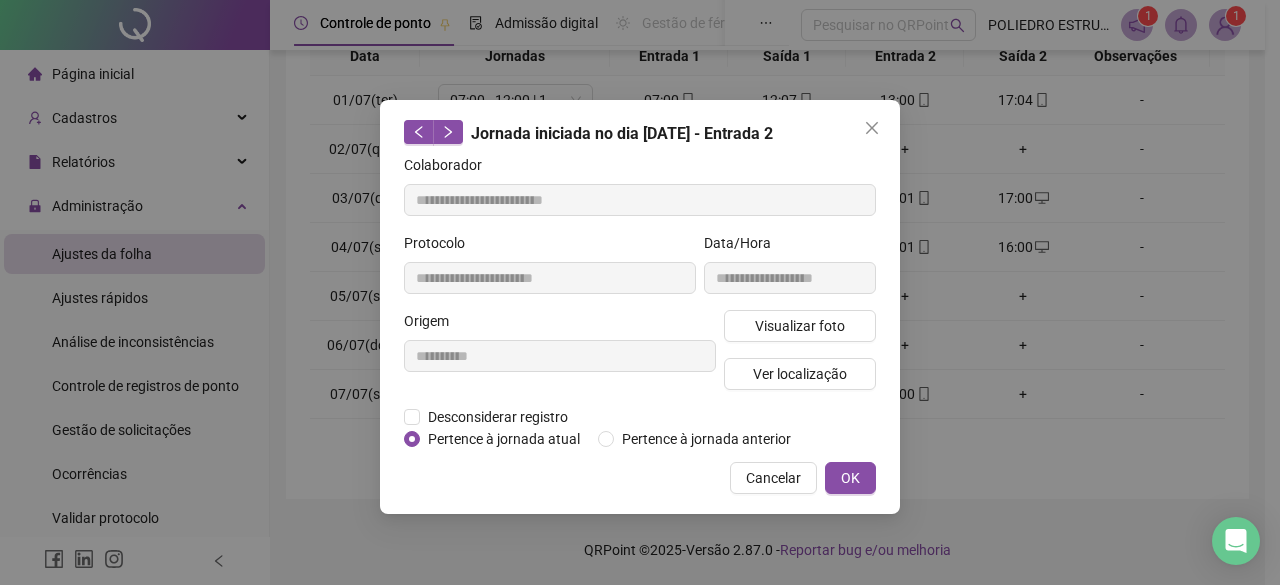click on "Visualizar foto Ver localização" at bounding box center [800, 358] 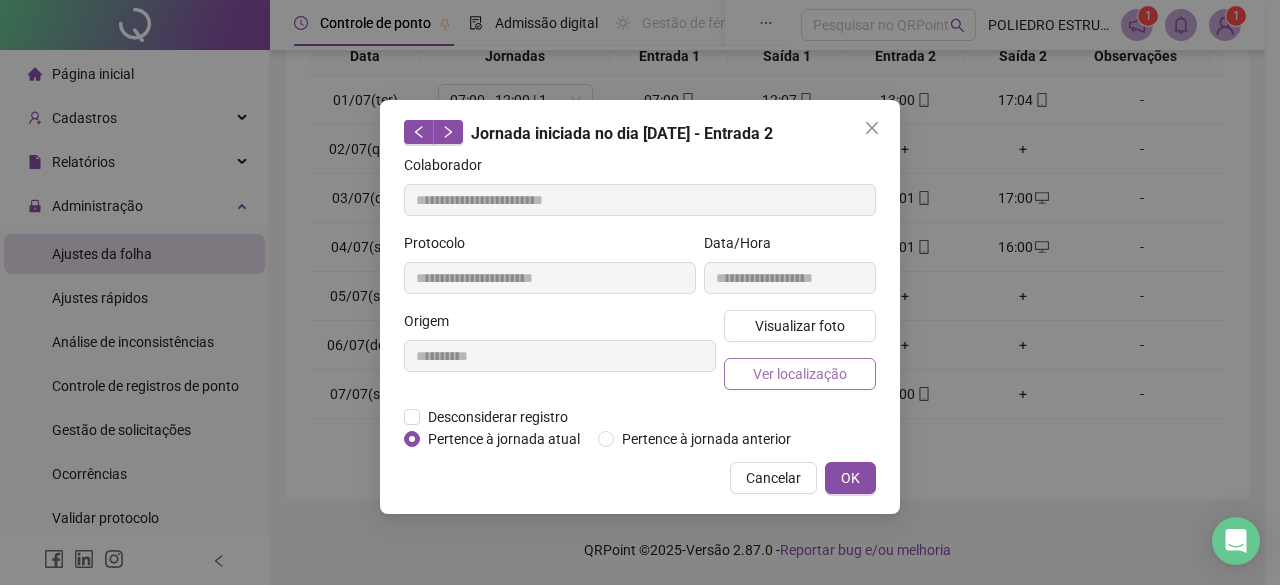 click on "Ver localização" at bounding box center [800, 374] 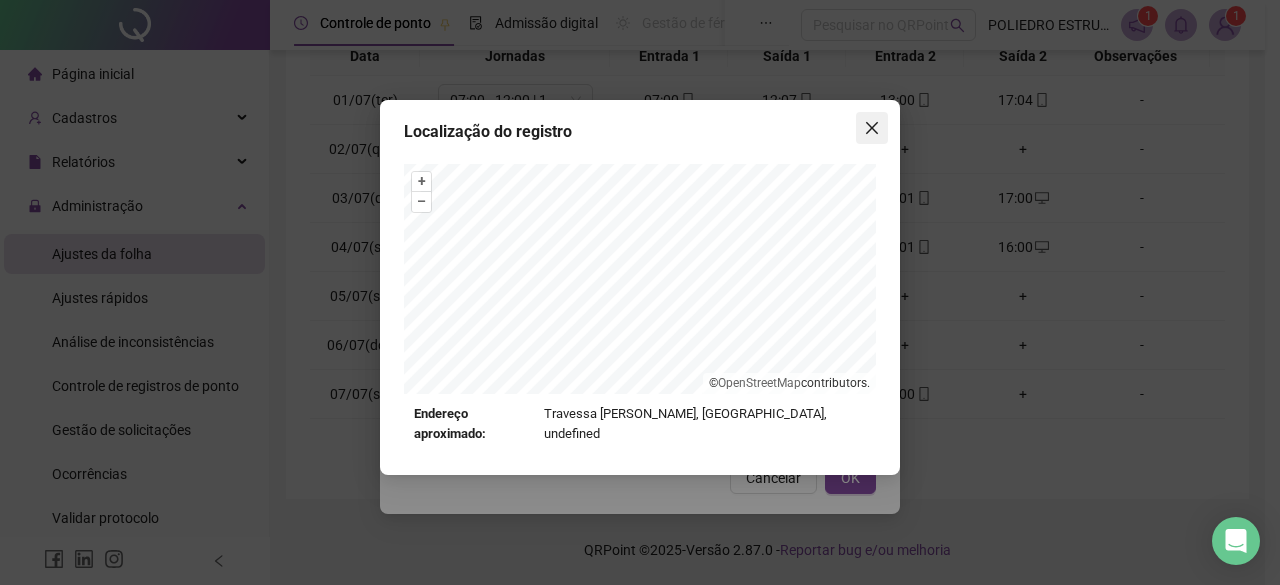 click at bounding box center (872, 128) 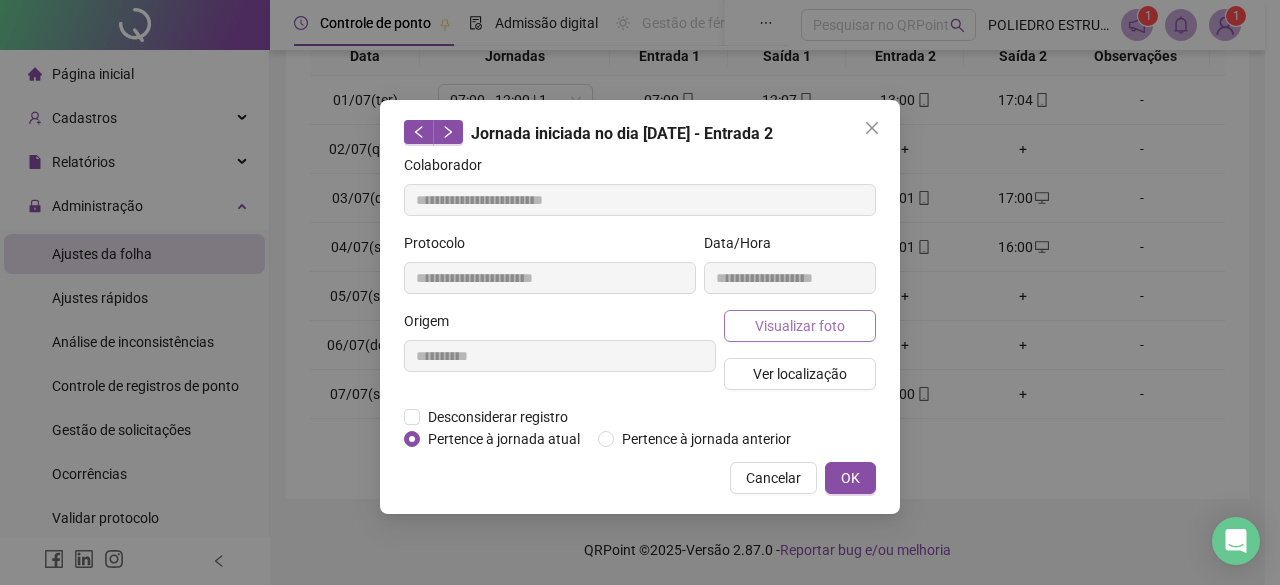 click on "Visualizar foto" at bounding box center (800, 326) 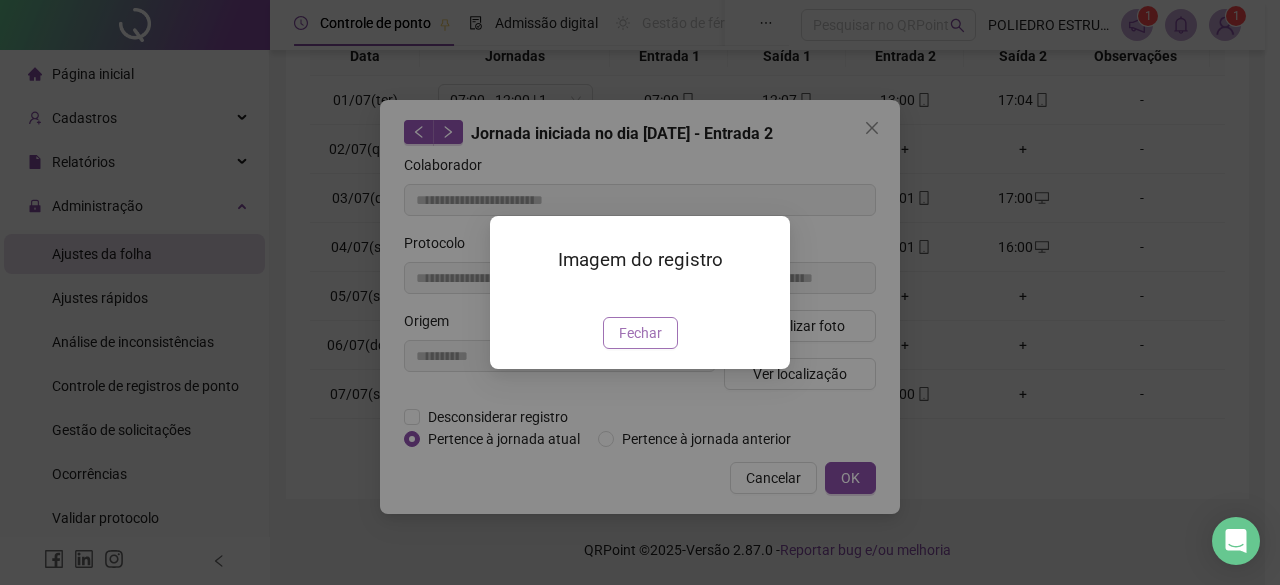 click on "Fechar" at bounding box center [640, 333] 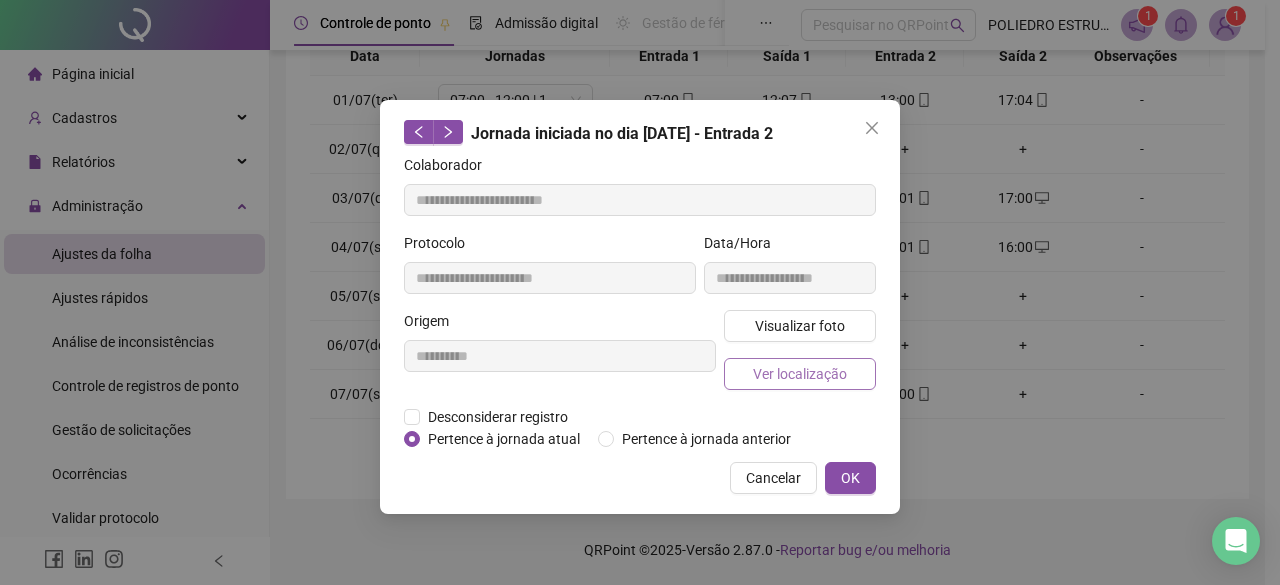 click on "Ver localização" at bounding box center (800, 374) 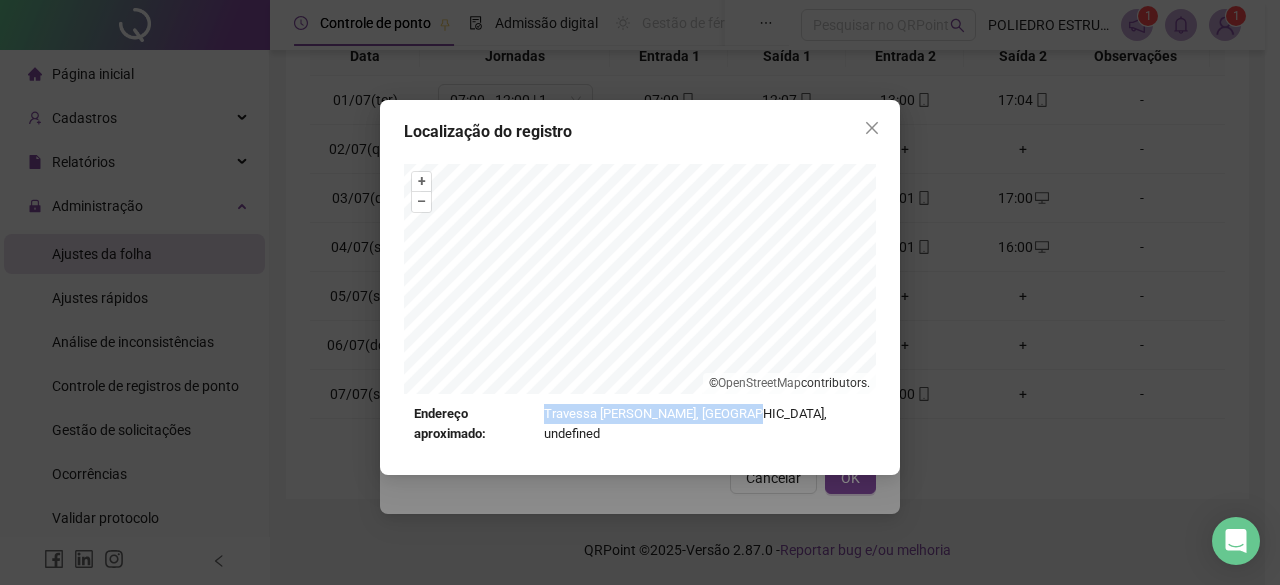 drag, startPoint x: 560, startPoint y: 418, endPoint x: 747, endPoint y: 419, distance: 187.00267 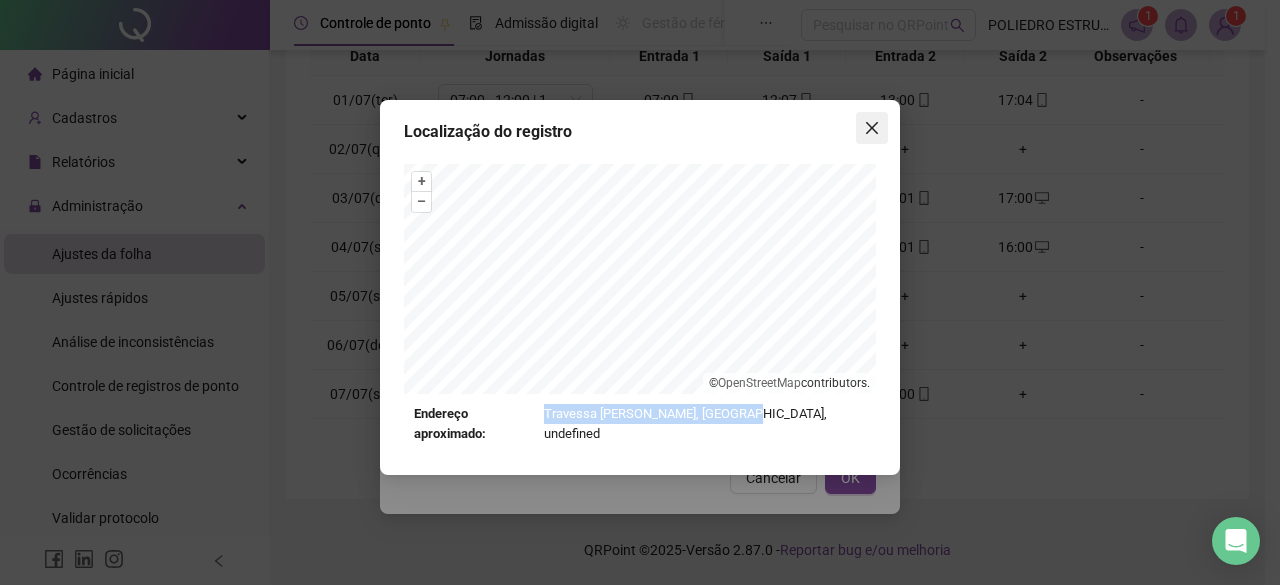 click 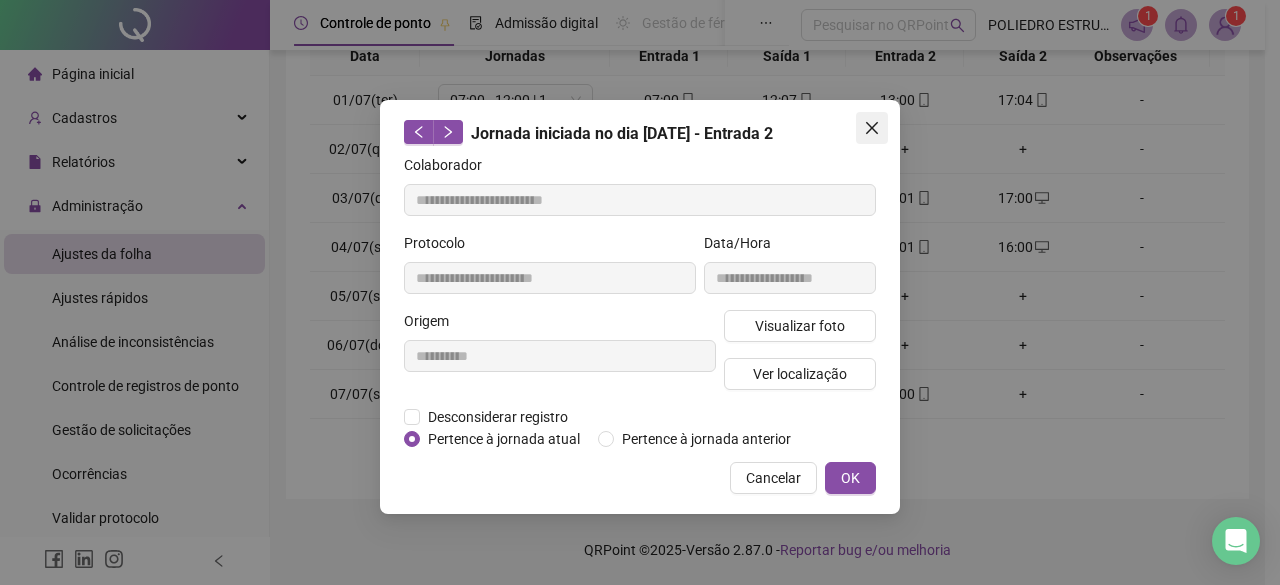 click 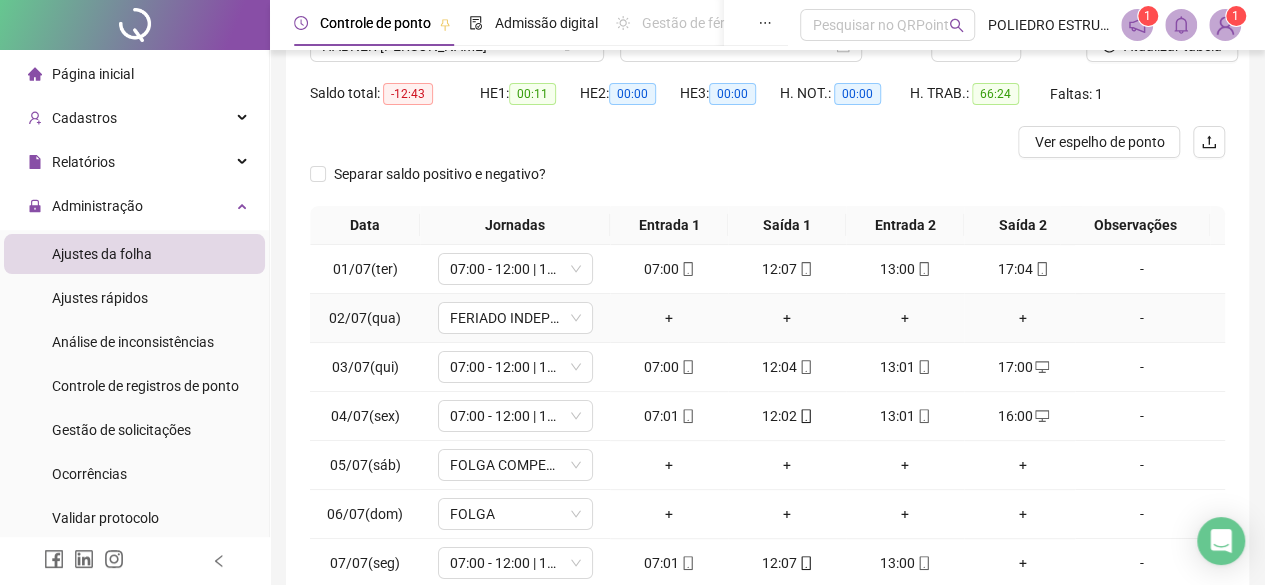 scroll, scrollTop: 0, scrollLeft: 0, axis: both 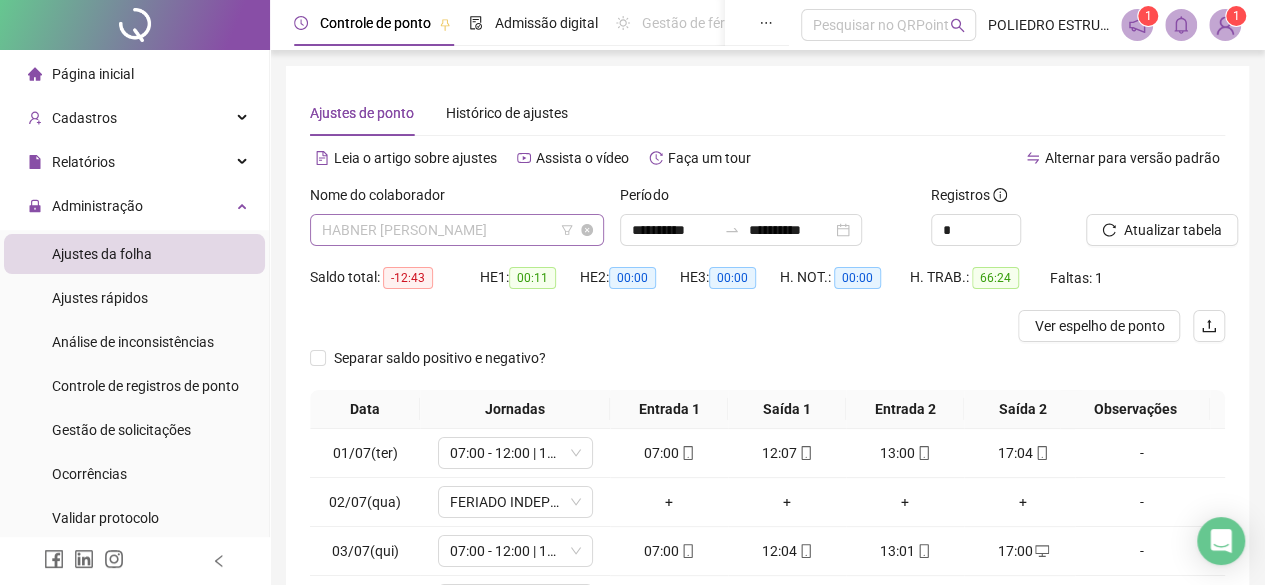 click on "HABNER DOS SANTOS MIRANDA" at bounding box center (457, 230) 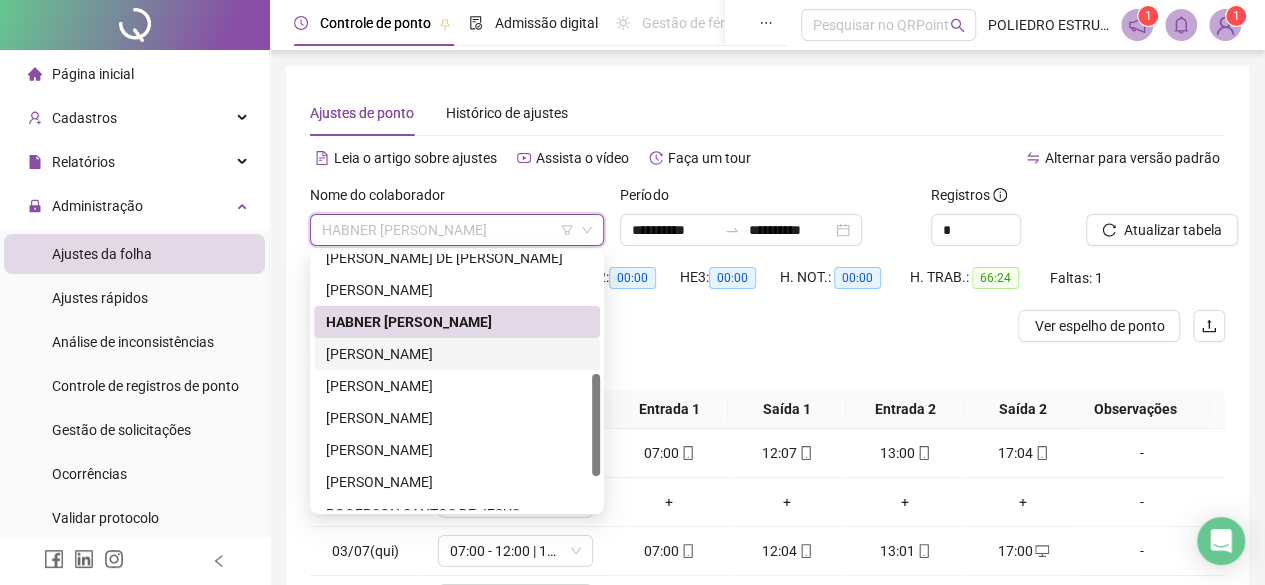 scroll, scrollTop: 384, scrollLeft: 0, axis: vertical 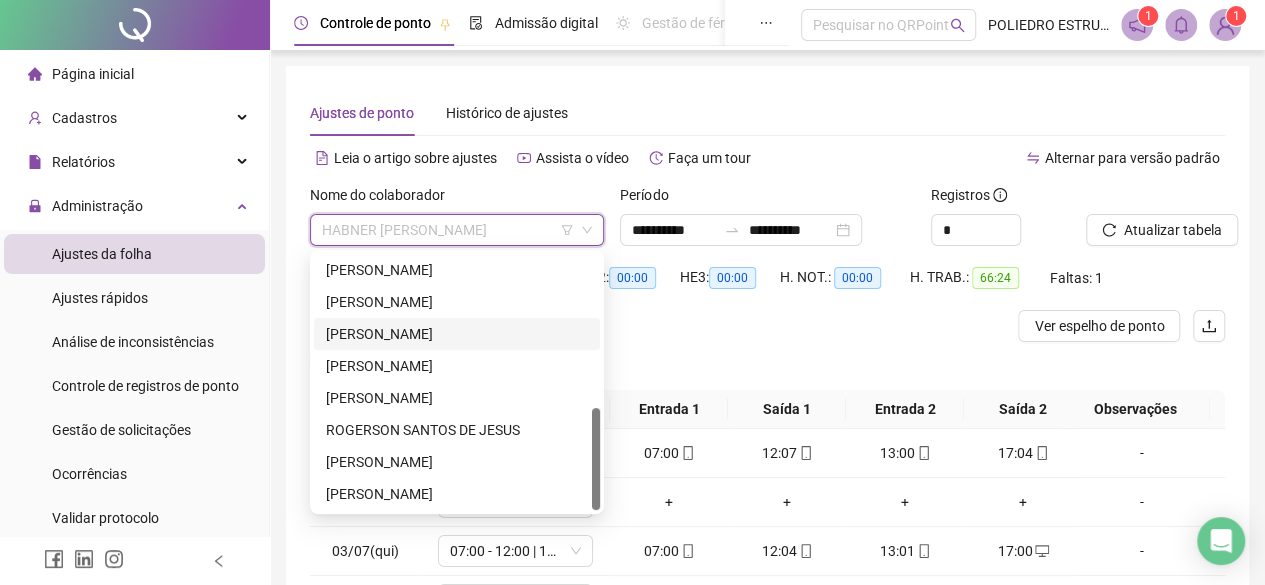 click on "JEFERSON DA SILVA ELOY" at bounding box center (457, 334) 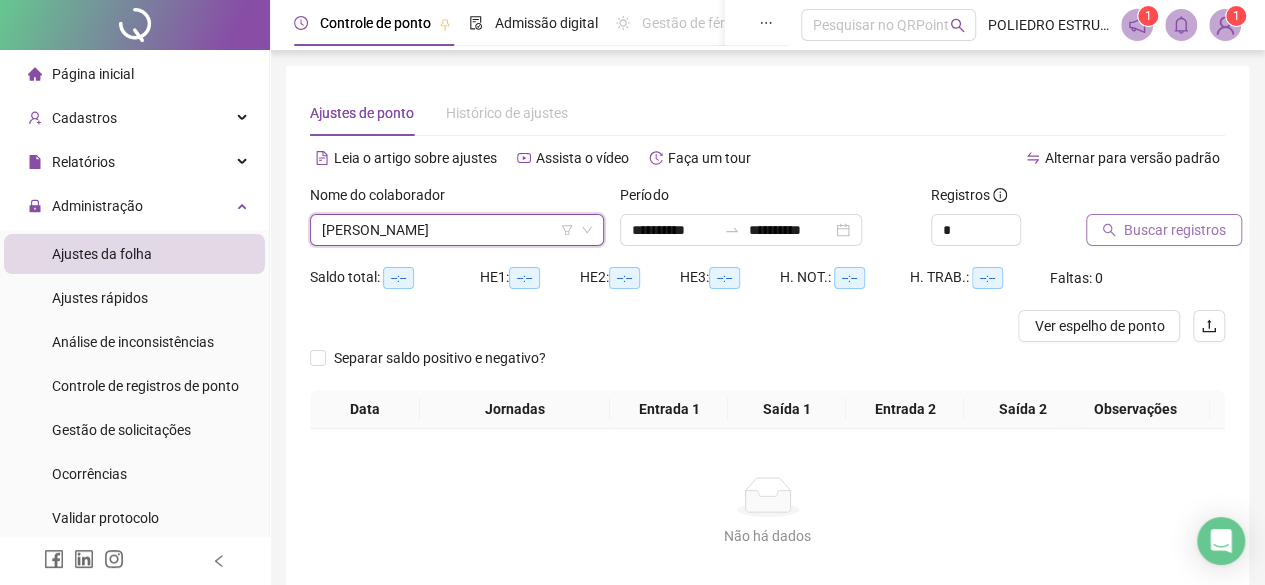 click on "Buscar registros" at bounding box center (1175, 230) 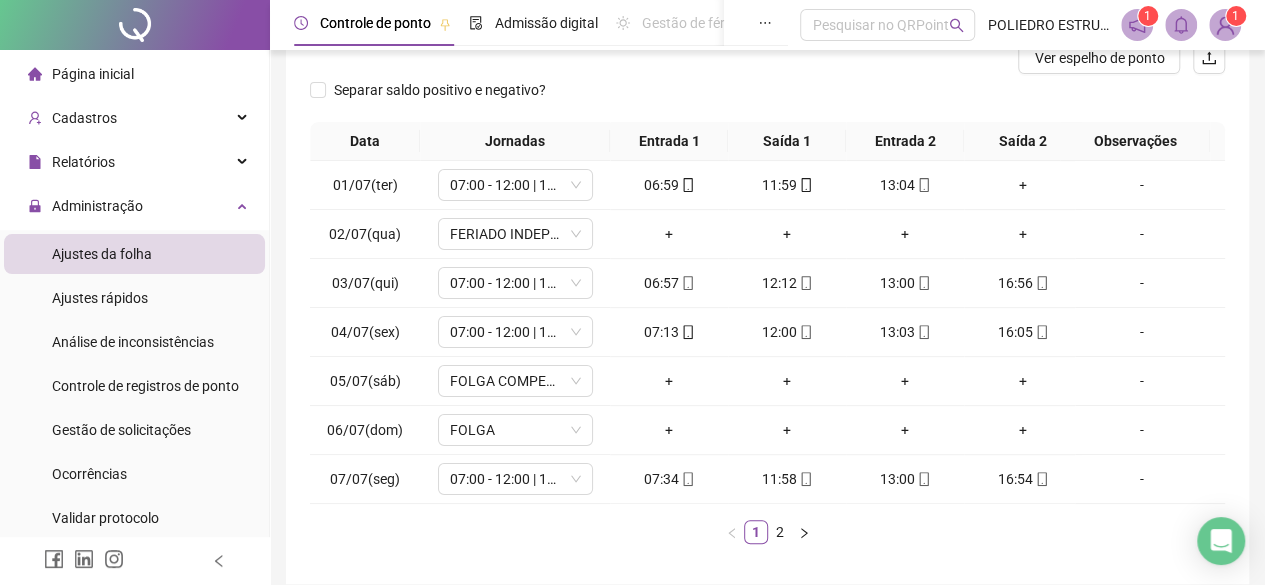 scroll, scrollTop: 365, scrollLeft: 0, axis: vertical 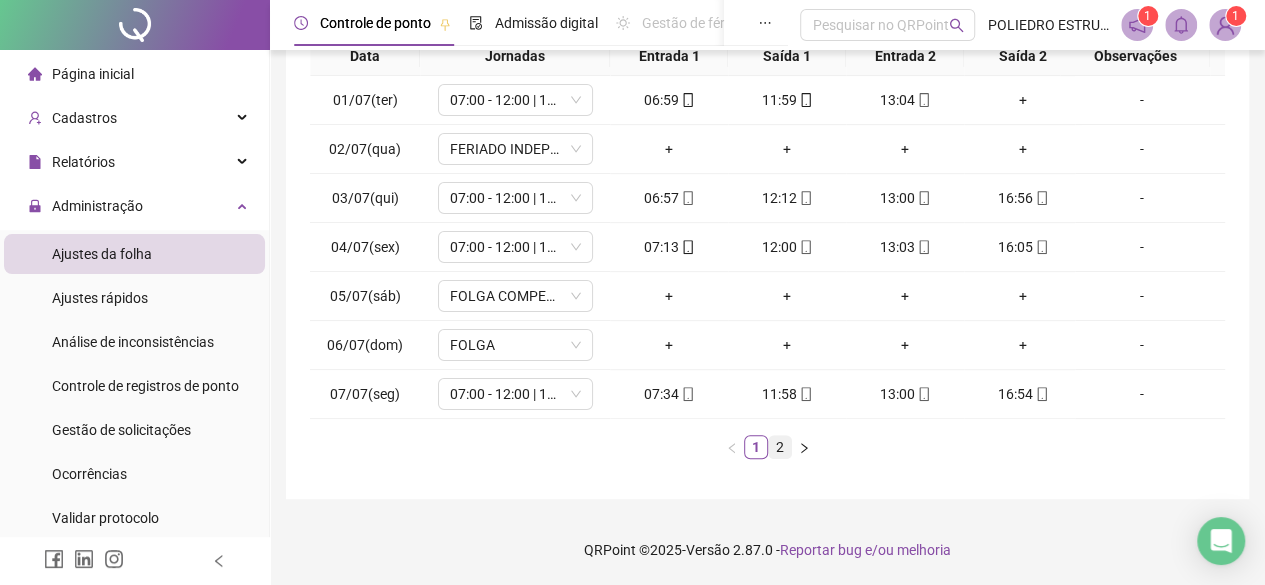 click on "2" at bounding box center [780, 447] 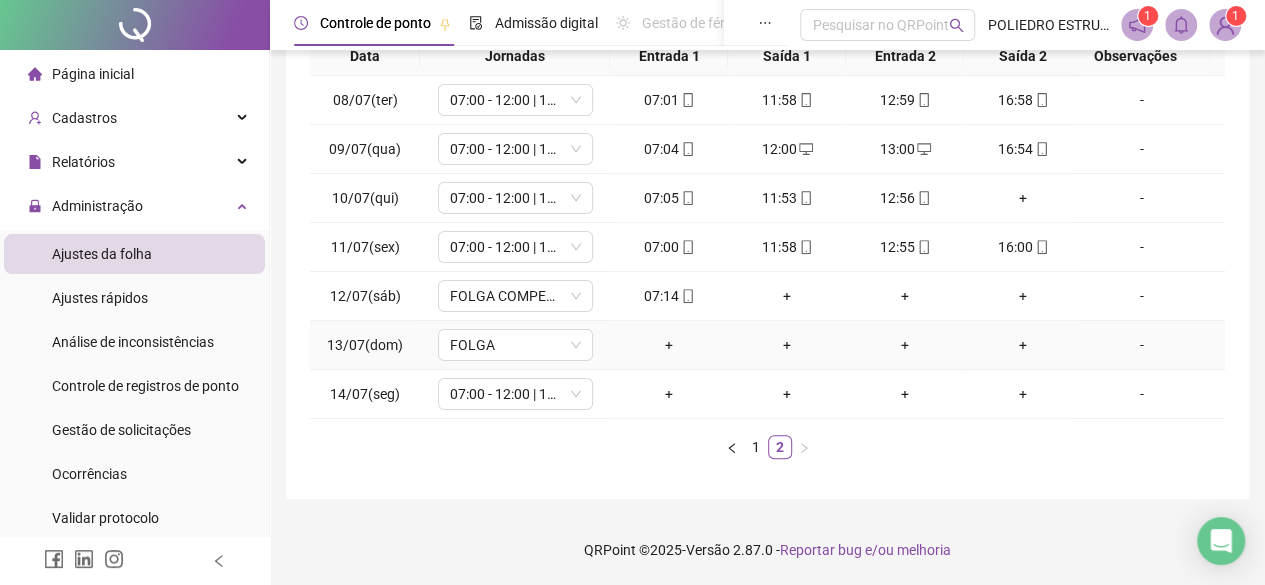 scroll, scrollTop: 0, scrollLeft: 0, axis: both 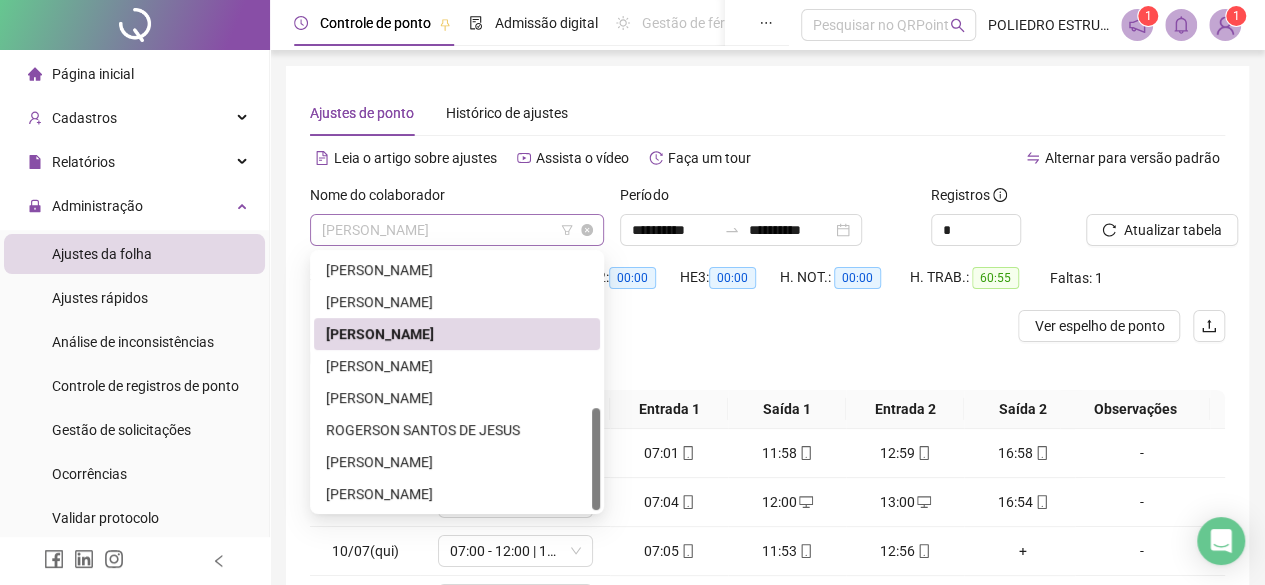 click on "JEFERSON DA SILVA ELOY" at bounding box center (457, 230) 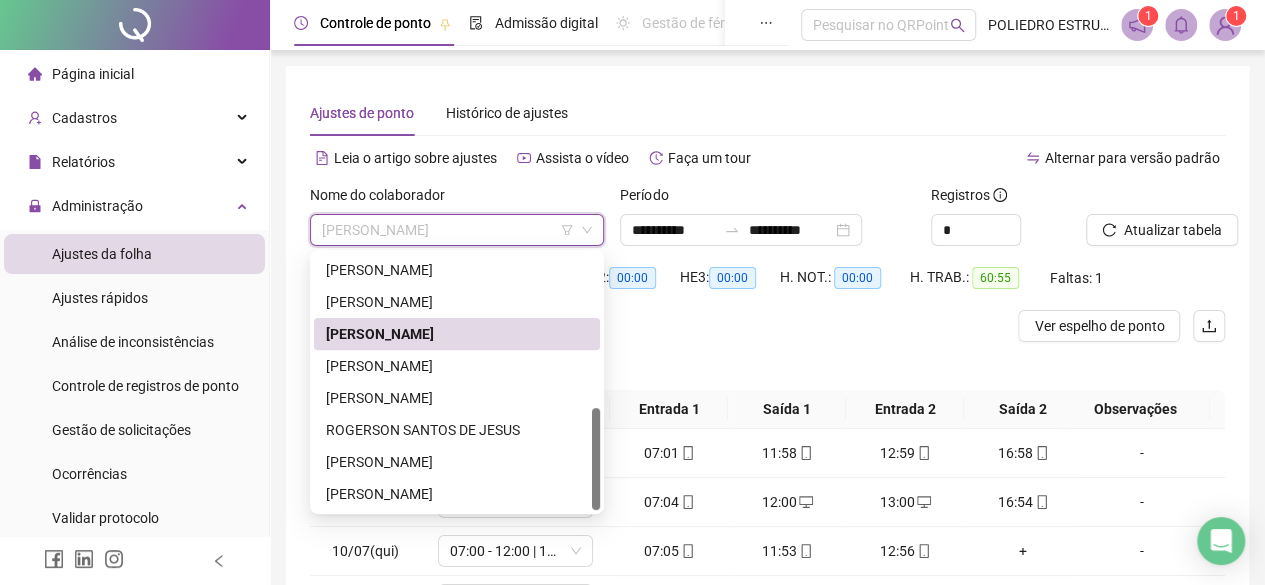 scroll, scrollTop: 0, scrollLeft: 0, axis: both 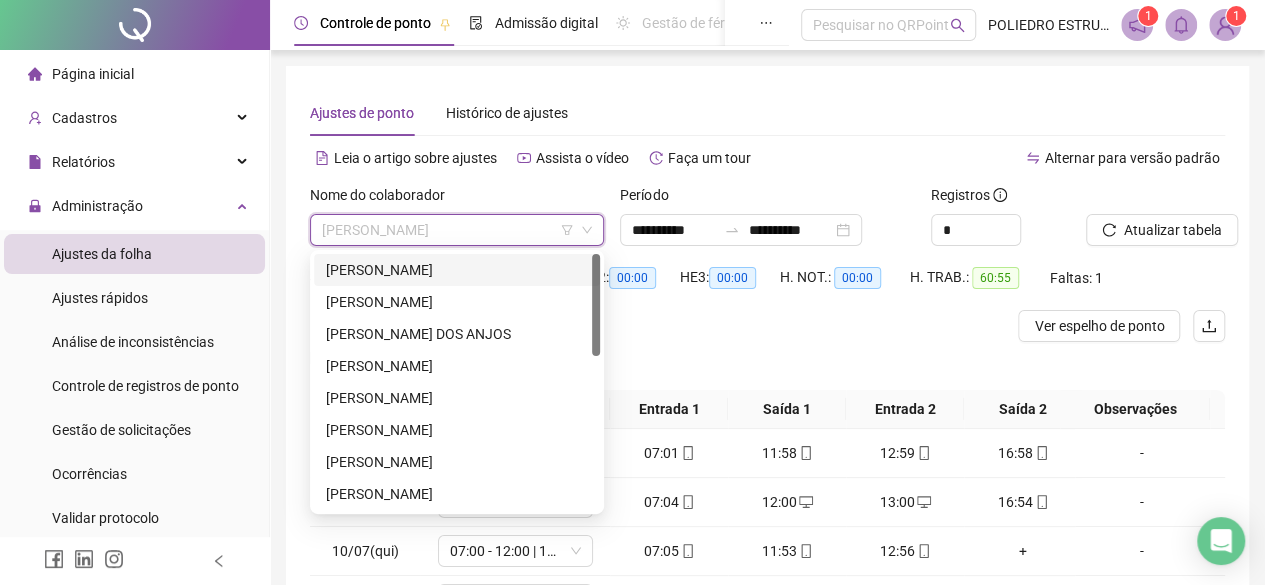 click on "ALBERTO PESSOA DE OLIVEIRA JUNIOR" at bounding box center [457, 270] 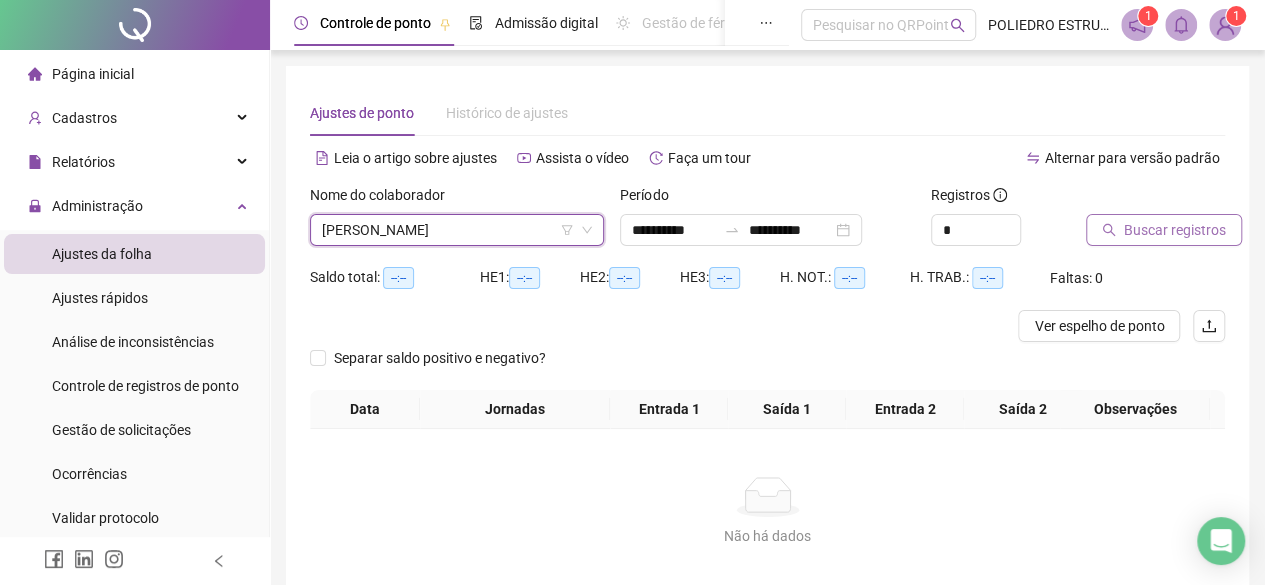 click on "Buscar registros" at bounding box center (1175, 230) 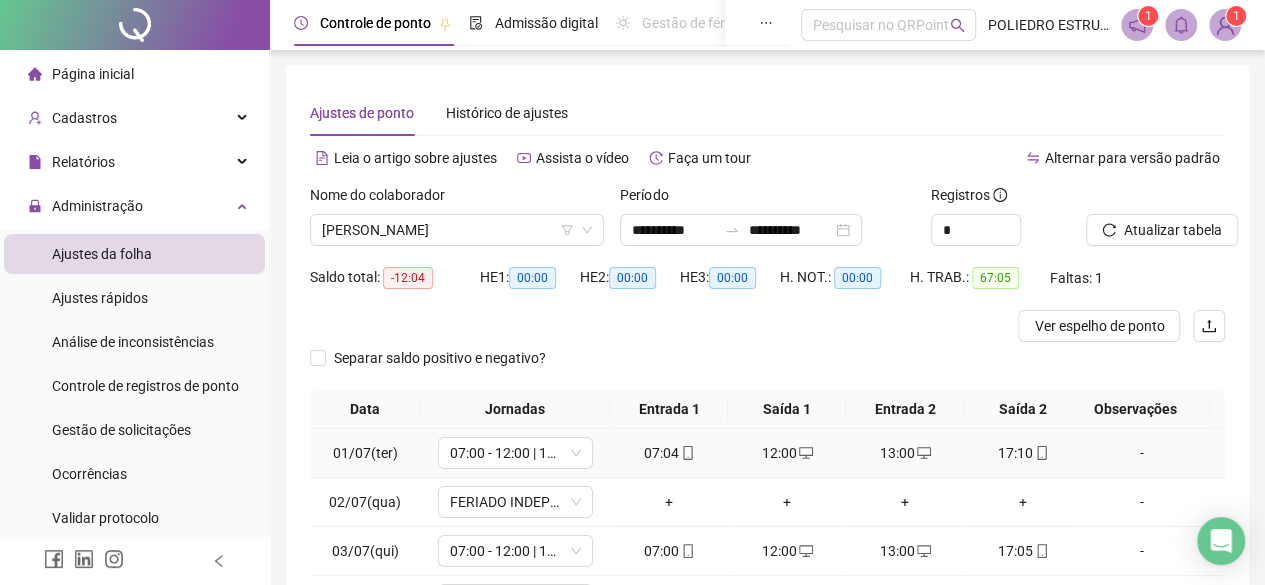 scroll, scrollTop: 0, scrollLeft: 0, axis: both 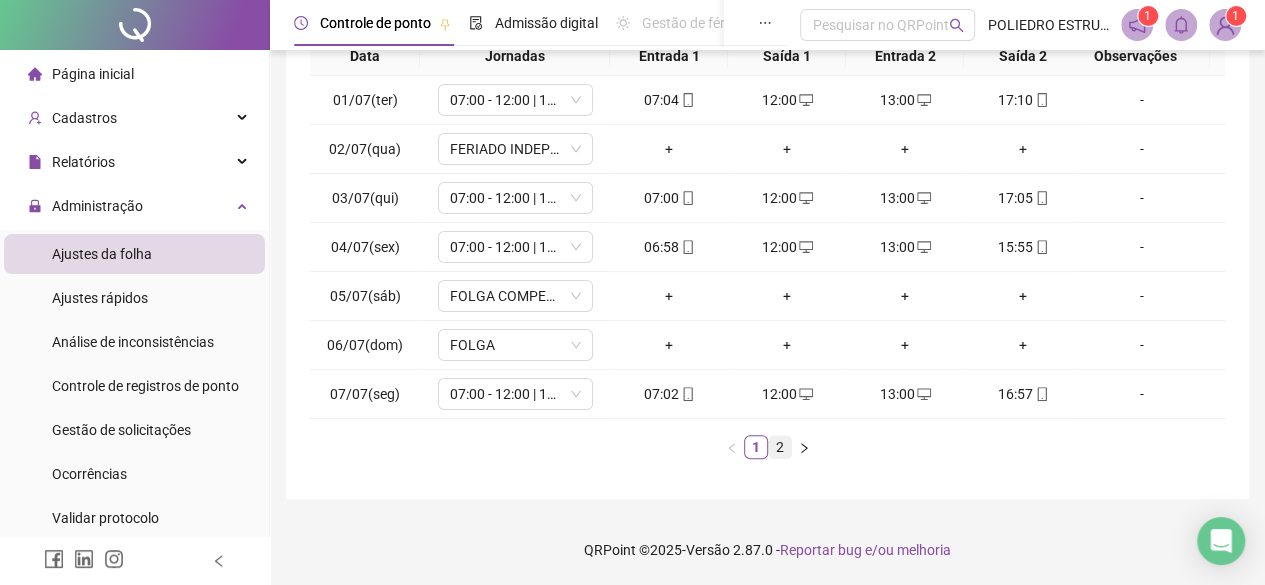 drag, startPoint x: 779, startPoint y: 445, endPoint x: 790, endPoint y: 441, distance: 11.7046995 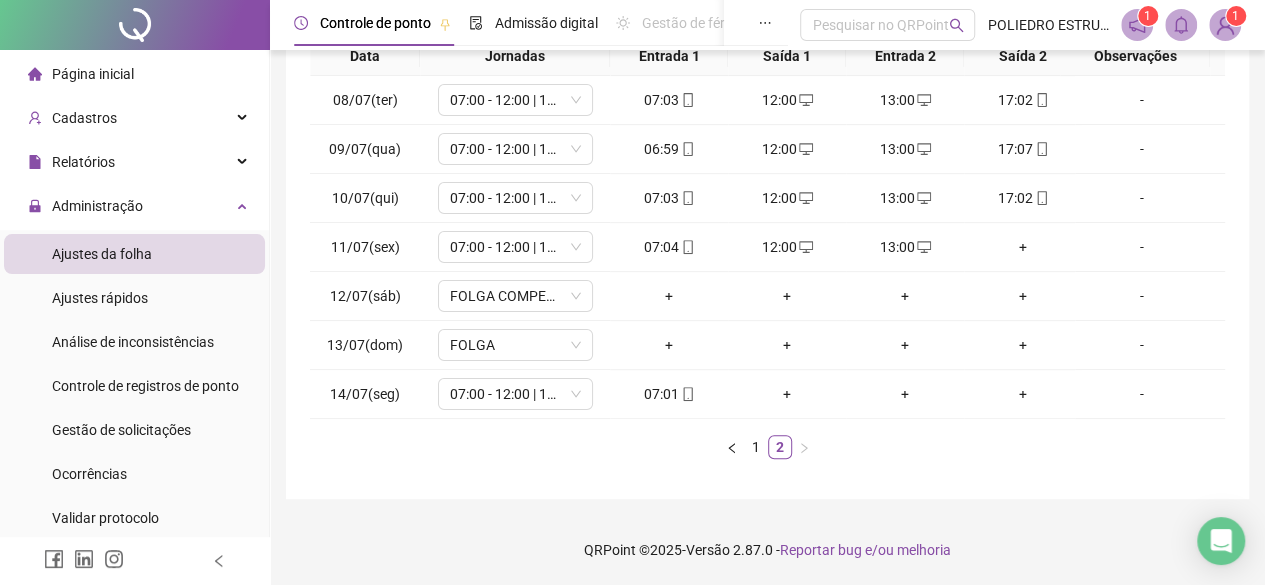 scroll, scrollTop: 0, scrollLeft: 0, axis: both 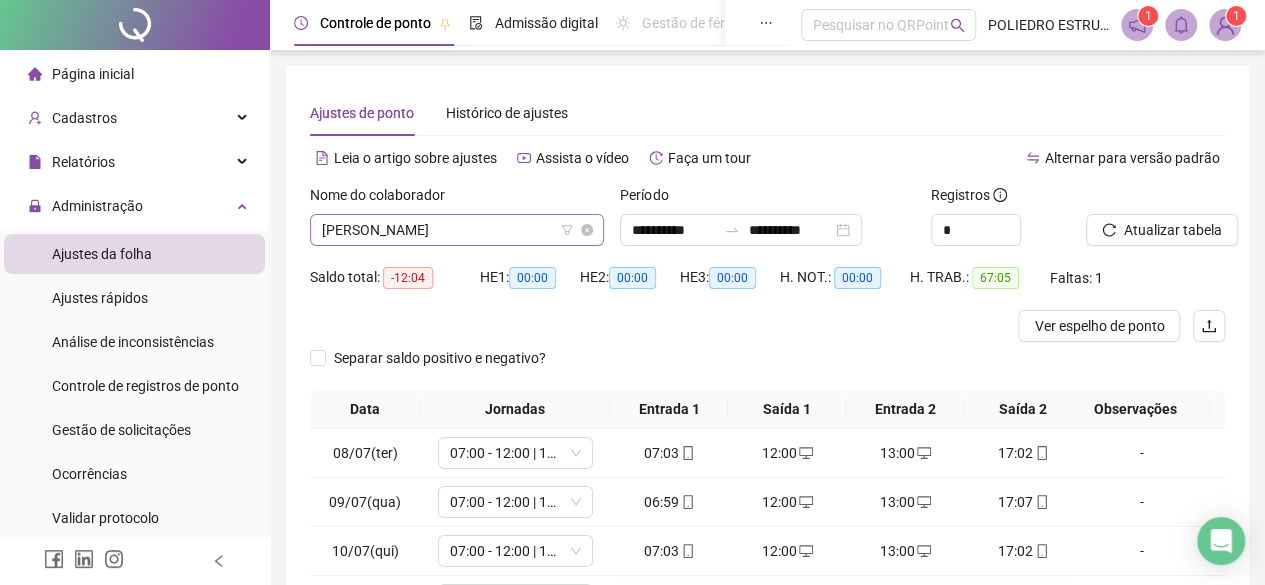 click on "ALBERTO PESSOA DE OLIVEIRA JUNIOR" at bounding box center (457, 230) 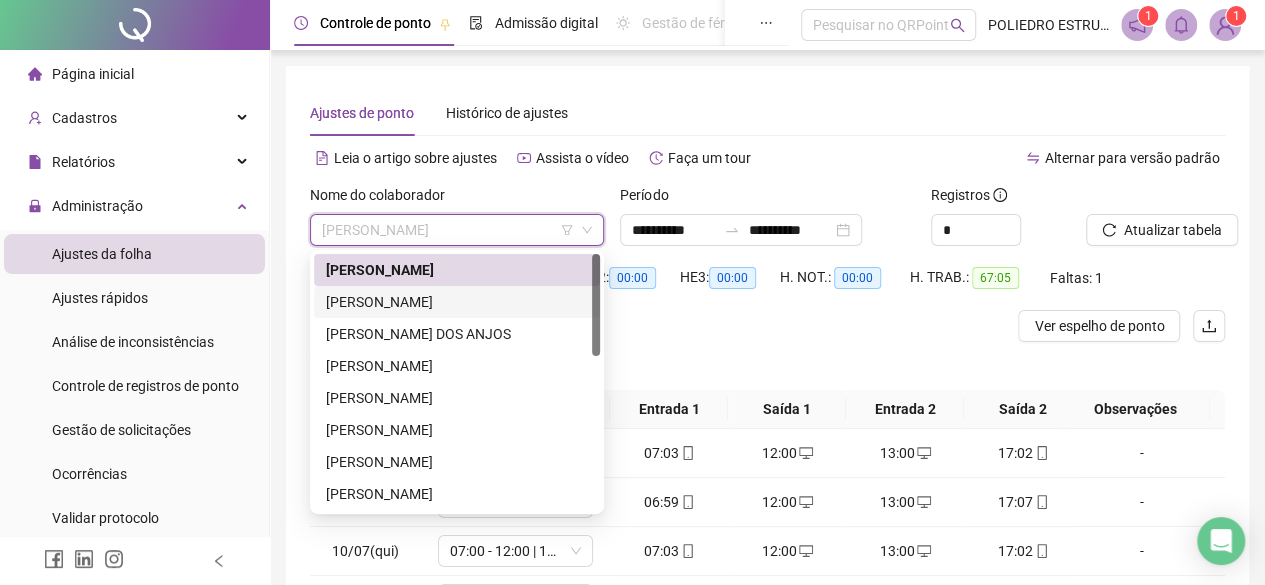 click on "ALDO CRUZ DE SOUZA" at bounding box center (457, 302) 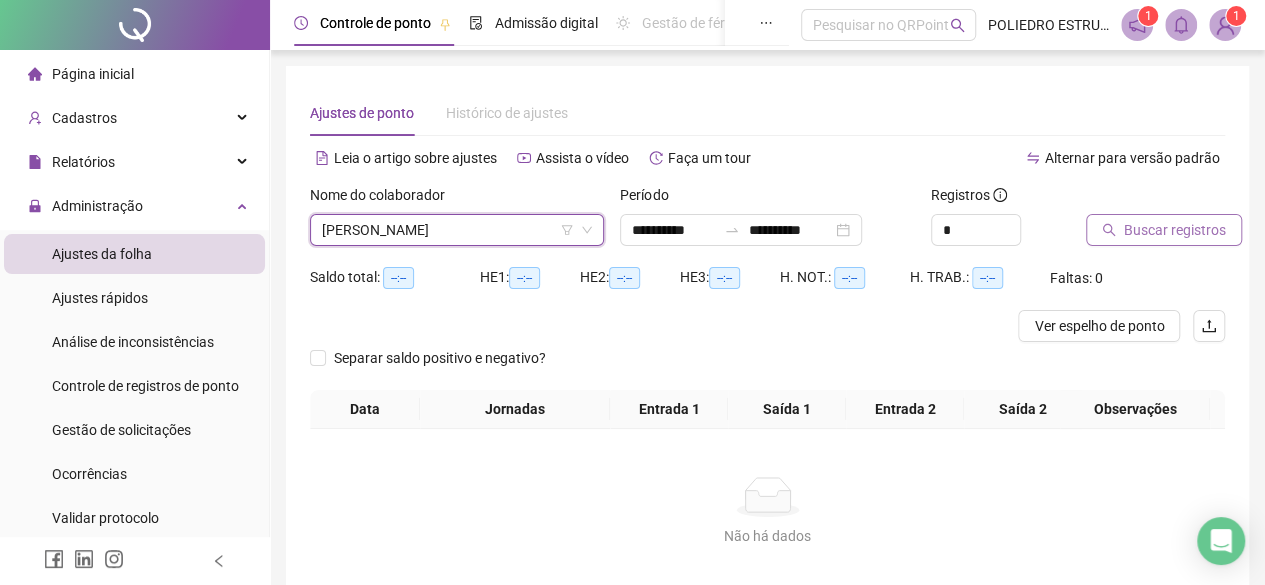 click on "Buscar registros" at bounding box center [1175, 230] 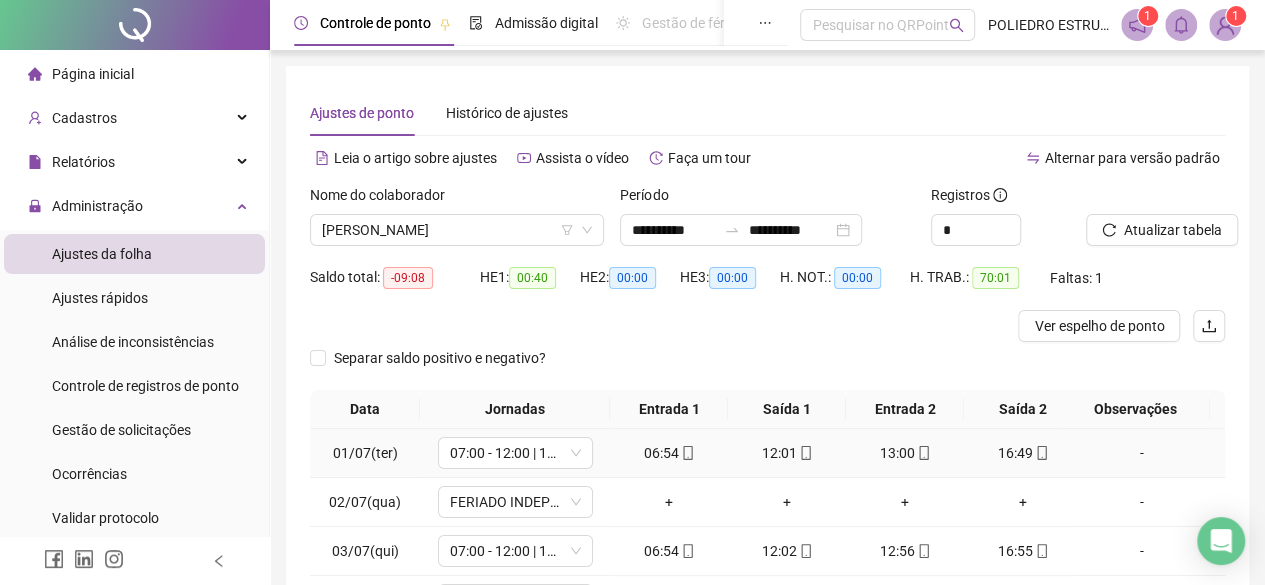 scroll, scrollTop: 365, scrollLeft: 0, axis: vertical 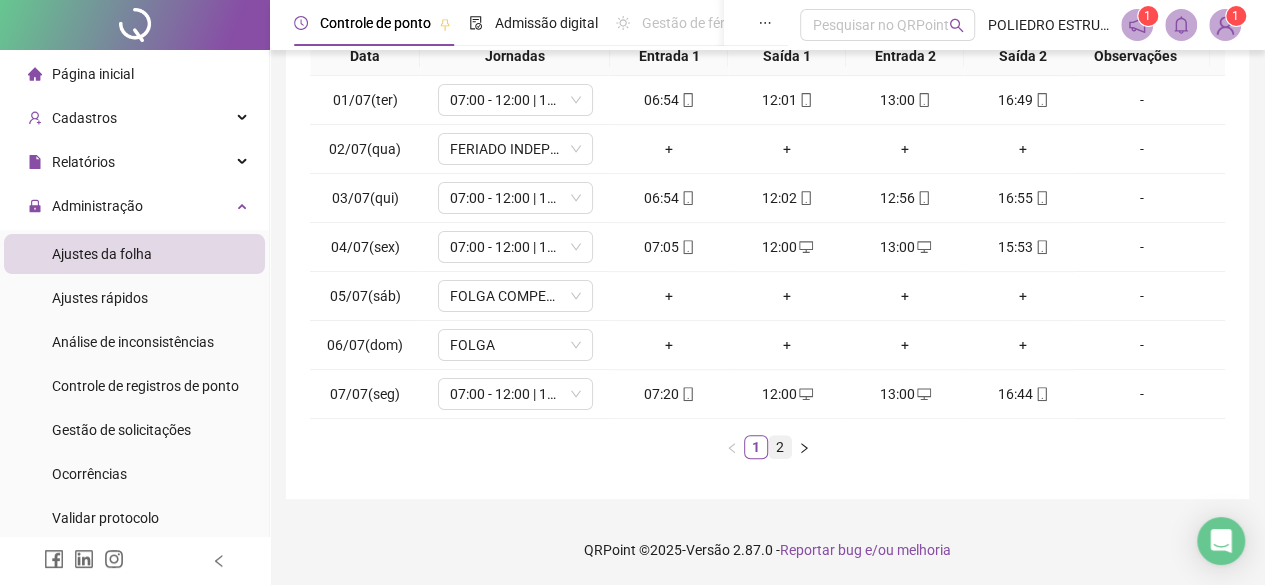 click on "2" at bounding box center (780, 447) 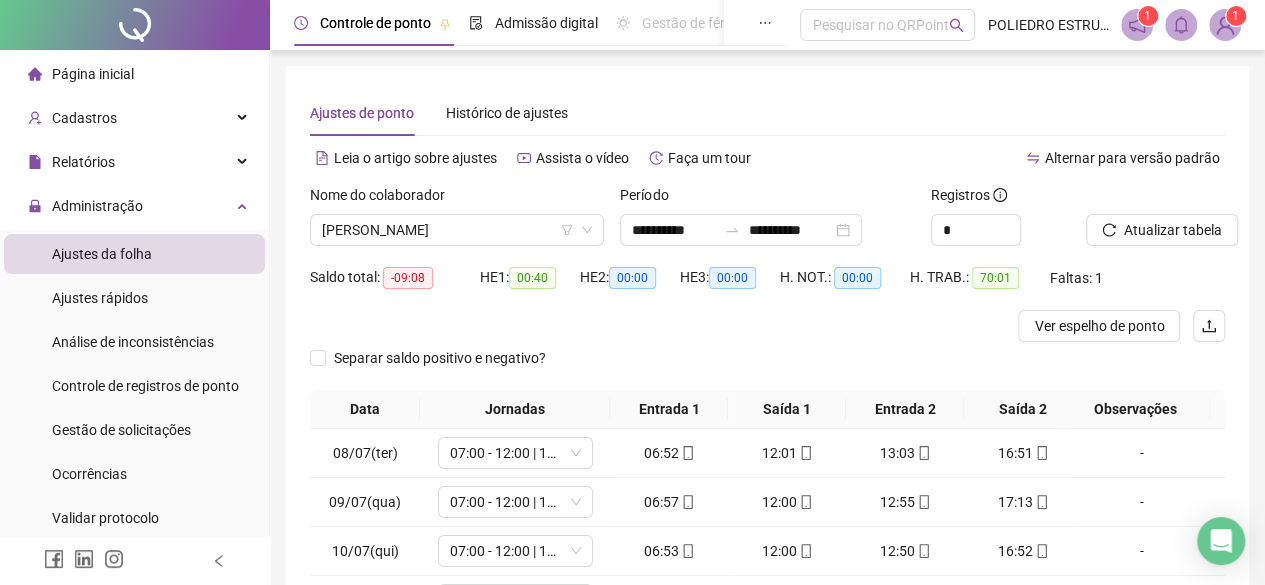 scroll, scrollTop: 365, scrollLeft: 0, axis: vertical 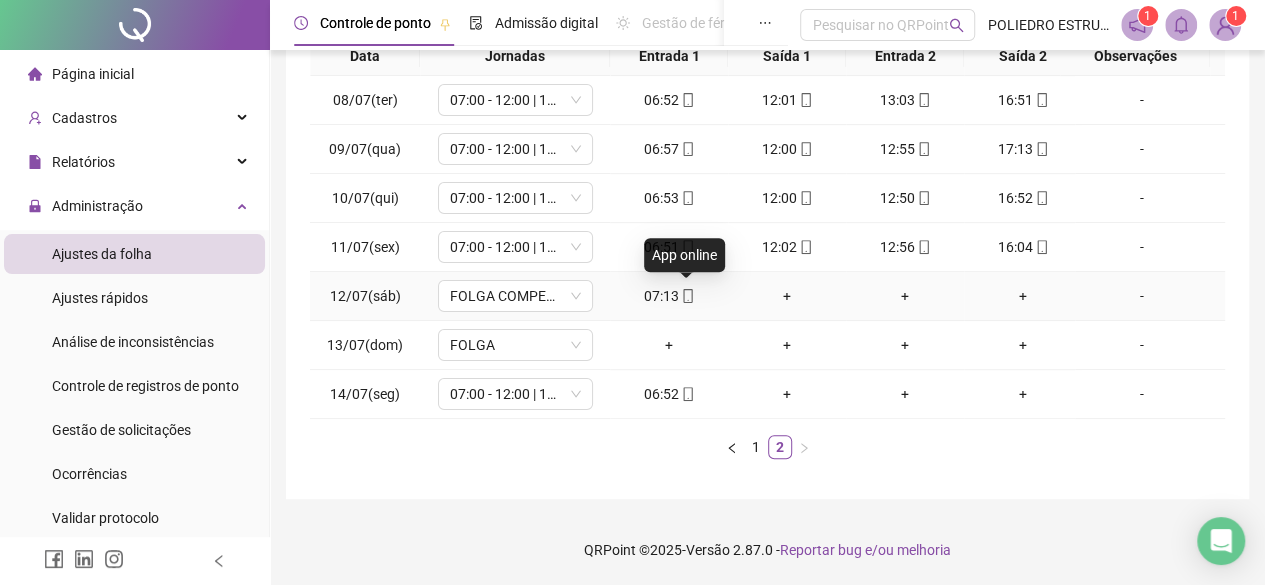 click 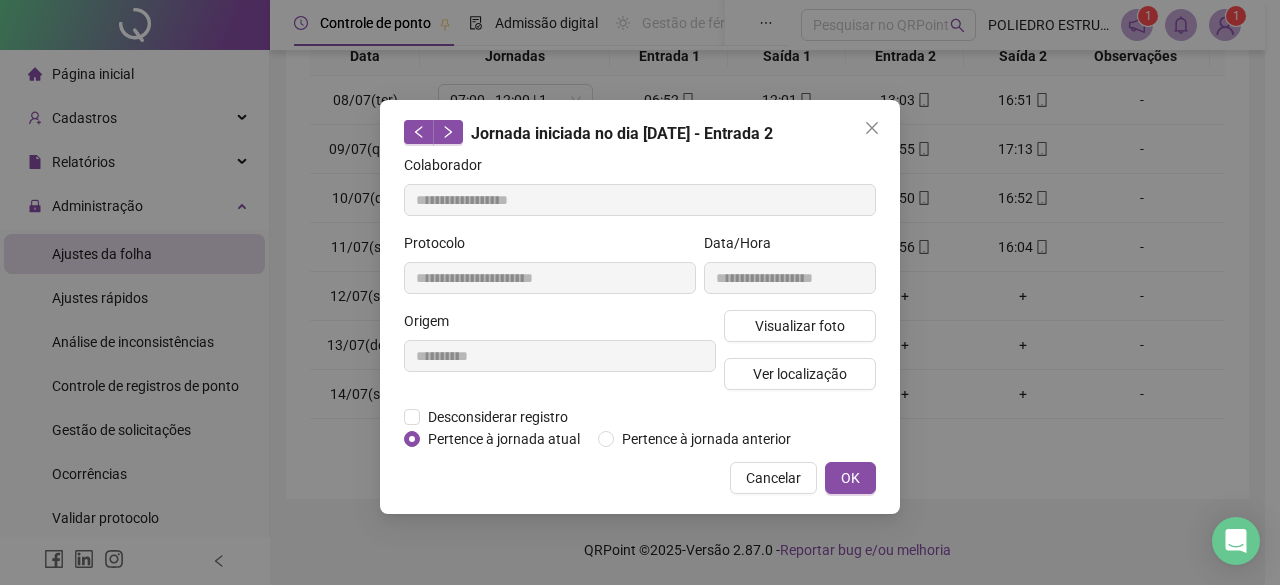 type on "**********" 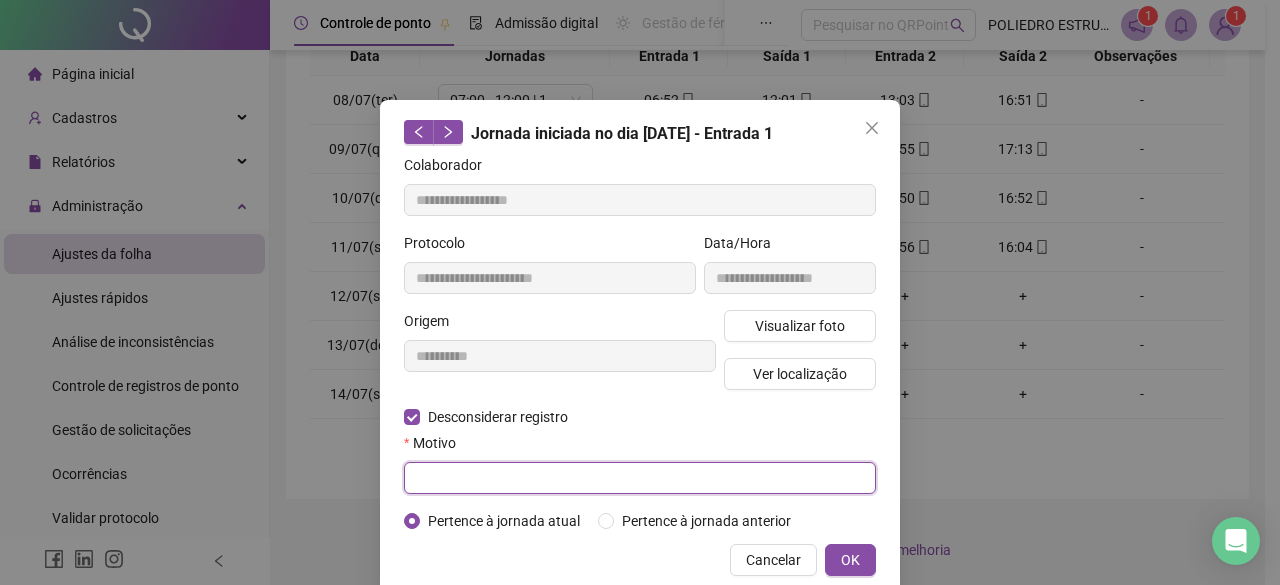 click at bounding box center [640, 478] 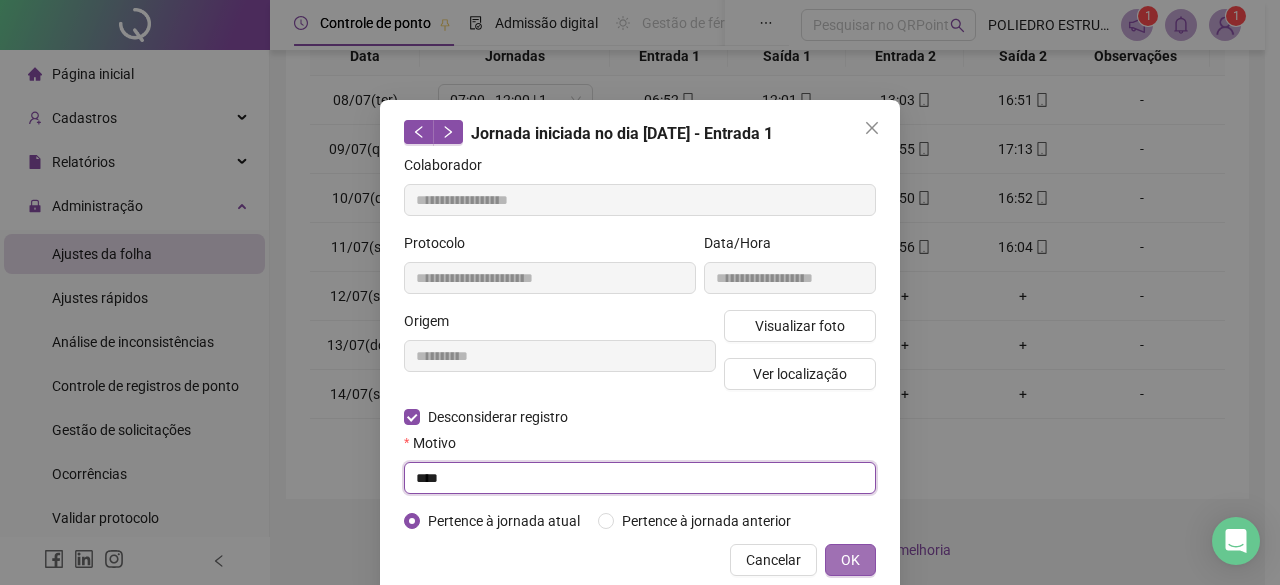 type on "****" 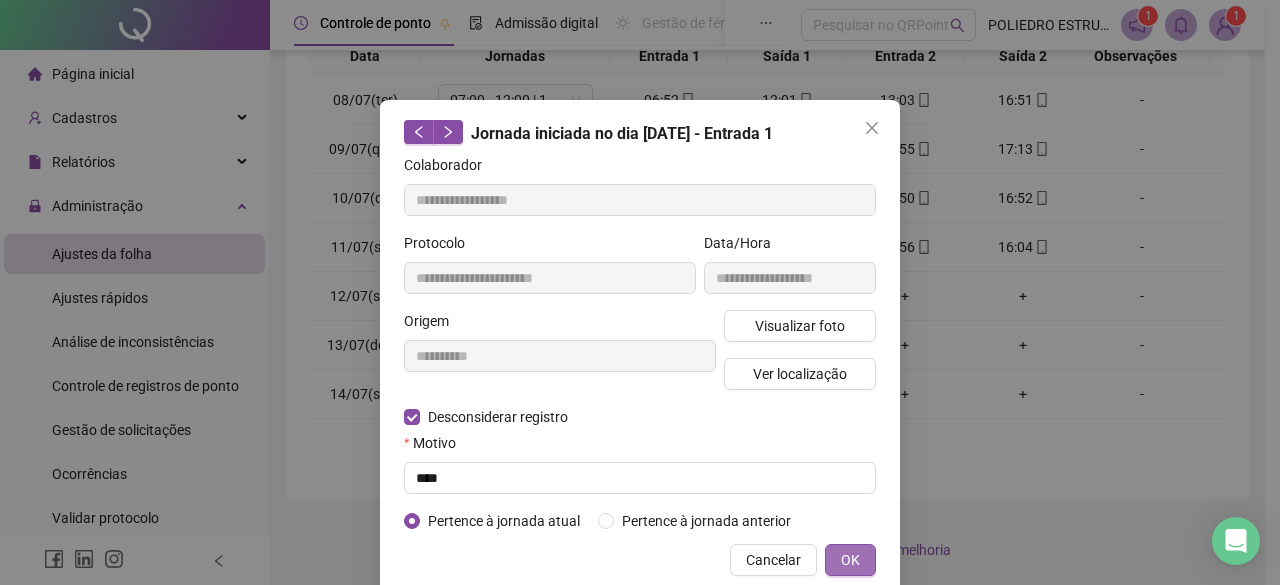 click on "OK" at bounding box center (850, 560) 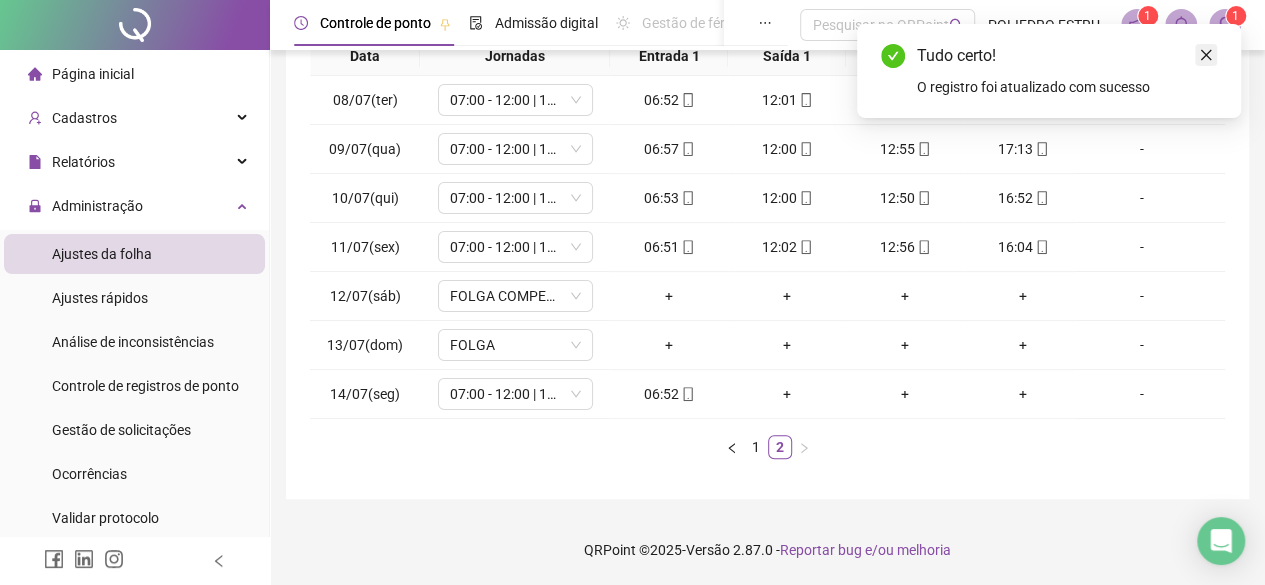click 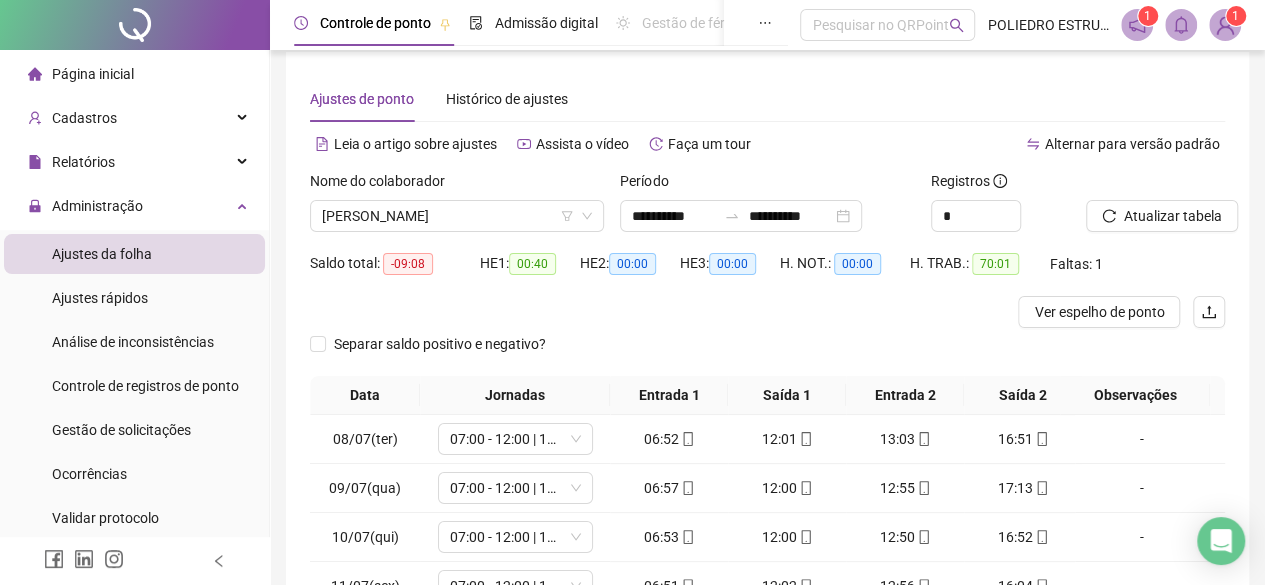 scroll, scrollTop: 0, scrollLeft: 0, axis: both 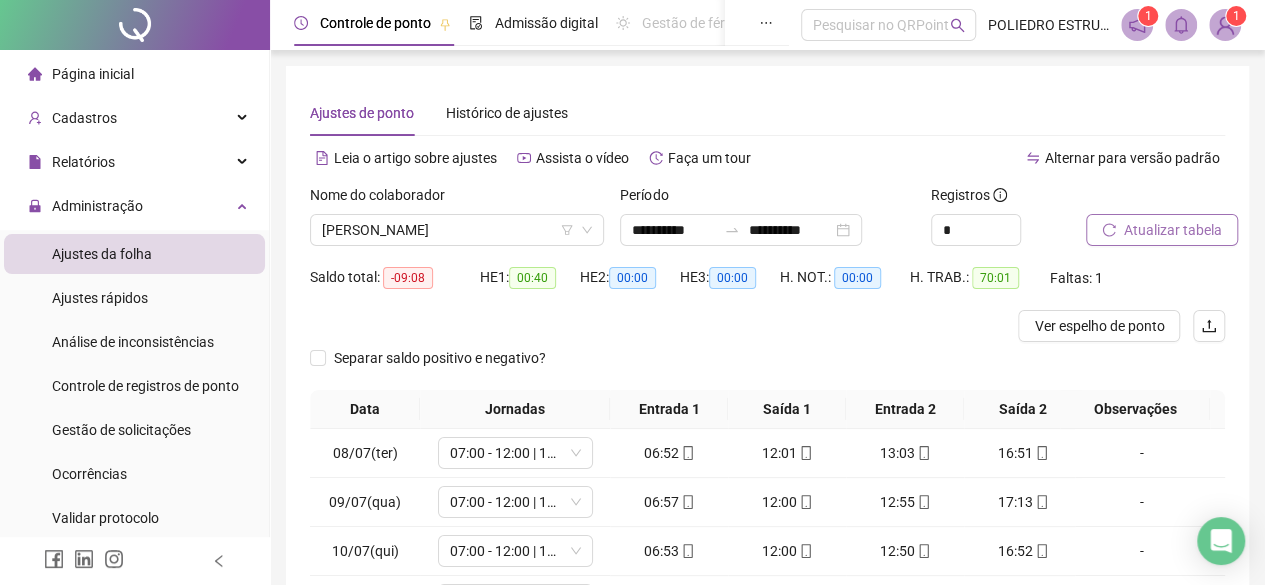 click on "Atualizar tabela" at bounding box center (1173, 230) 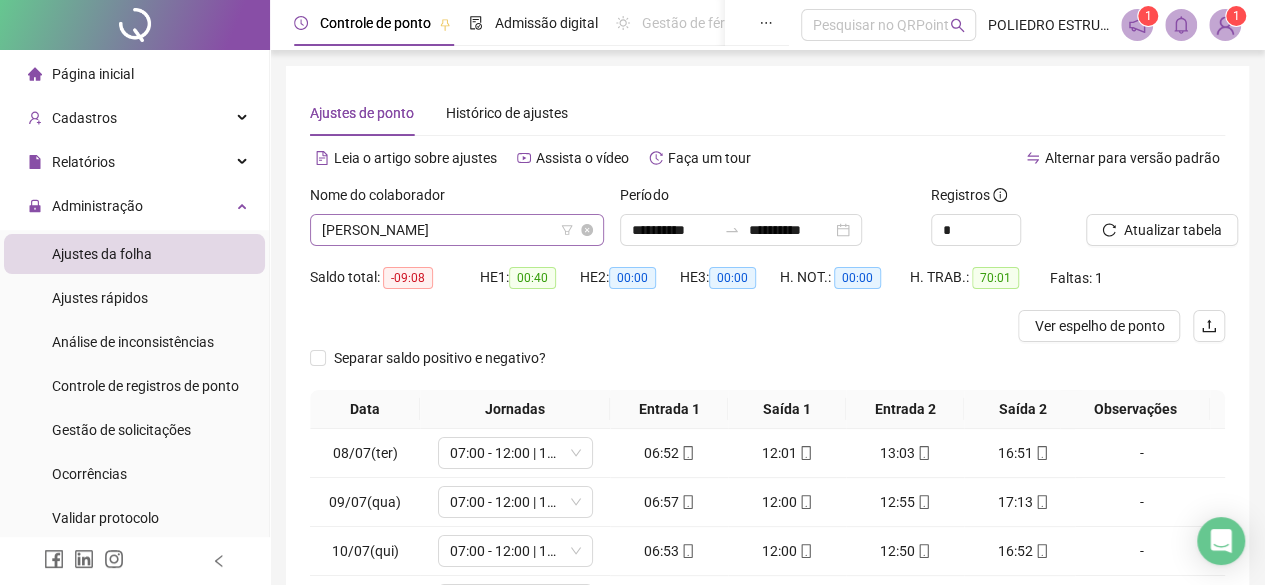 click on "ALDO CRUZ DE SOUZA" at bounding box center [457, 230] 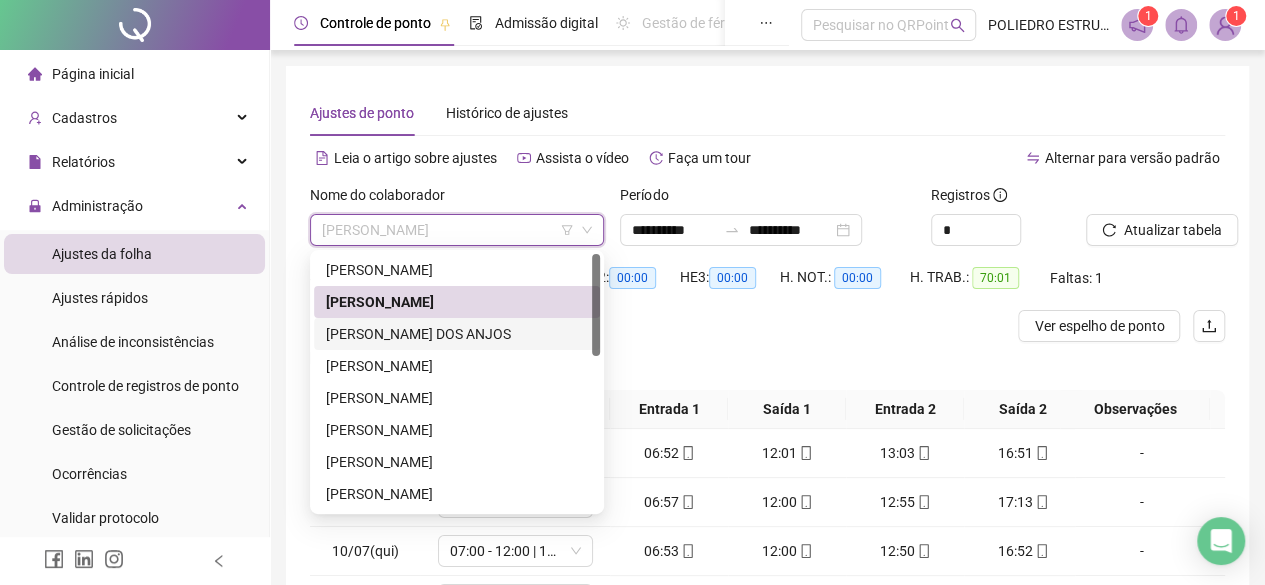 click on "ALEX SANTOS DOS ANJOS" at bounding box center (457, 334) 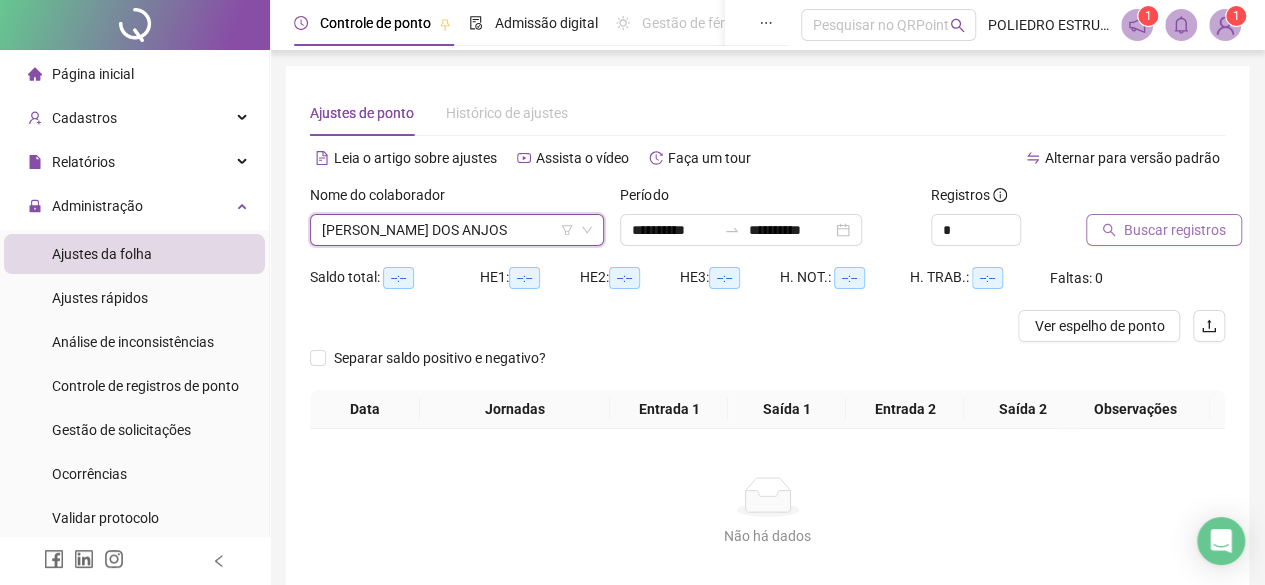 click on "Buscar registros" at bounding box center (1175, 230) 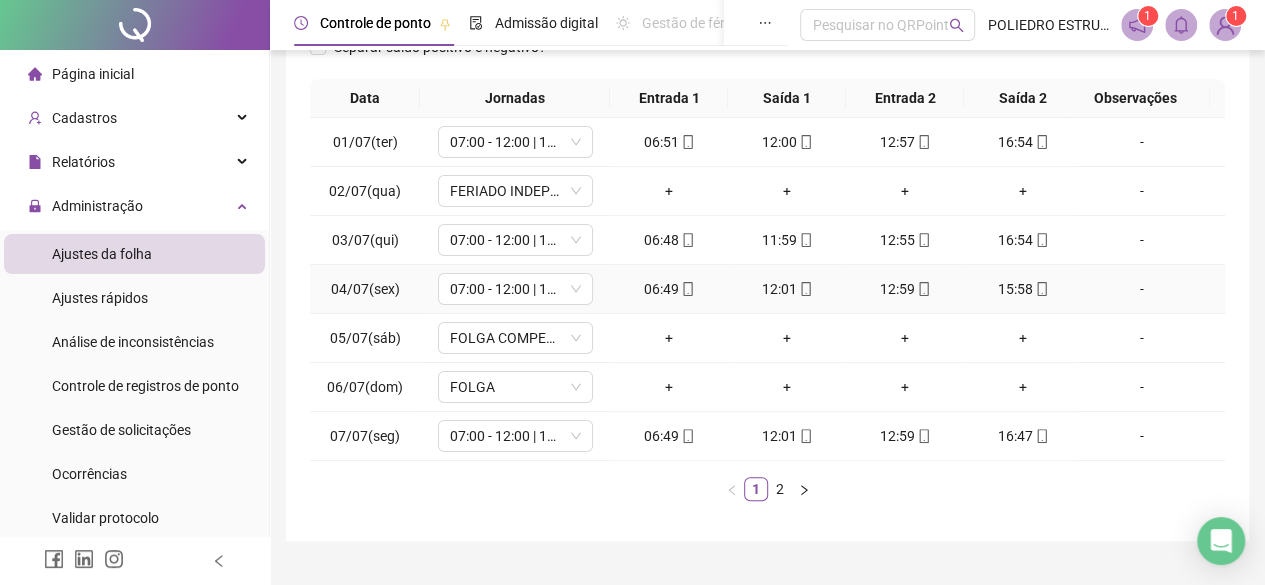 scroll, scrollTop: 365, scrollLeft: 0, axis: vertical 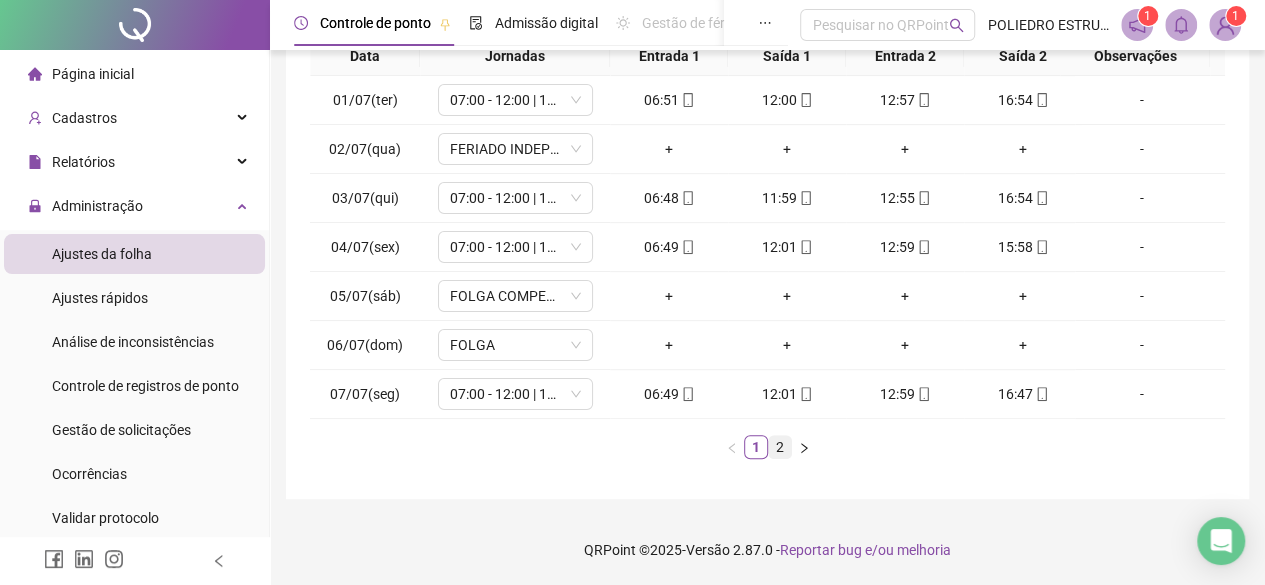 click on "2" at bounding box center (780, 447) 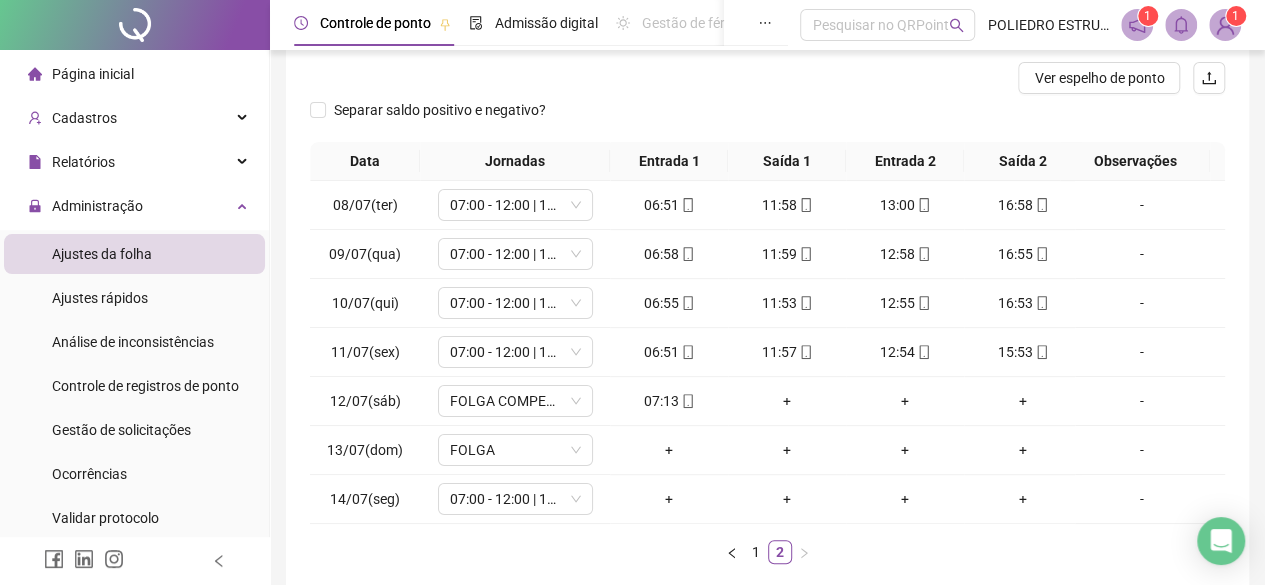 scroll, scrollTop: 365, scrollLeft: 0, axis: vertical 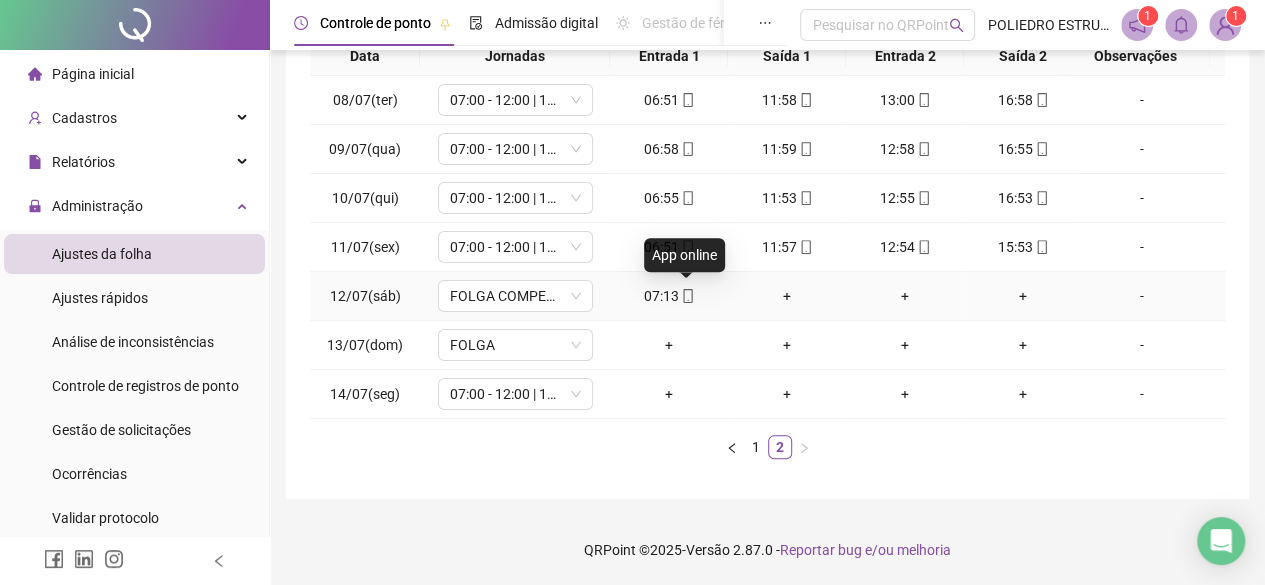 click 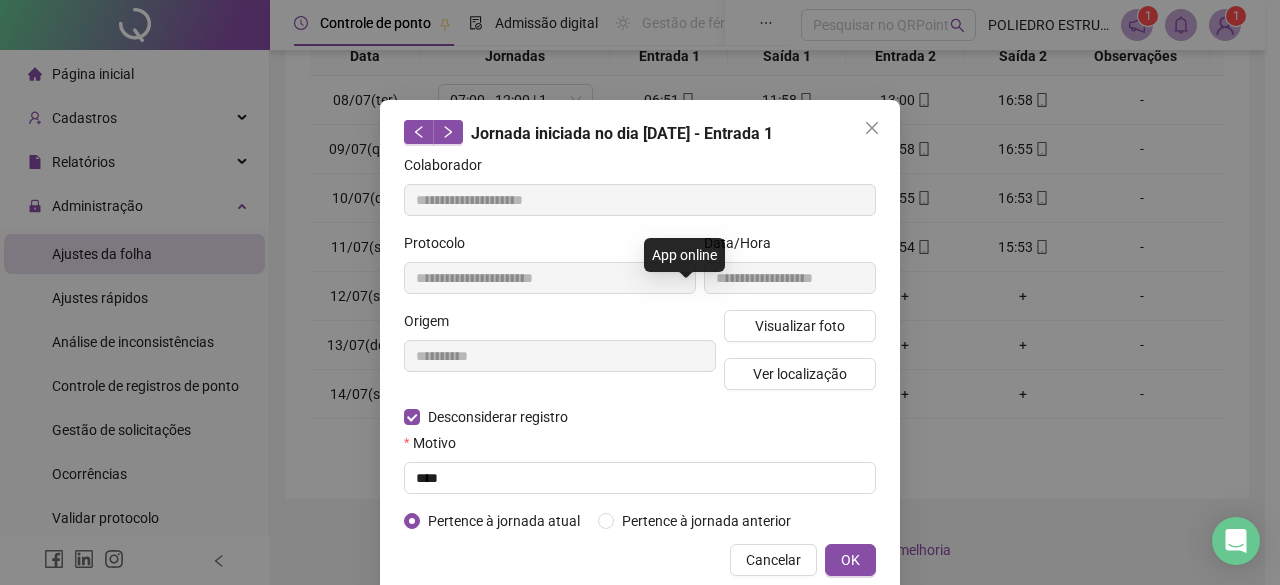 type on "**********" 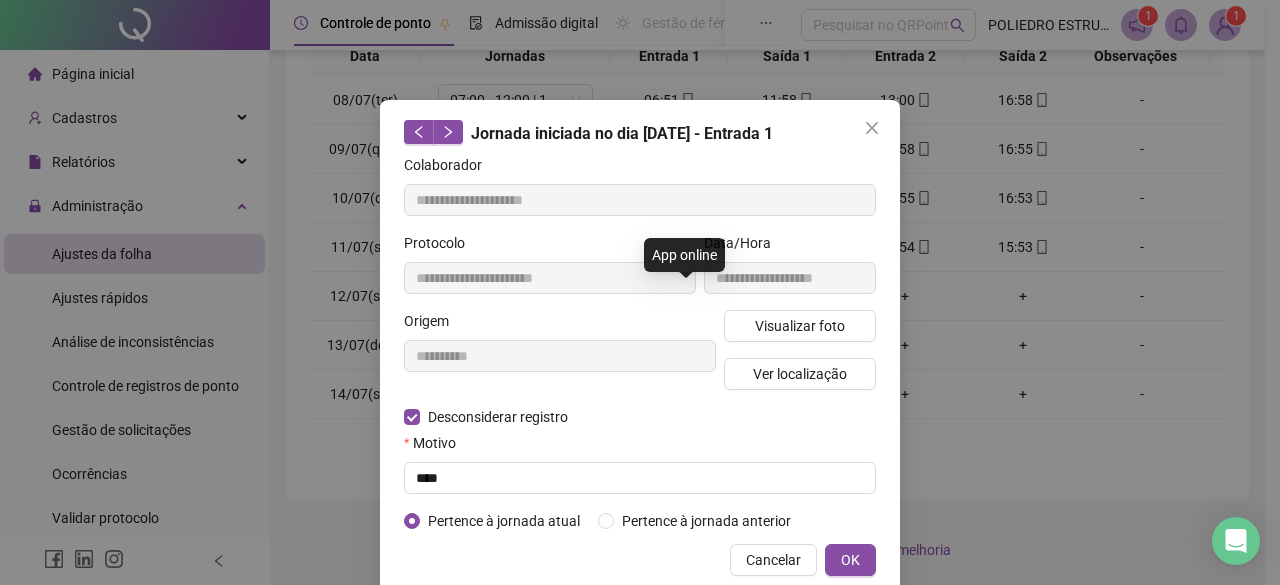 type on "**********" 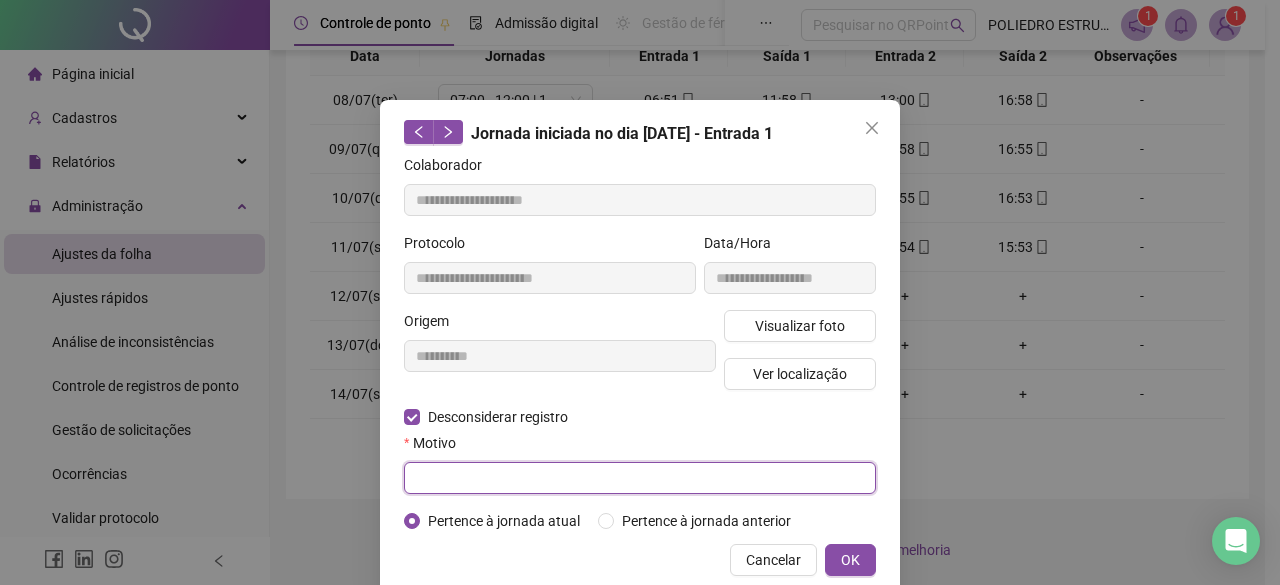 click at bounding box center [640, 478] 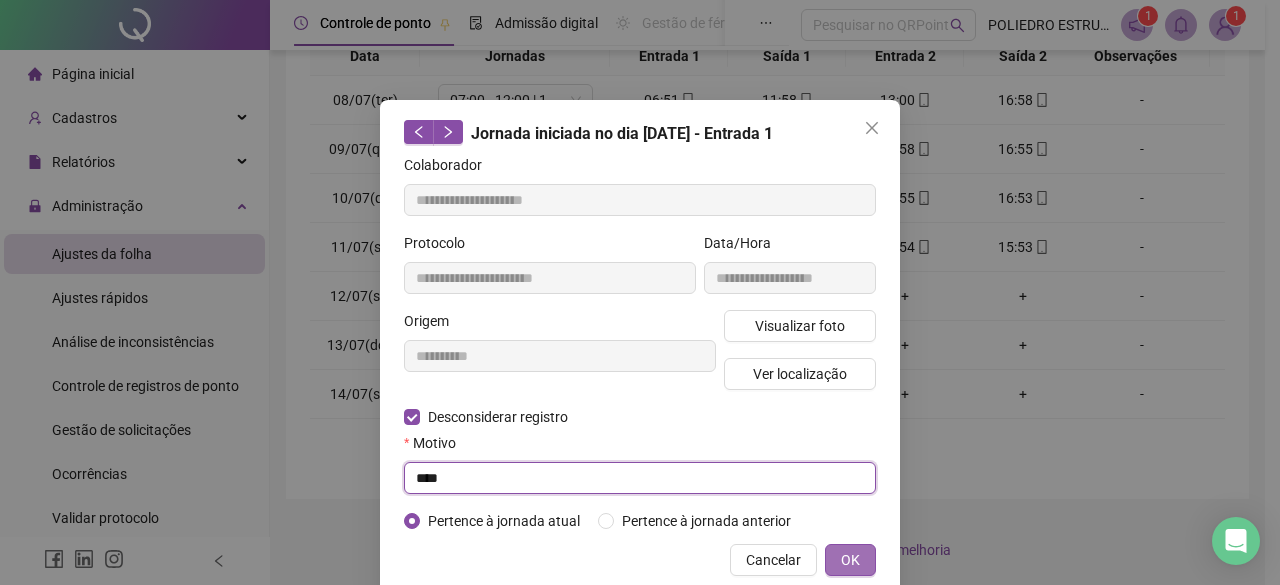 type on "****" 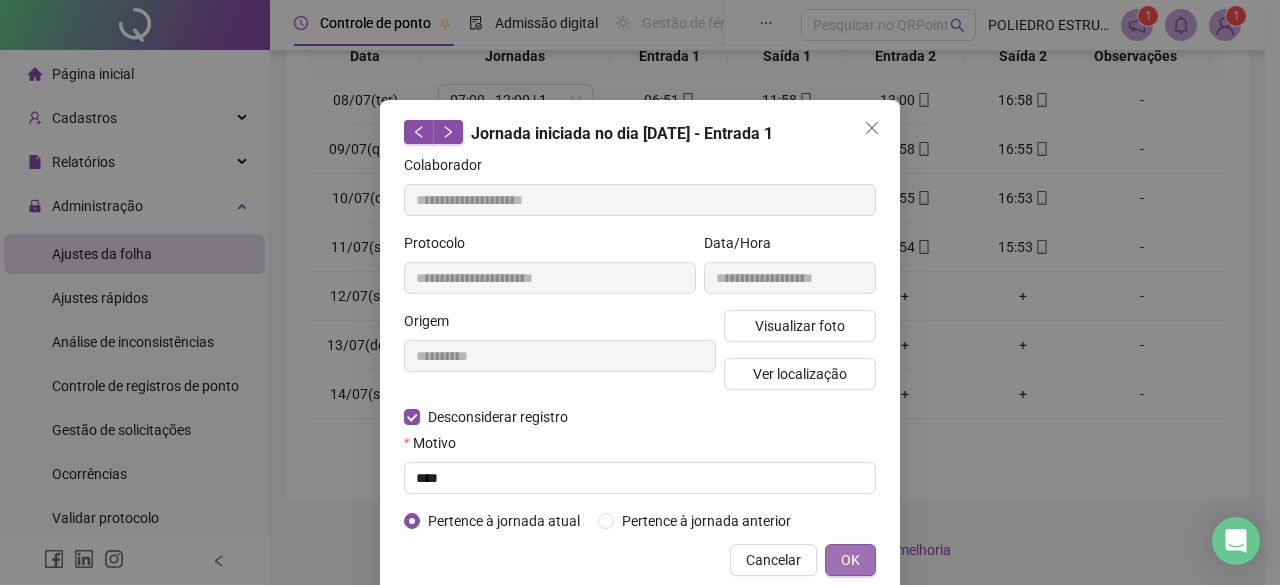 click on "OK" at bounding box center [850, 560] 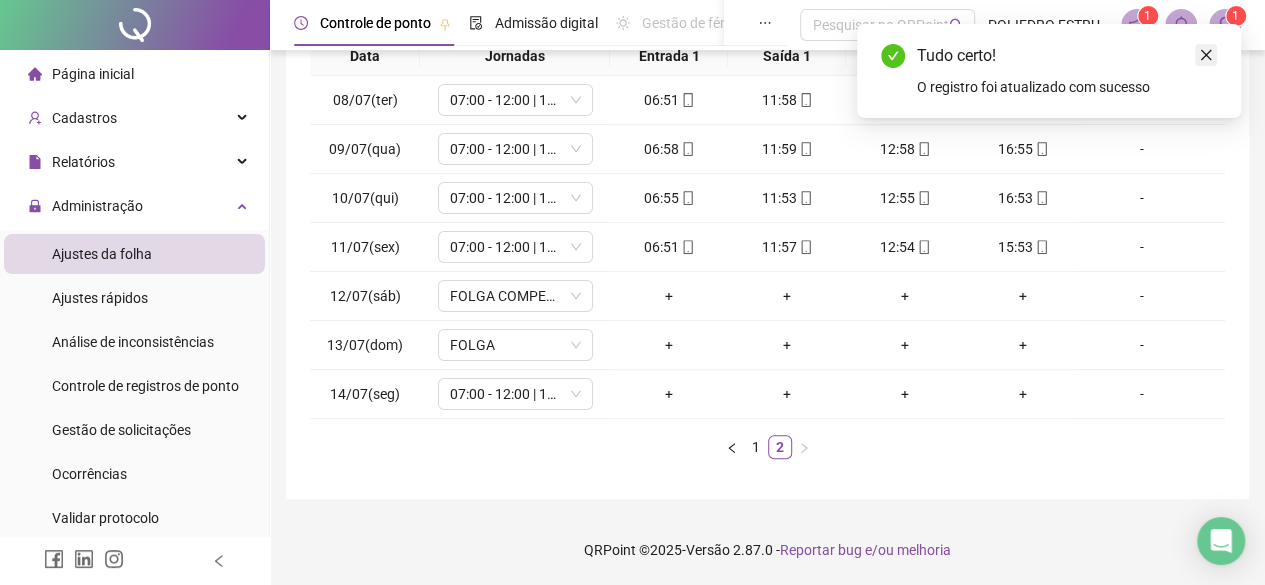 click 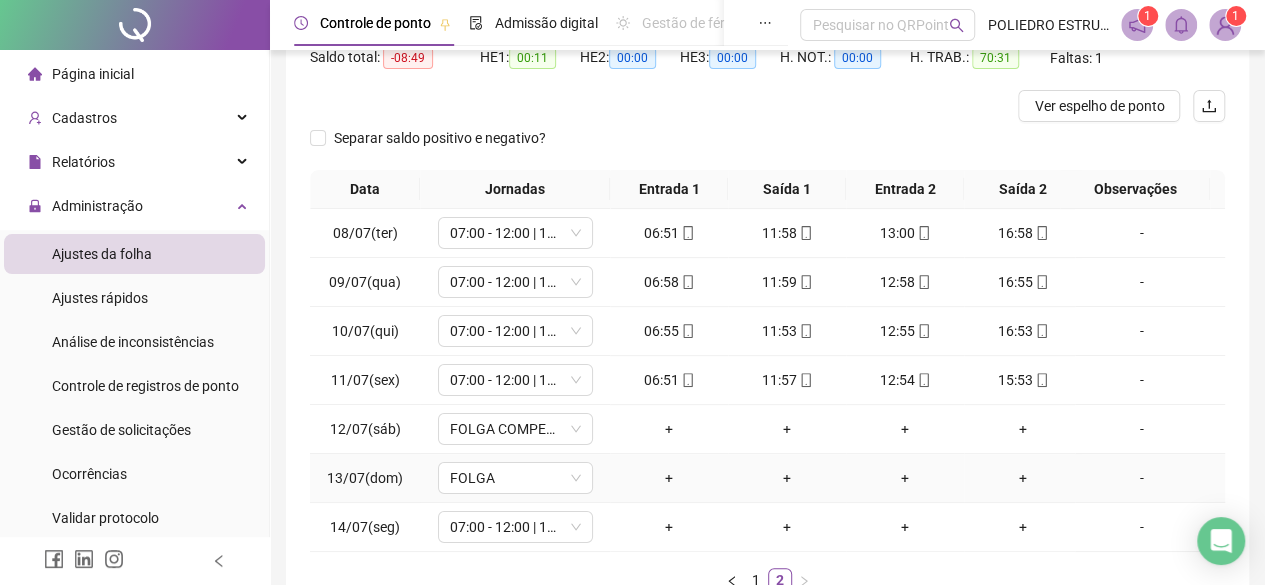 scroll, scrollTop: 0, scrollLeft: 0, axis: both 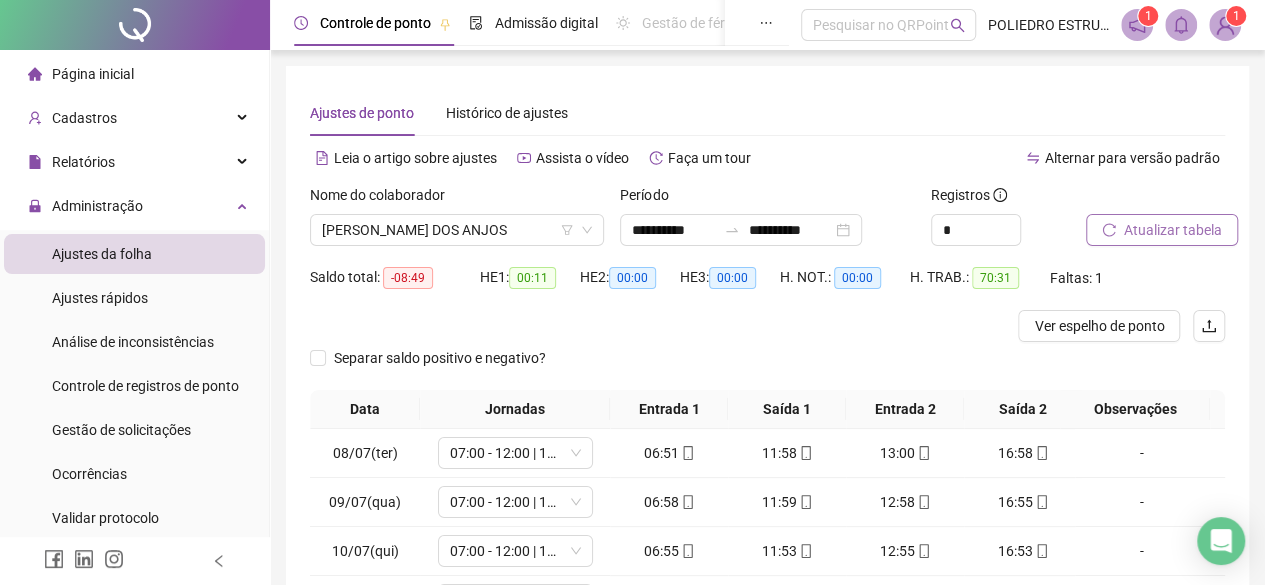 click on "Atualizar tabela" at bounding box center (1173, 230) 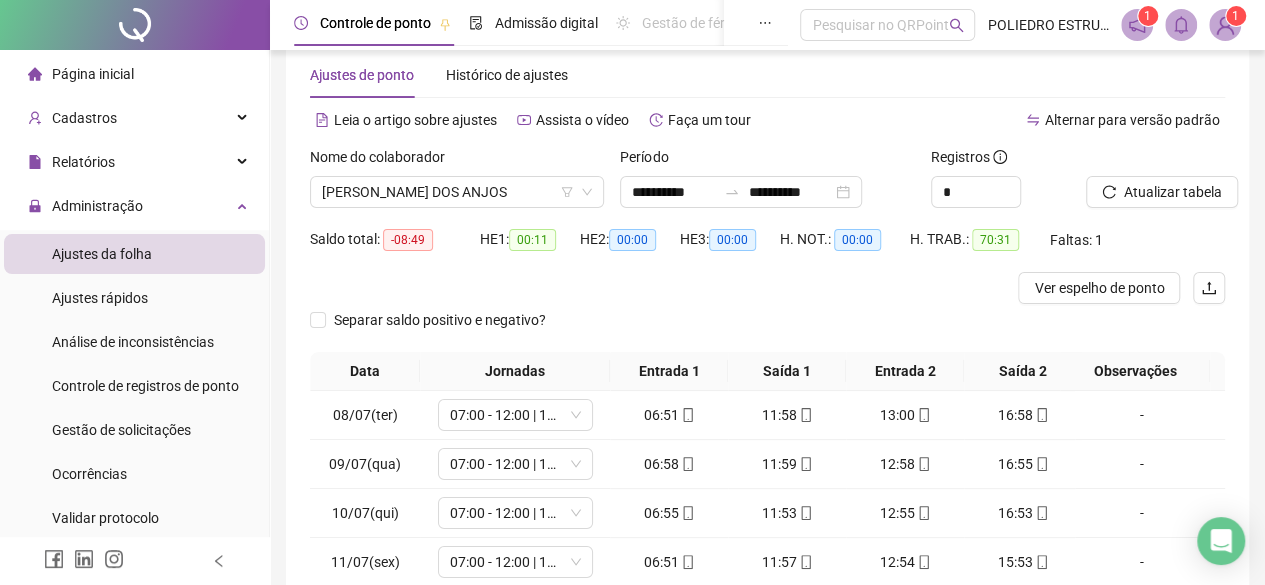 scroll, scrollTop: 0, scrollLeft: 0, axis: both 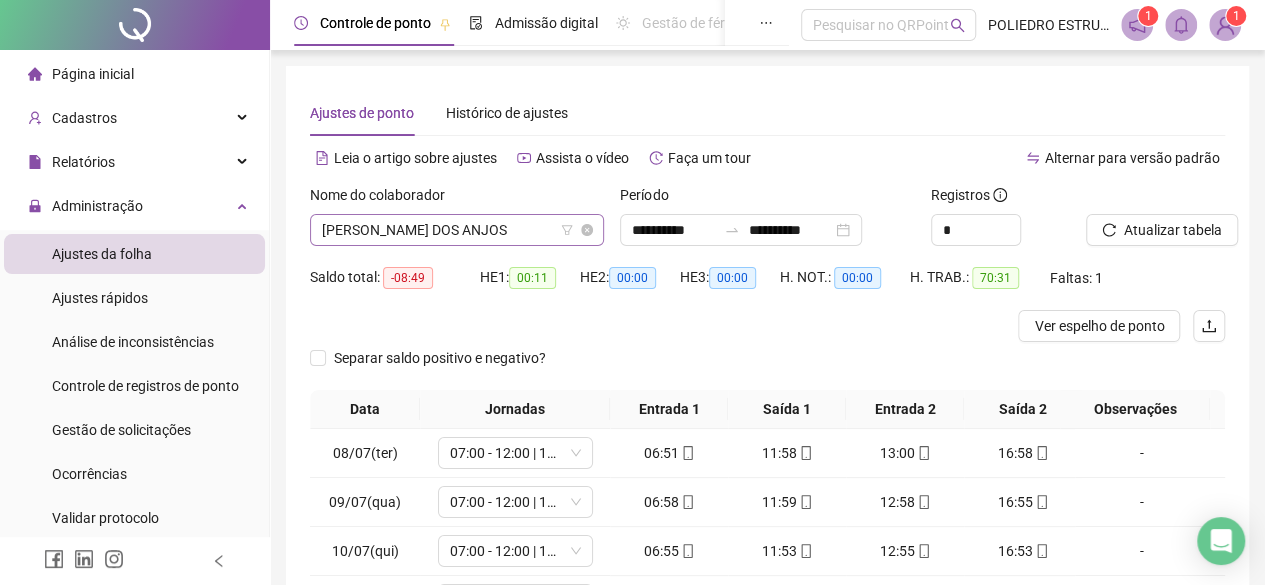 click on "ALEX SANTOS DOS ANJOS" at bounding box center (457, 230) 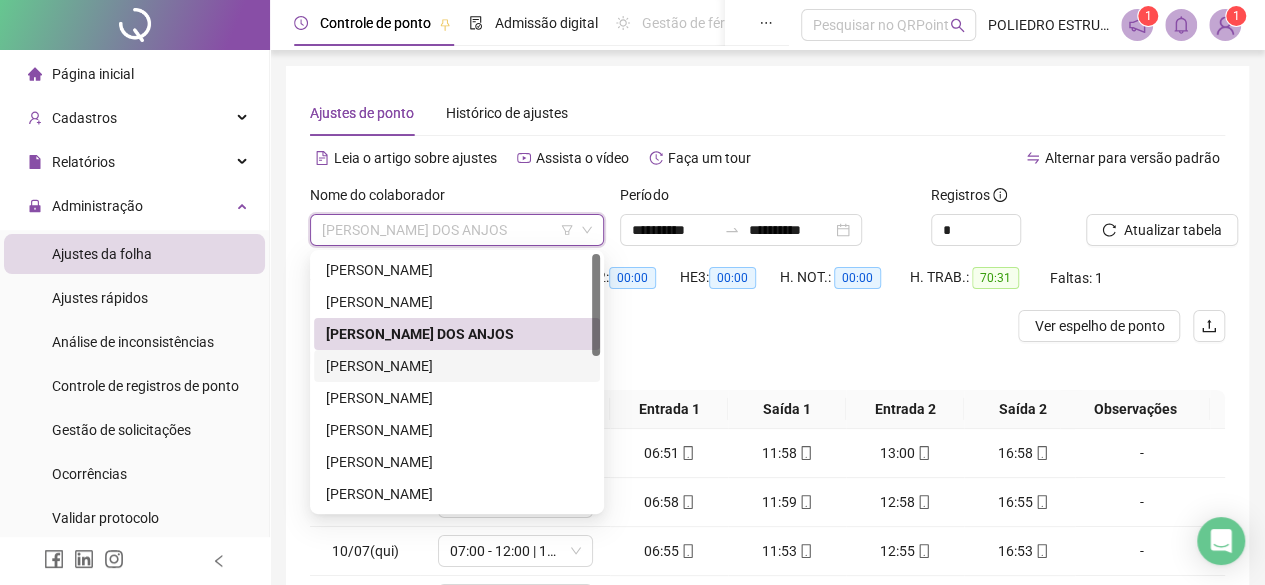 click on "ALOISIO FERREIRA CAMPOS" at bounding box center [457, 366] 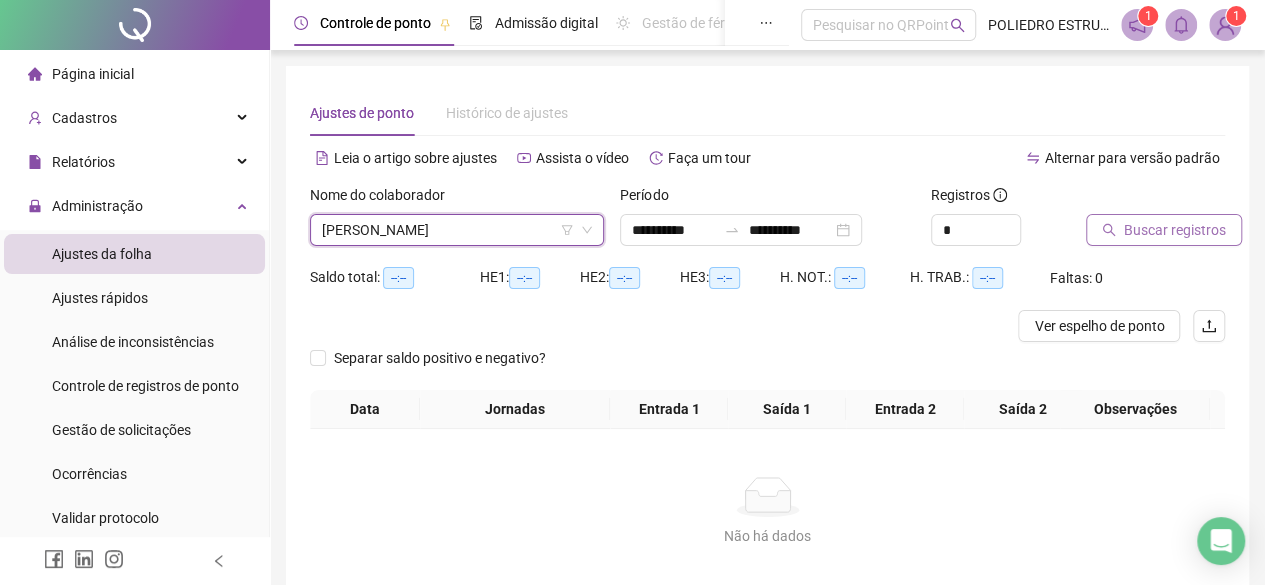 click on "Buscar registros" at bounding box center (1175, 230) 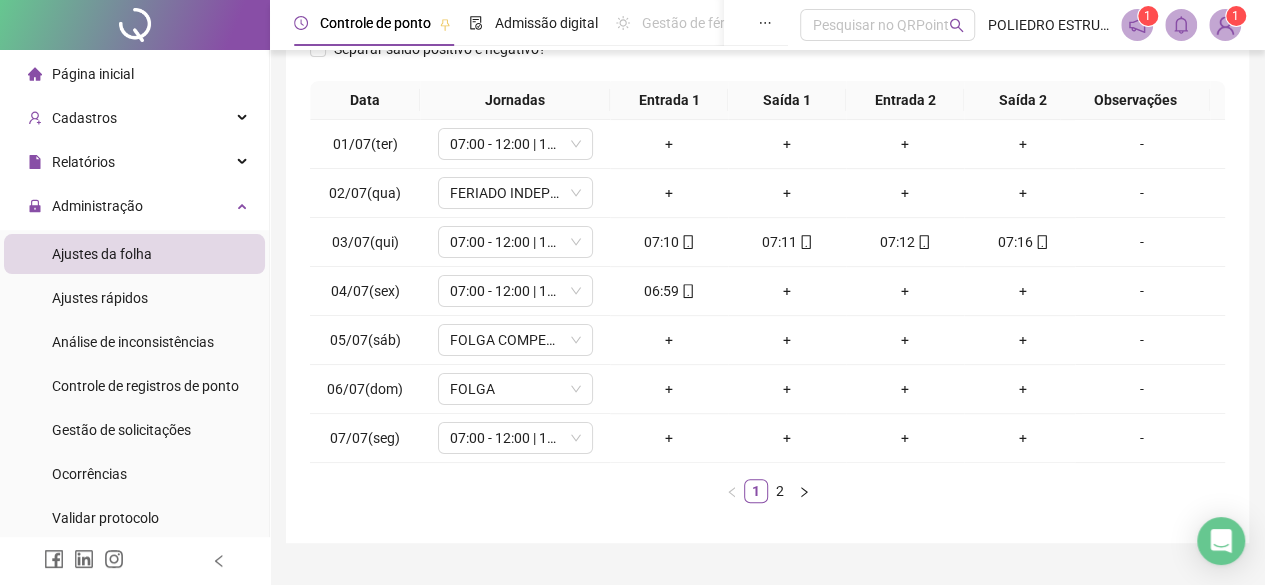 scroll, scrollTop: 365, scrollLeft: 0, axis: vertical 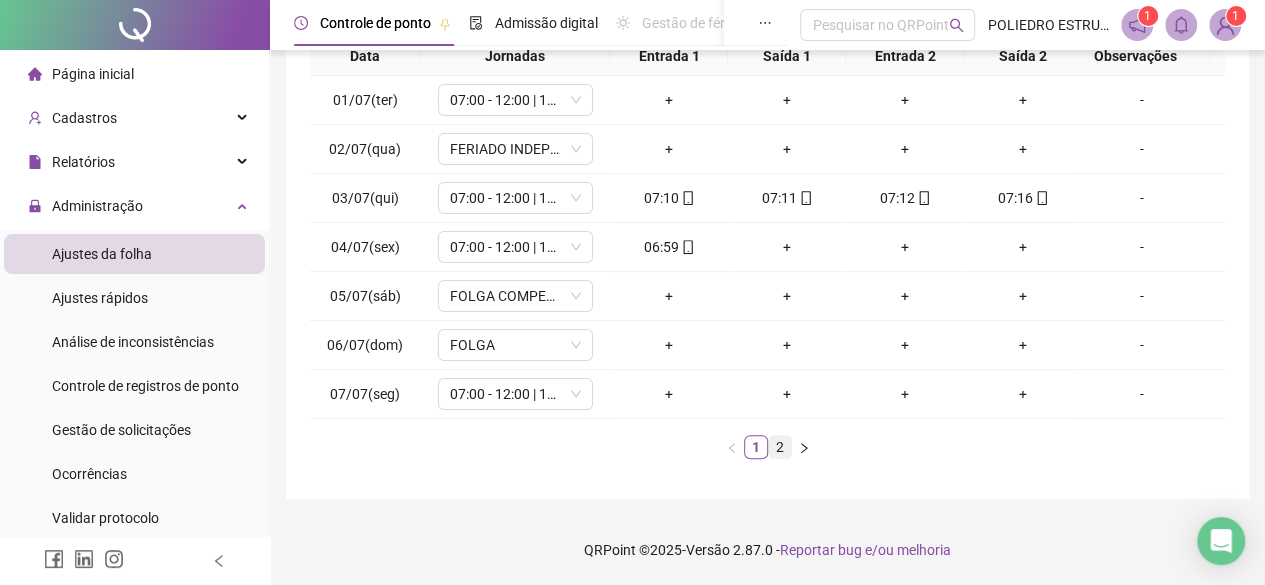 click on "2" at bounding box center [780, 447] 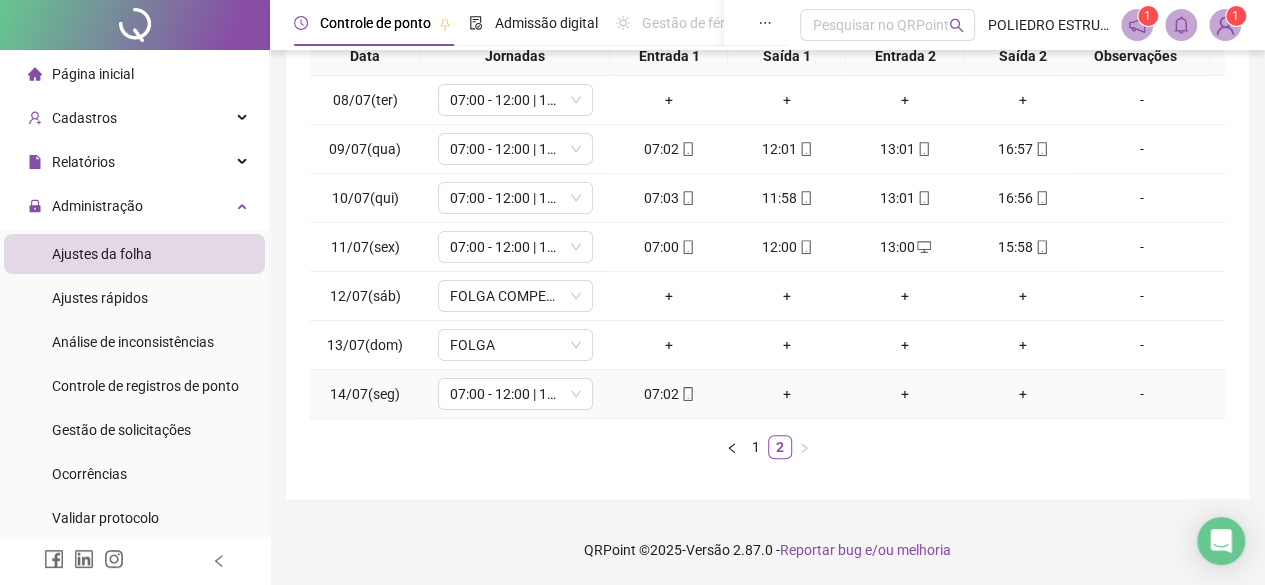 scroll, scrollTop: 0, scrollLeft: 0, axis: both 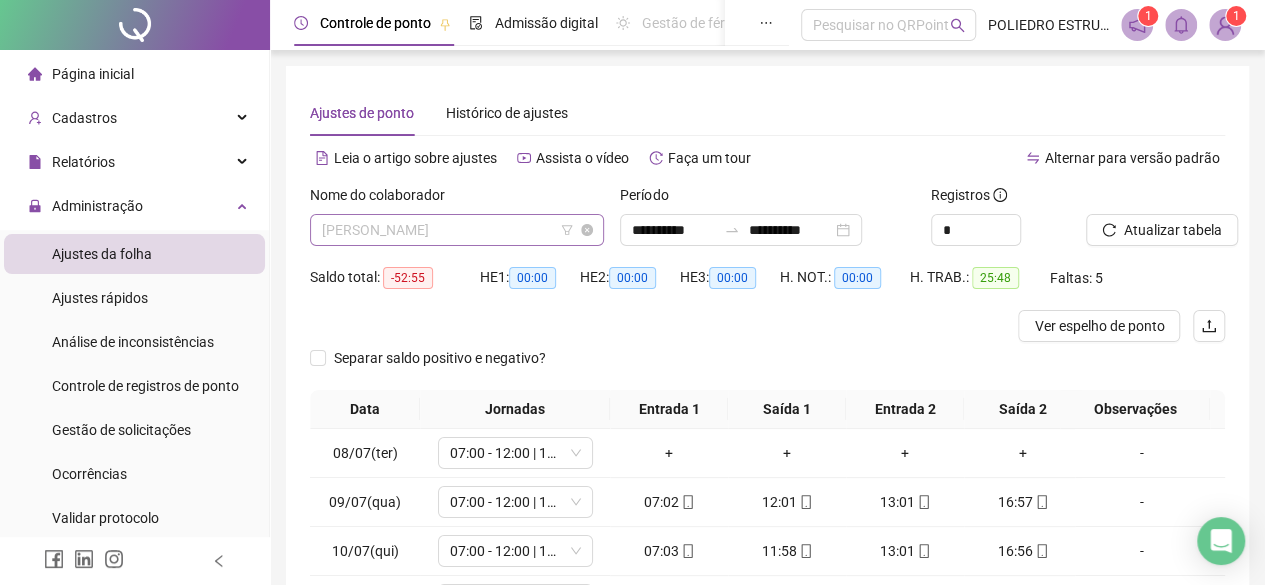 click on "ALOISIO FERREIRA CAMPOS" at bounding box center [457, 230] 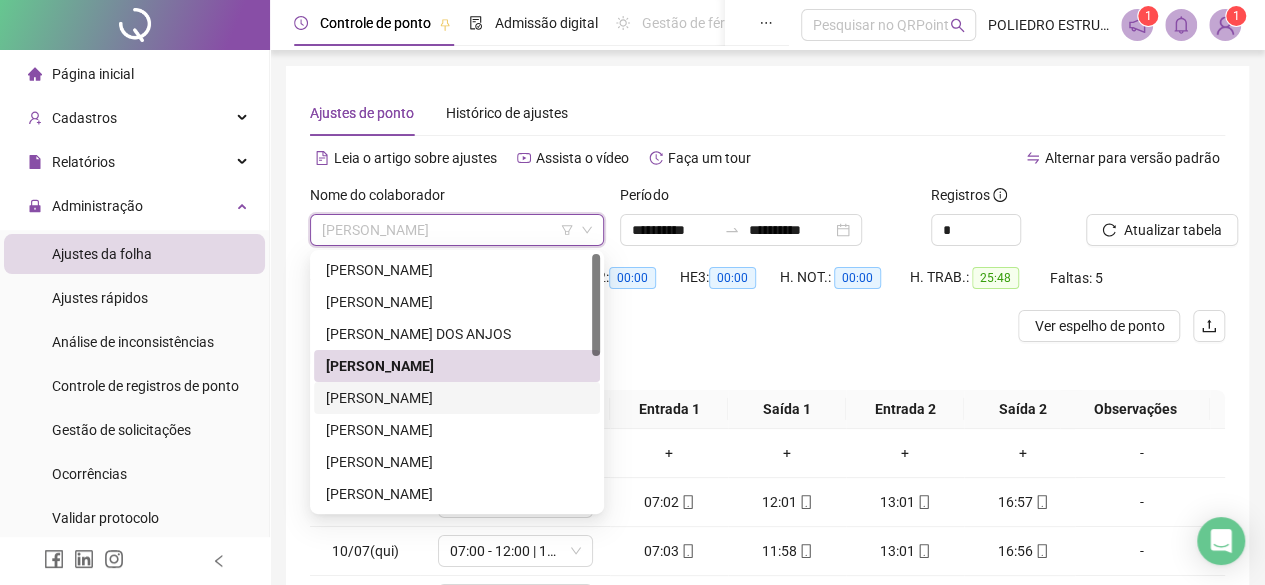 drag, startPoint x: 434, startPoint y: 403, endPoint x: 476, endPoint y: 399, distance: 42.190044 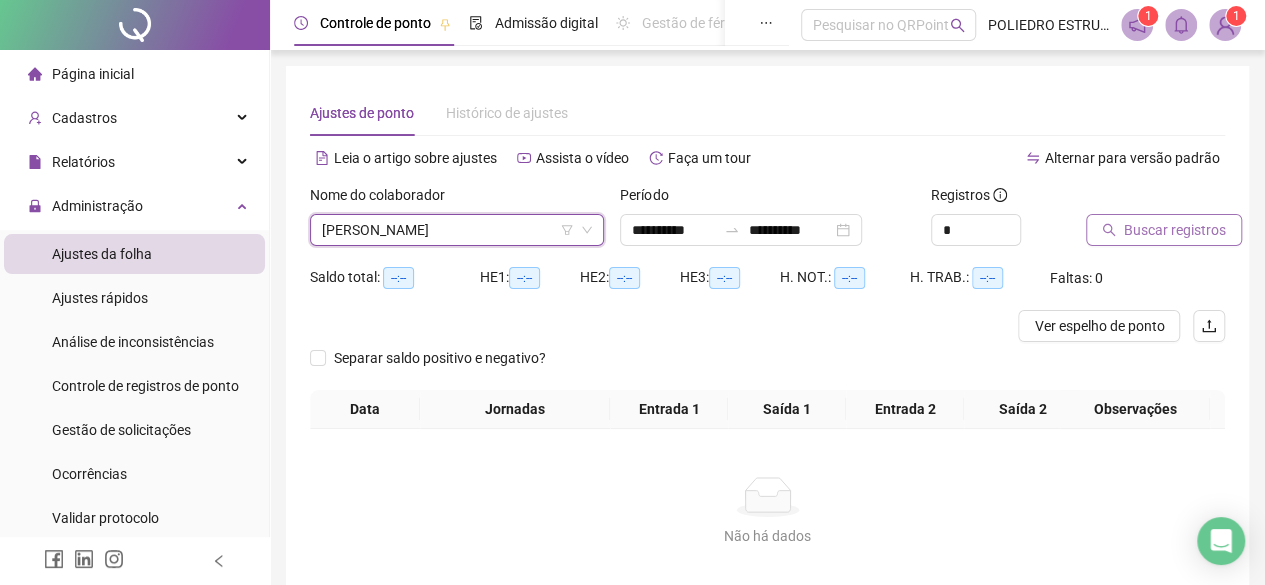 click on "Buscar registros" at bounding box center (1175, 230) 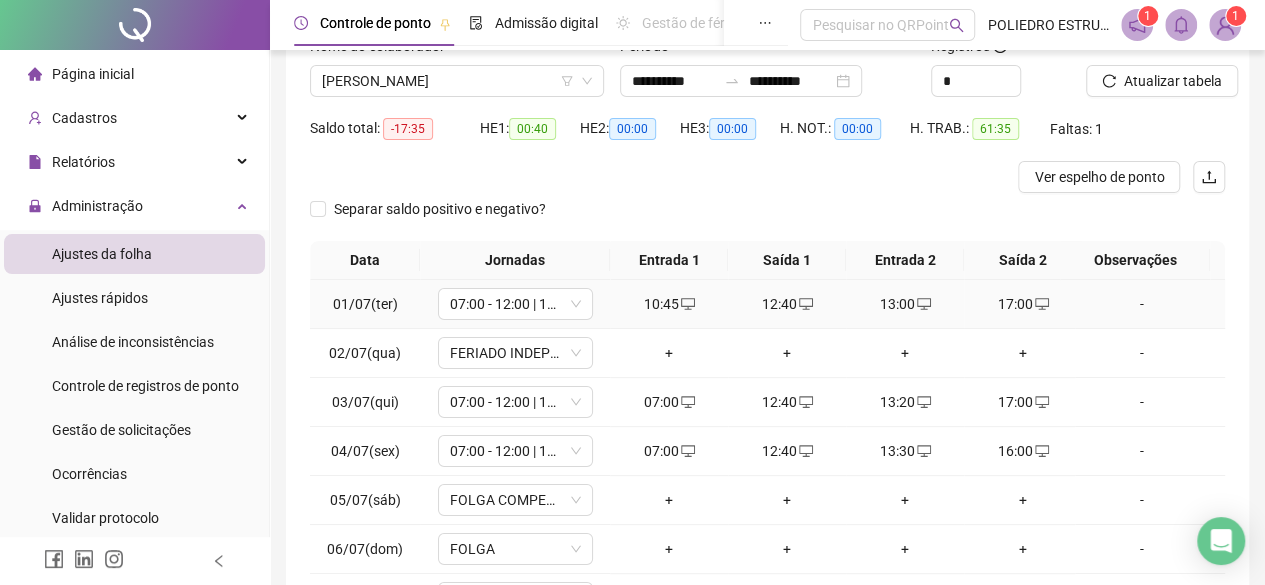 scroll, scrollTop: 365, scrollLeft: 0, axis: vertical 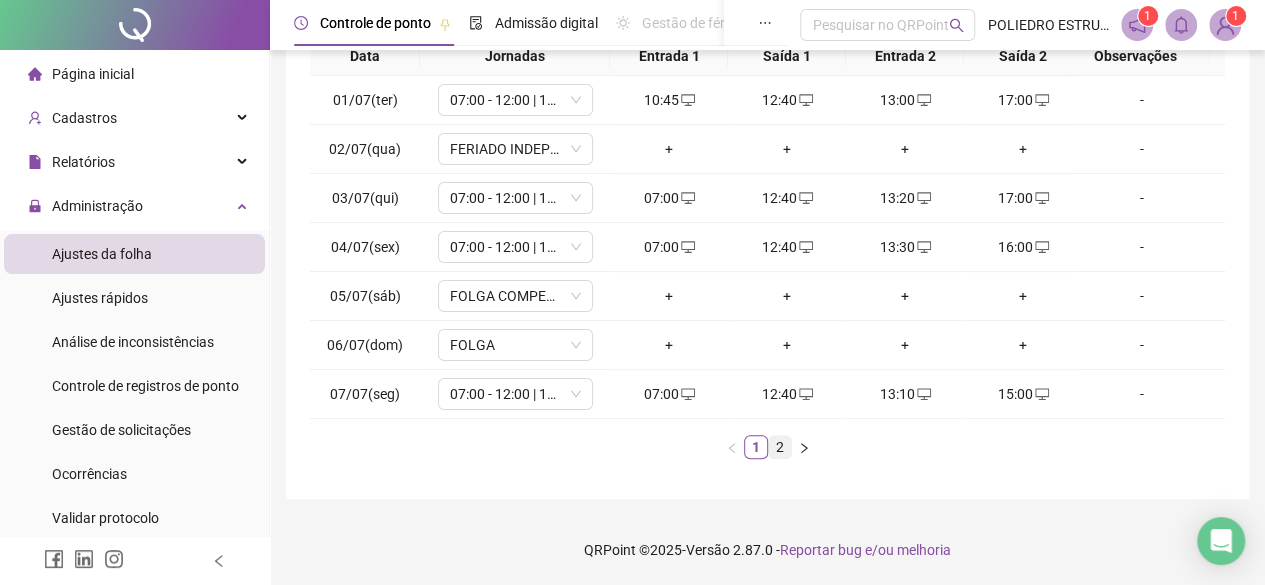 click on "2" at bounding box center [780, 447] 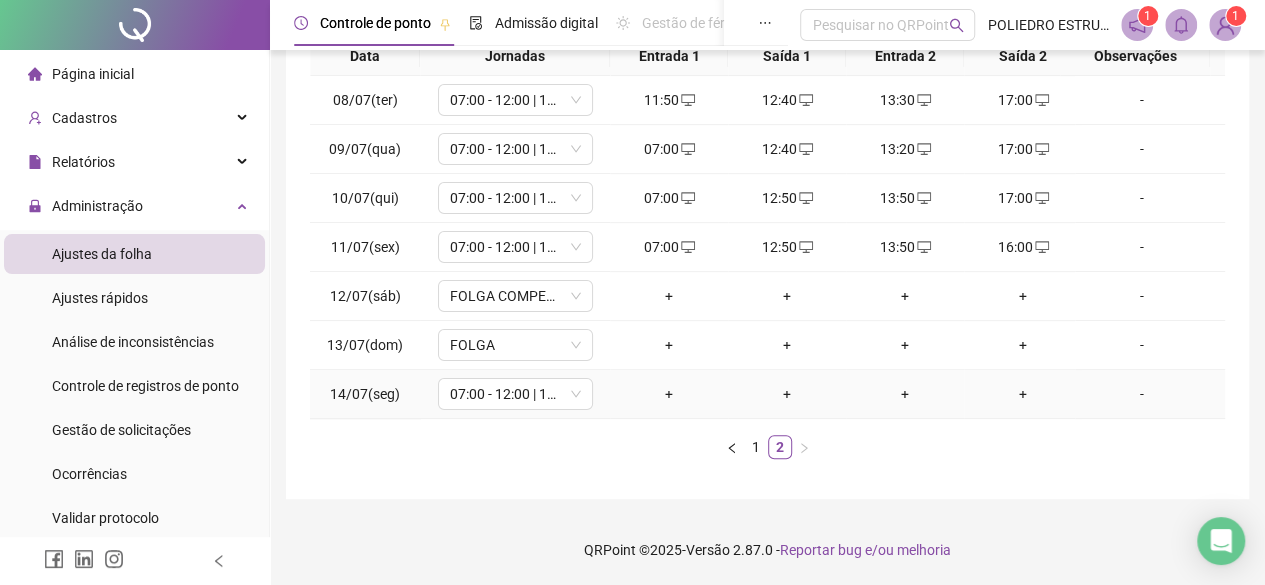click on "+" at bounding box center [669, 394] 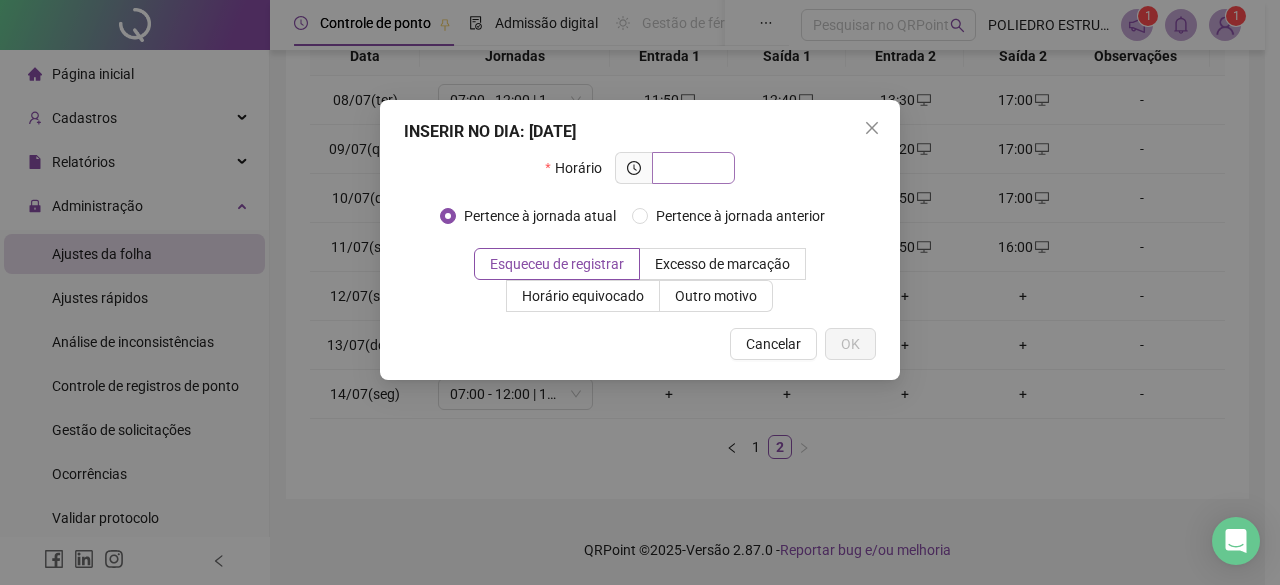 click at bounding box center (693, 168) 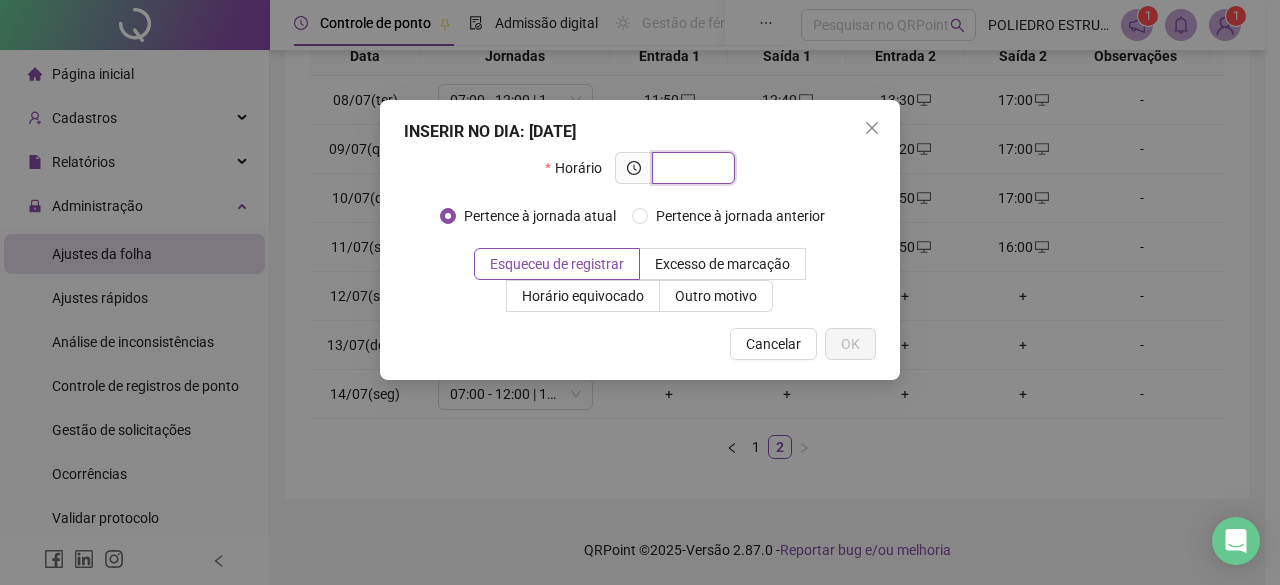click at bounding box center (691, 168) 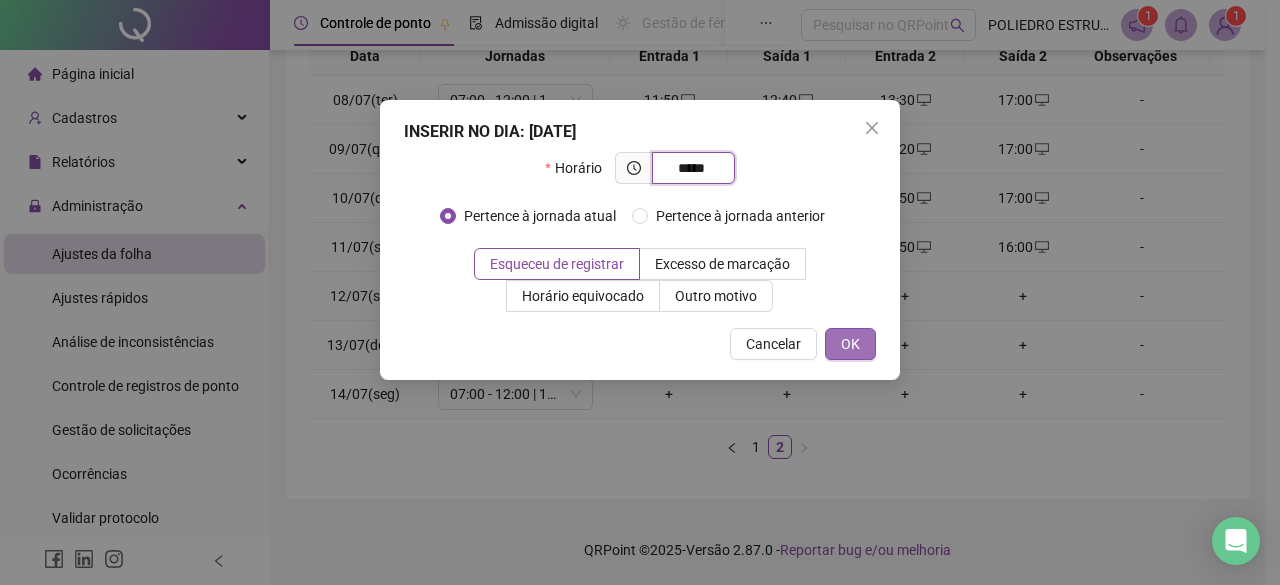 type on "*****" 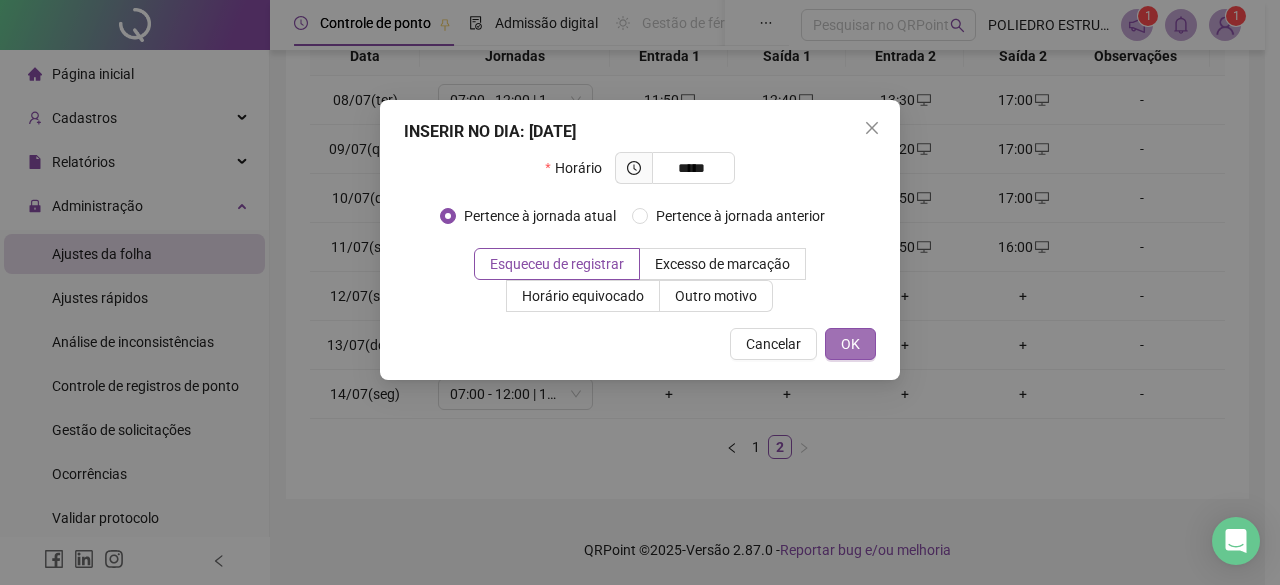 click on "OK" at bounding box center [850, 344] 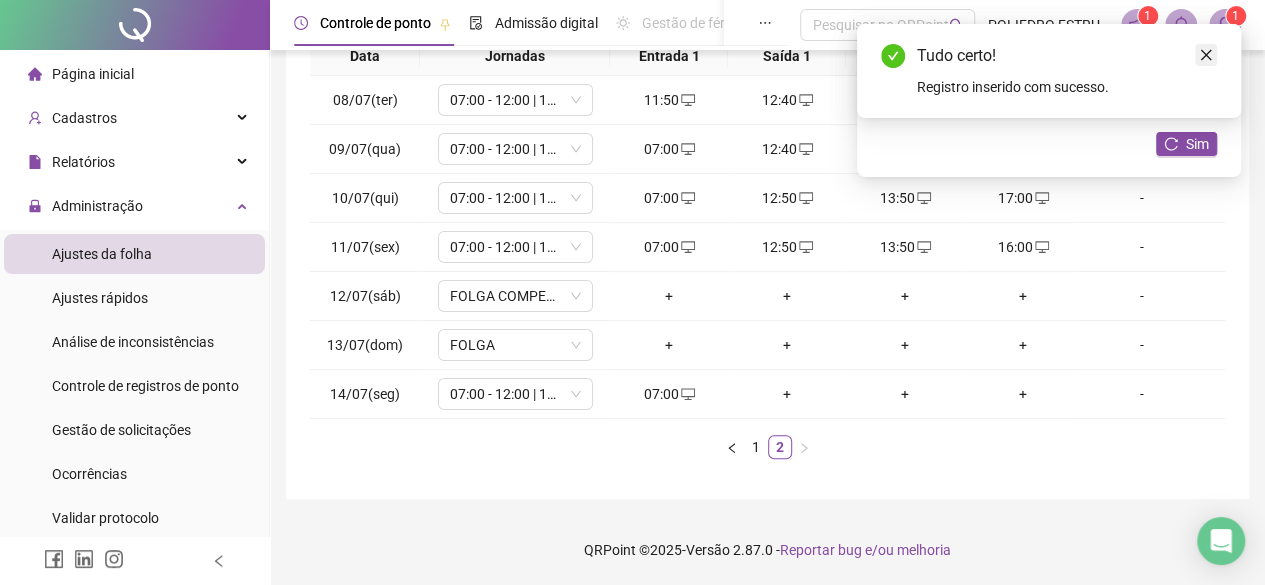 click at bounding box center [1206, 55] 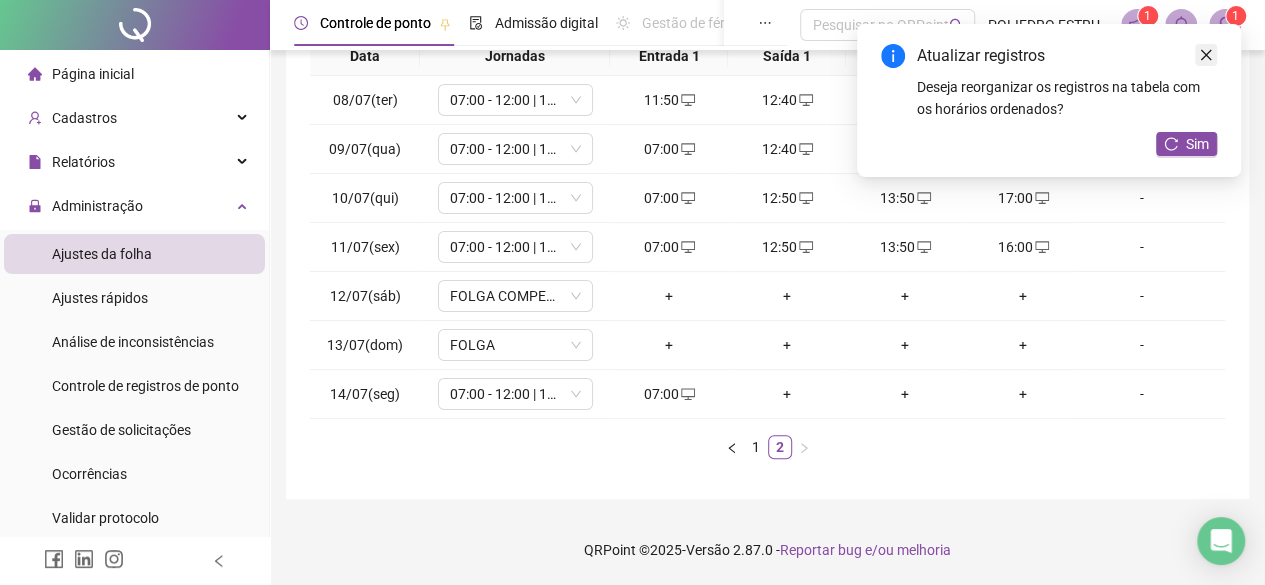 click at bounding box center (1206, 55) 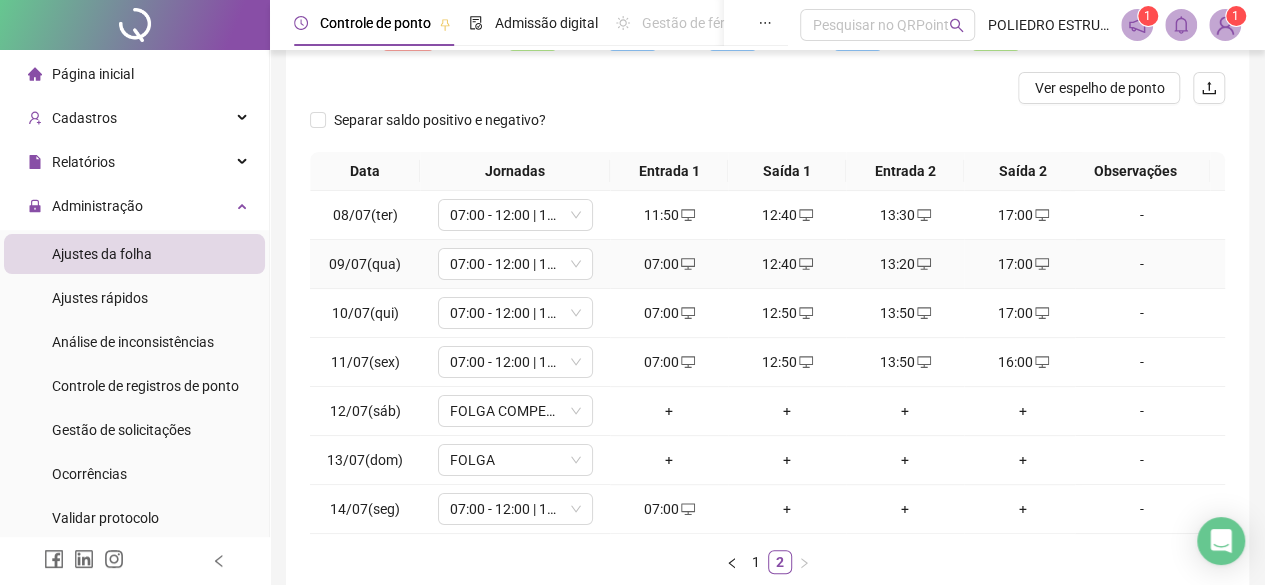 scroll, scrollTop: 0, scrollLeft: 0, axis: both 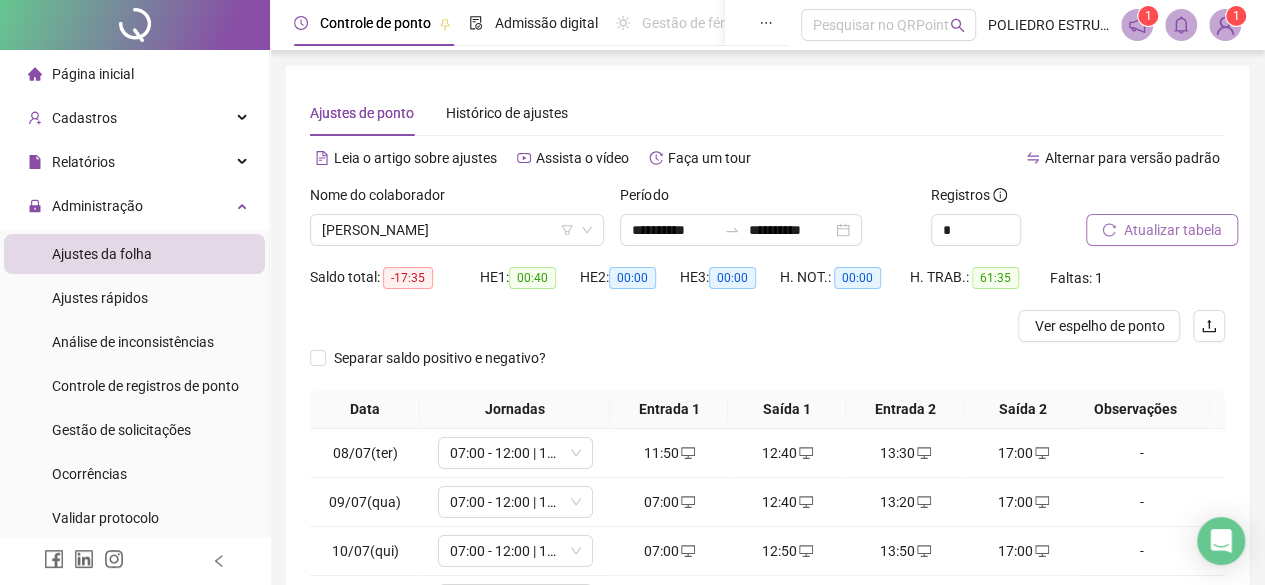 click on "Atualizar tabela" at bounding box center (1173, 230) 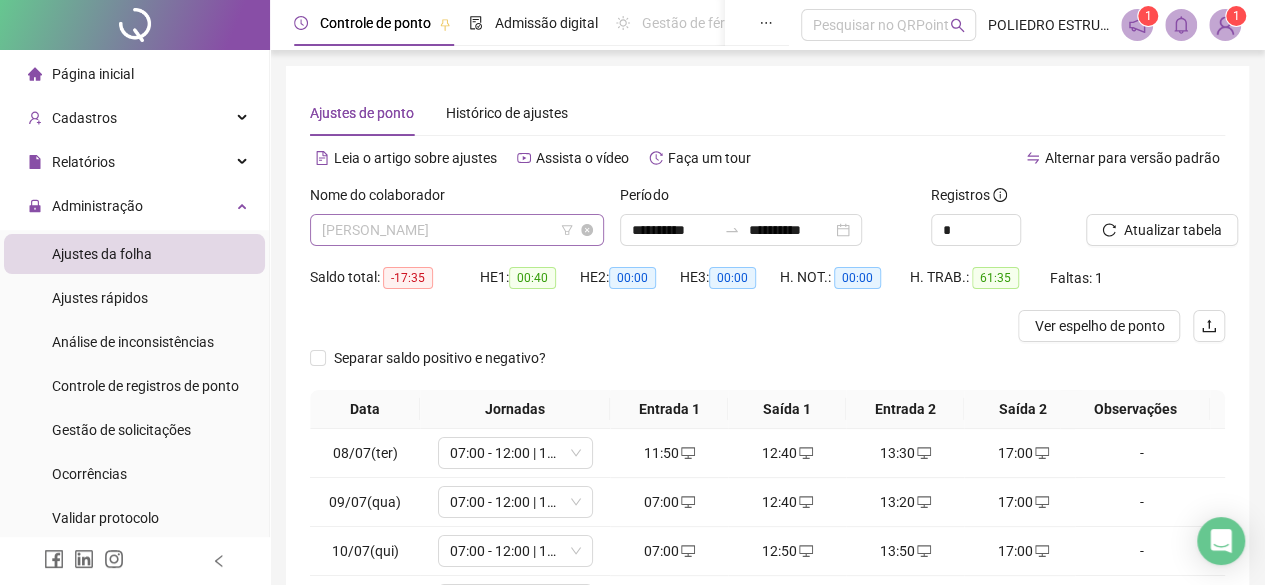 click on "ANA CRISTINA SACRAMENTO FIGUEIREDO DE OLIVEIRA" at bounding box center [457, 230] 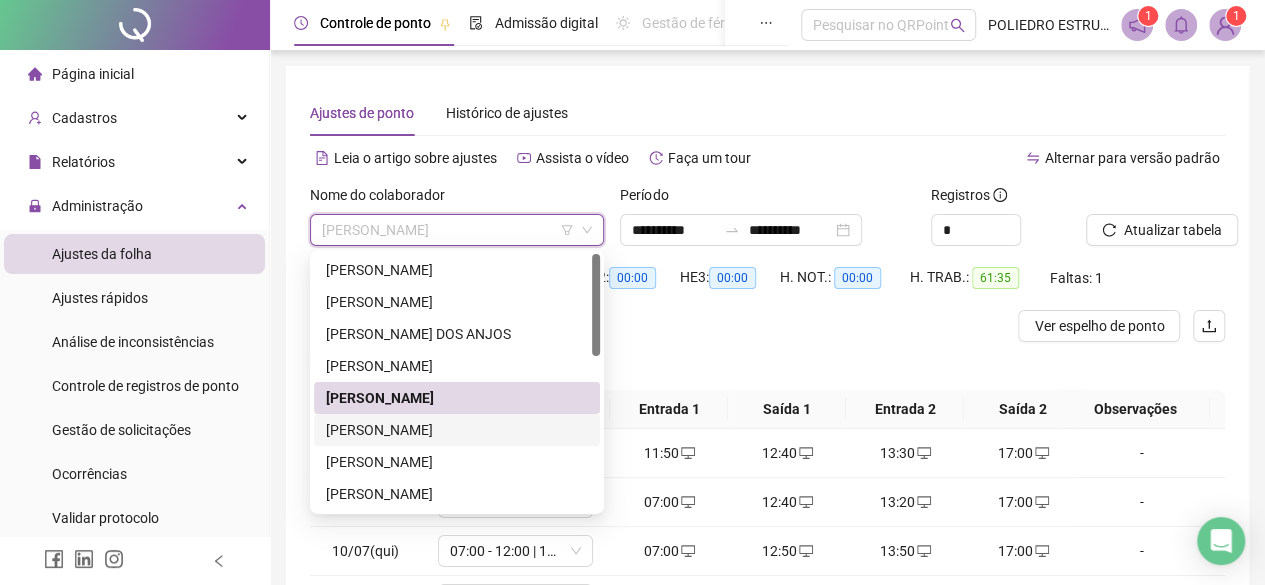 click on "BRUNO FERREIRA ALVES DE OLIVEIRA" at bounding box center (457, 430) 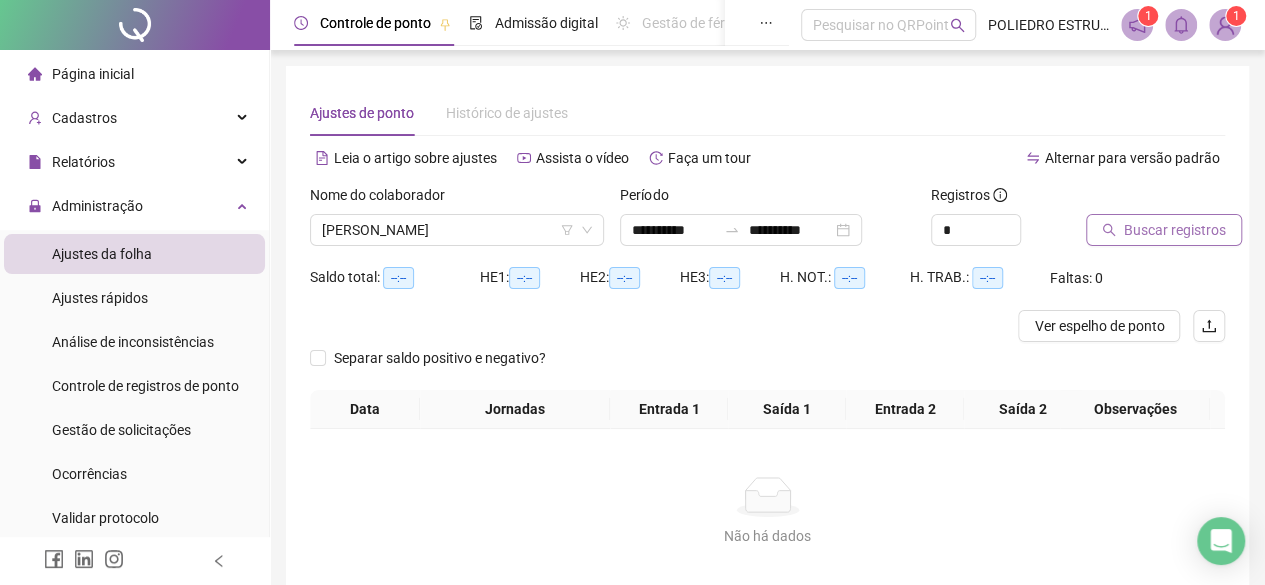 click on "Buscar registros" at bounding box center [1175, 230] 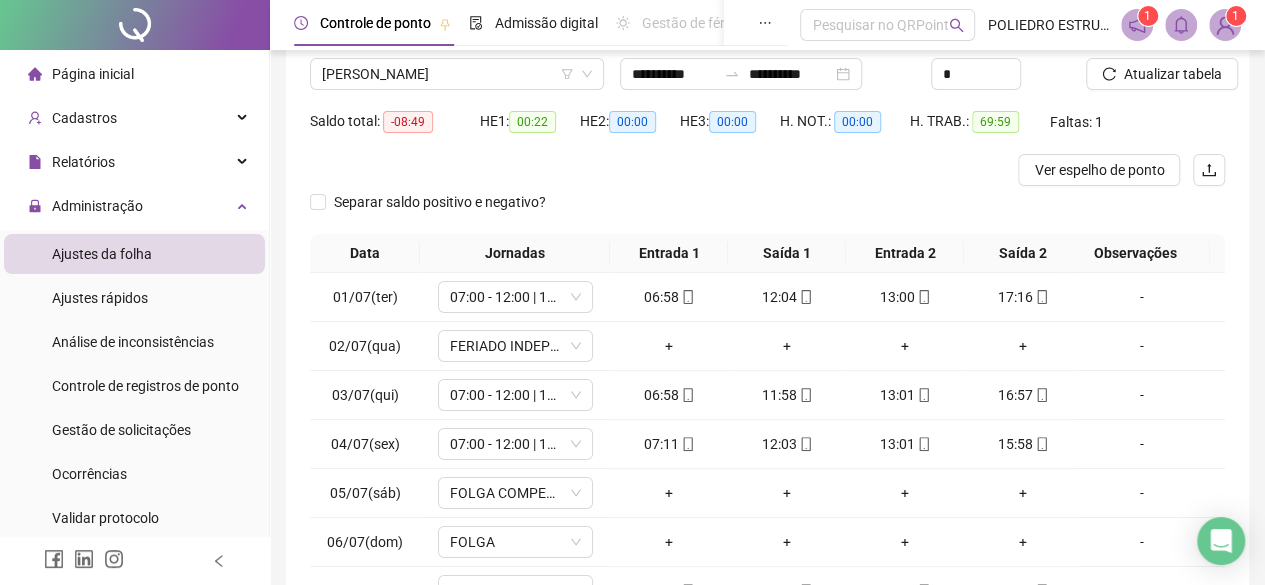 scroll, scrollTop: 365, scrollLeft: 0, axis: vertical 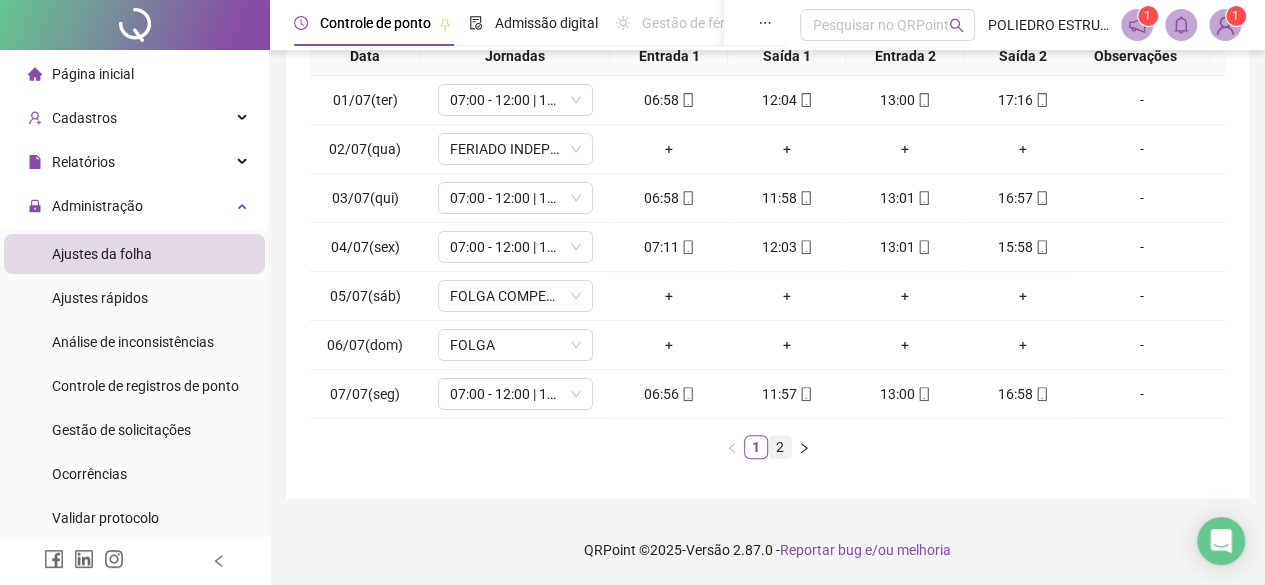 click on "2" at bounding box center [780, 447] 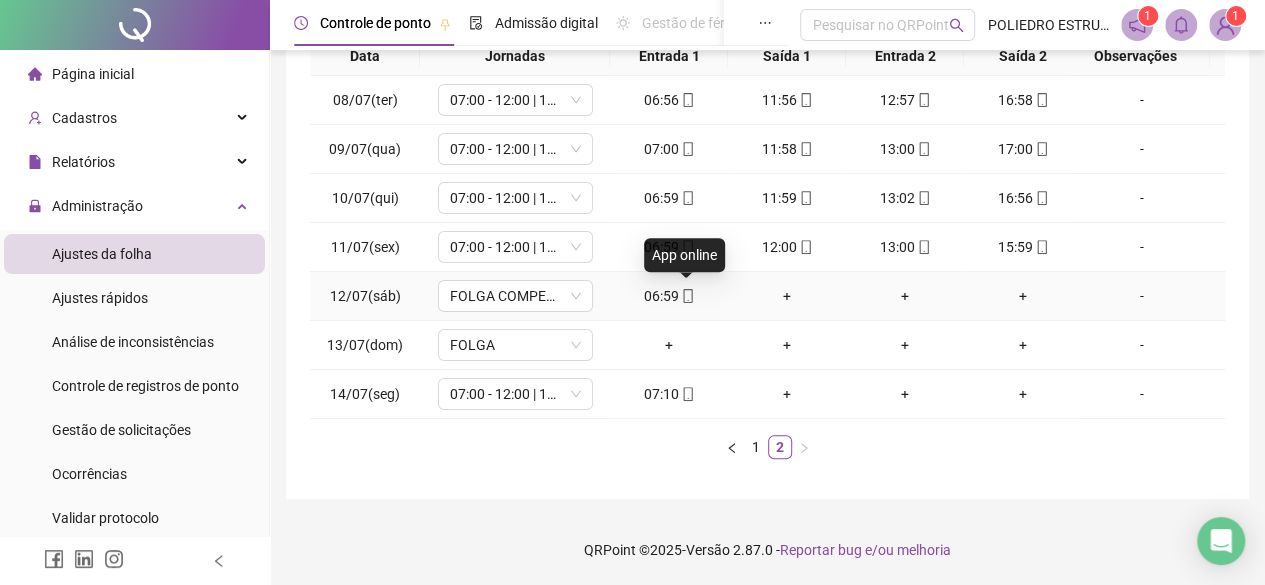 click 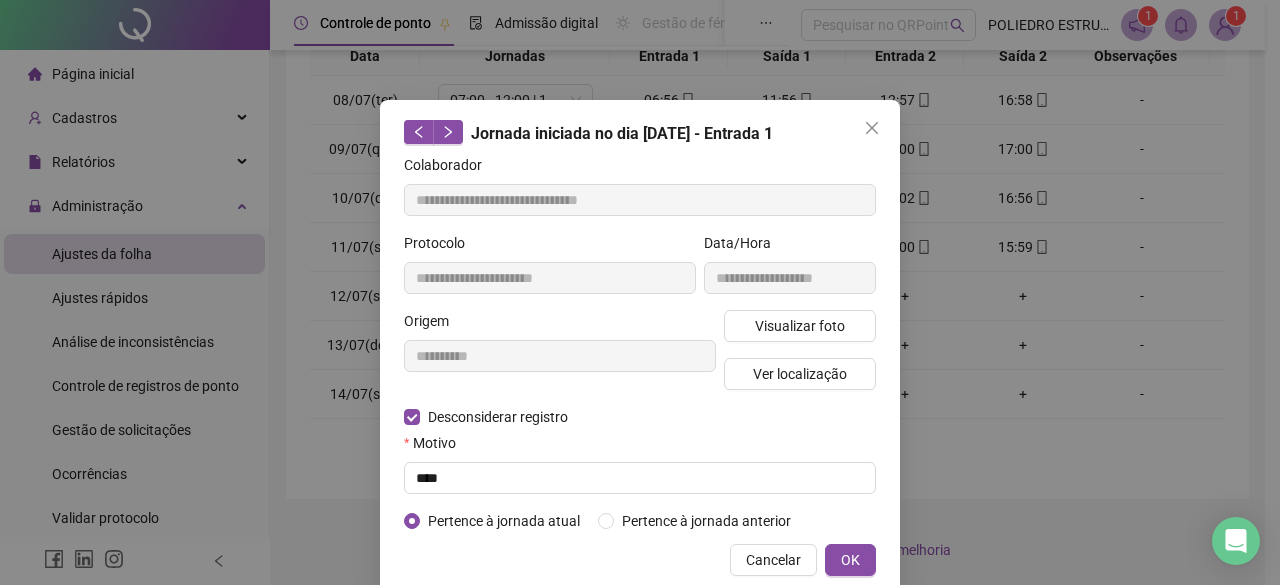 type on "**********" 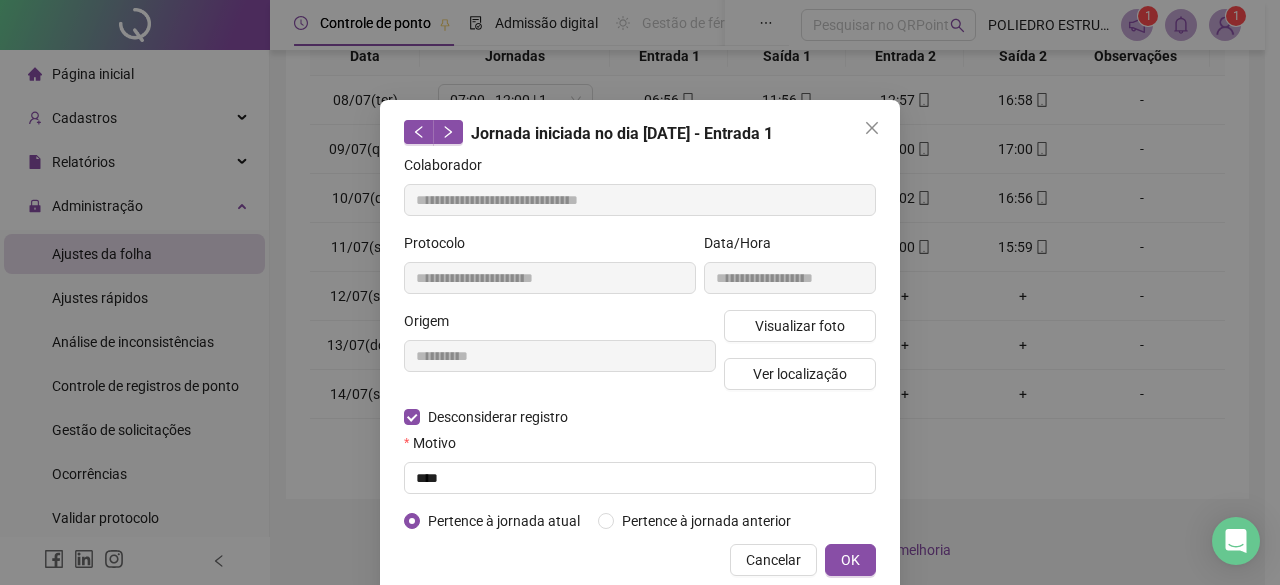 type on "**********" 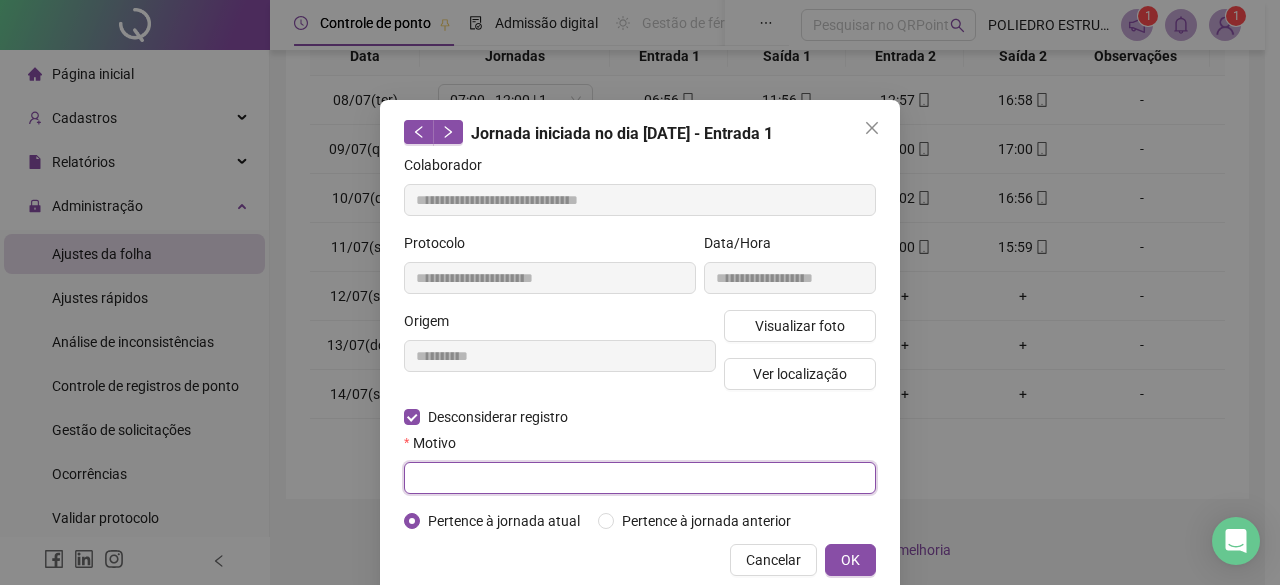 click at bounding box center (640, 478) 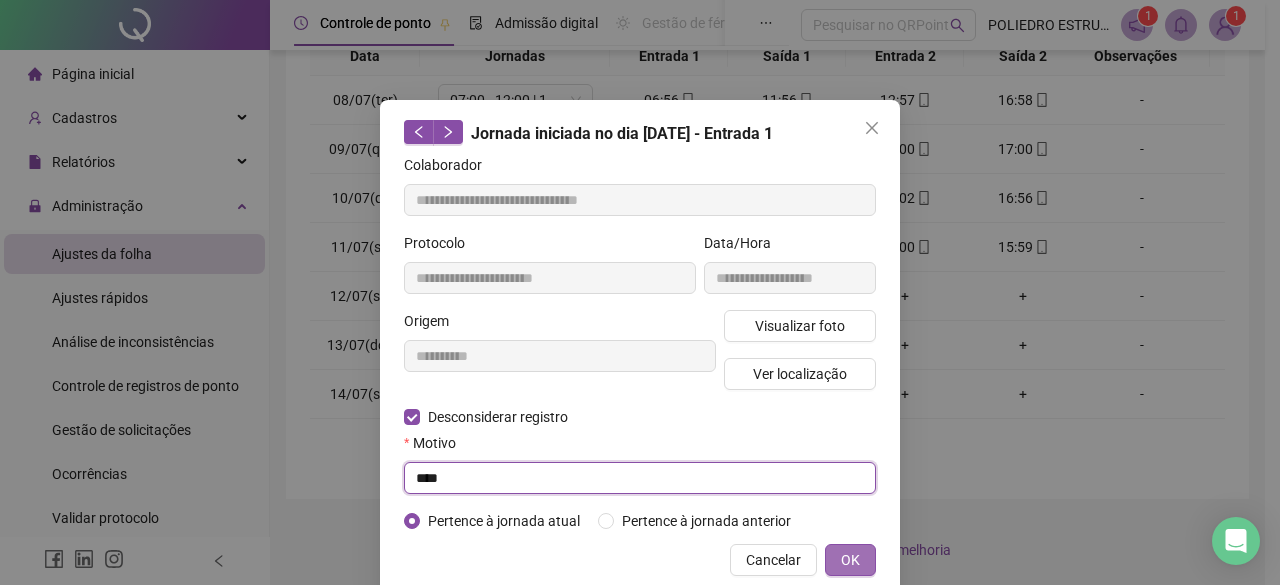 type on "****" 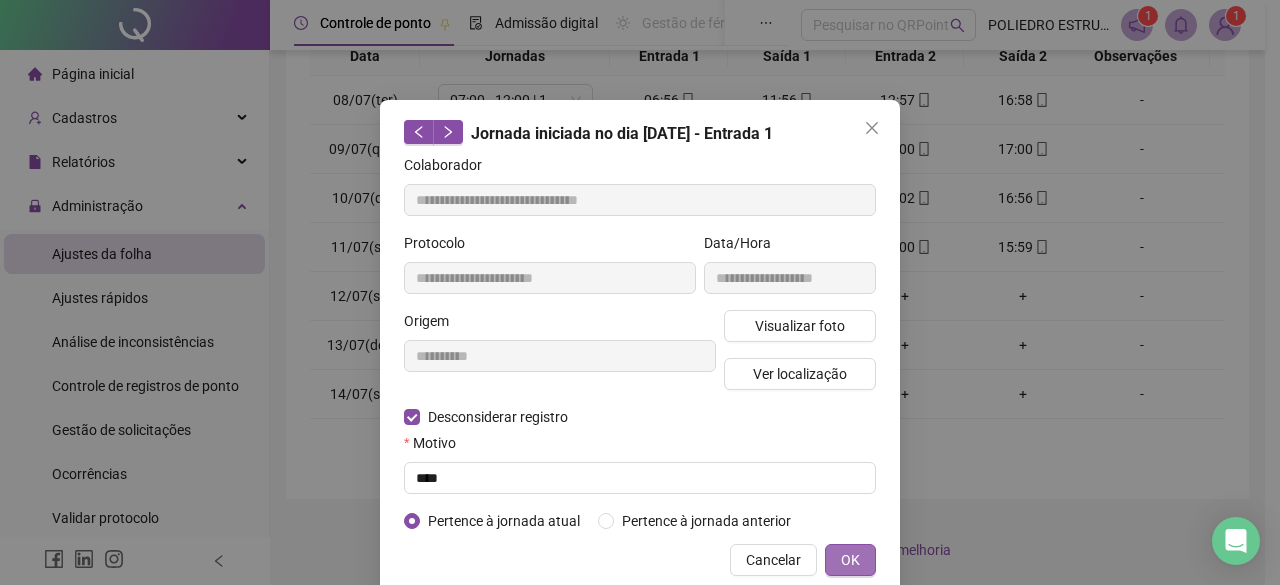click on "OK" at bounding box center [850, 560] 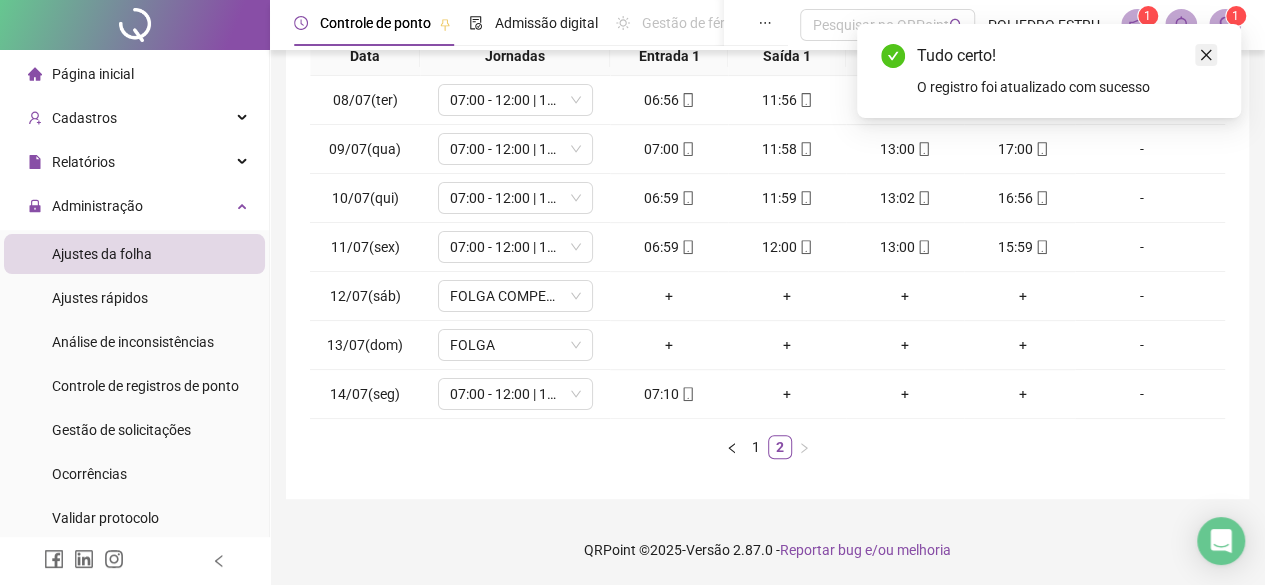 click 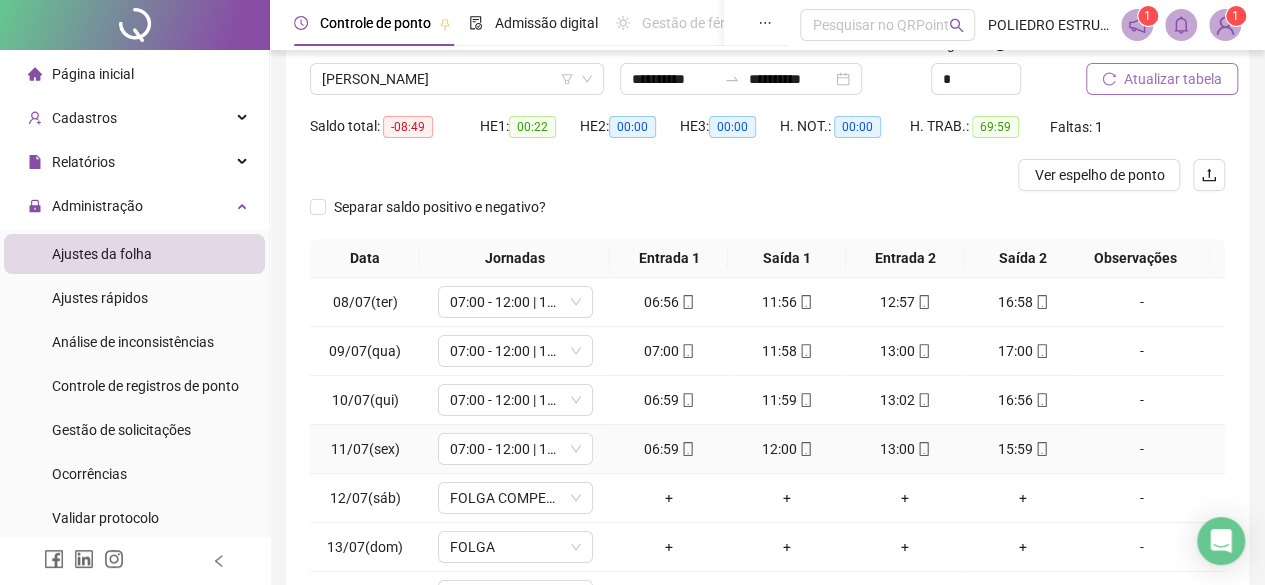 scroll, scrollTop: 0, scrollLeft: 0, axis: both 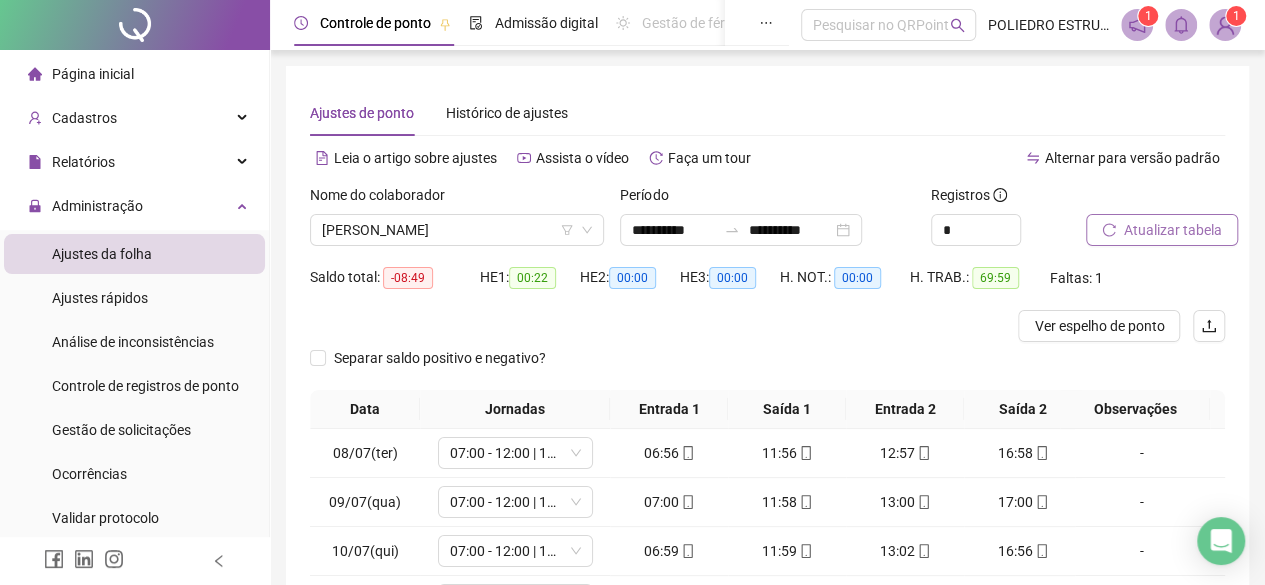 click on "Atualizar tabela" at bounding box center [1173, 230] 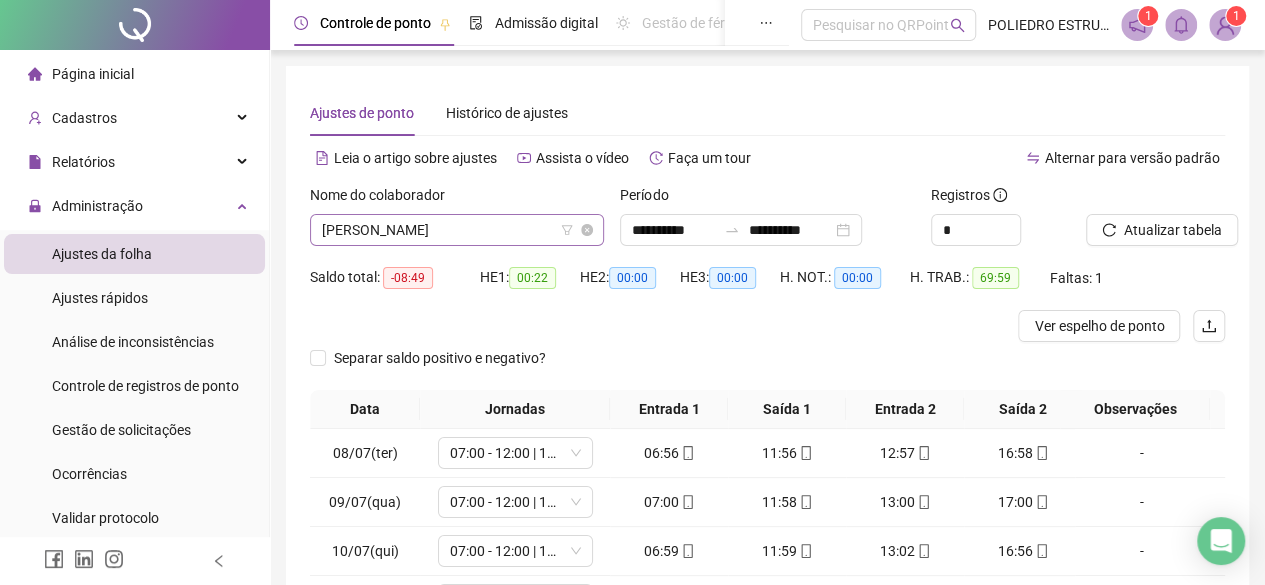 click on "BRUNO FERREIRA ALVES DE OLIVEIRA" at bounding box center [457, 230] 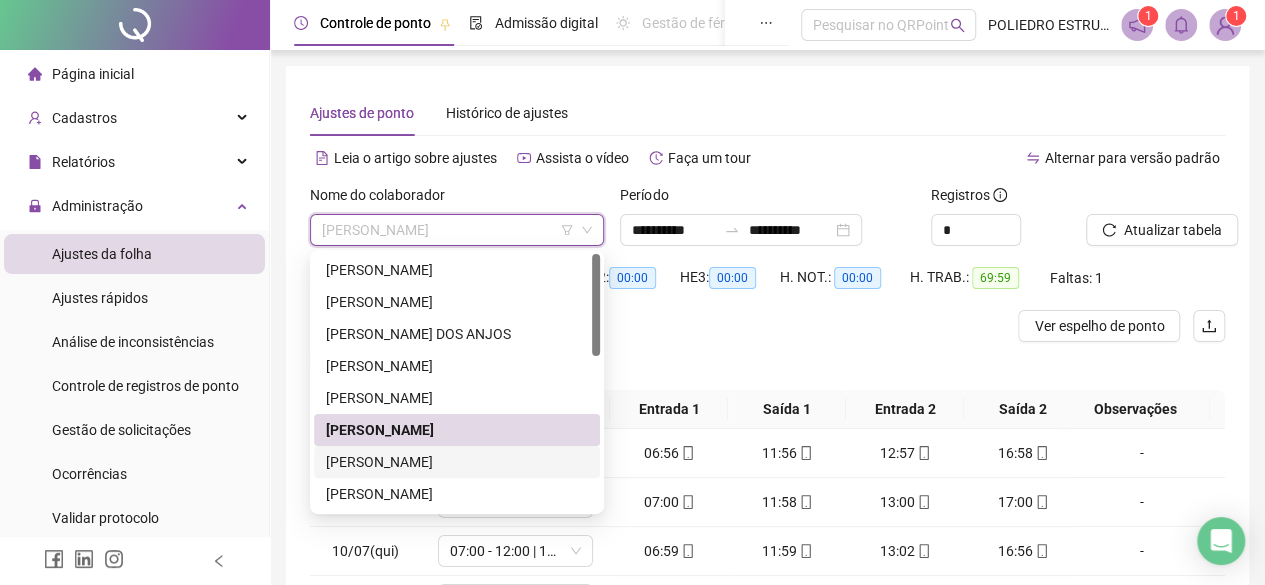 click on "CARLOS ALEXANDRE DOS SANTOS SANTANA" at bounding box center [457, 462] 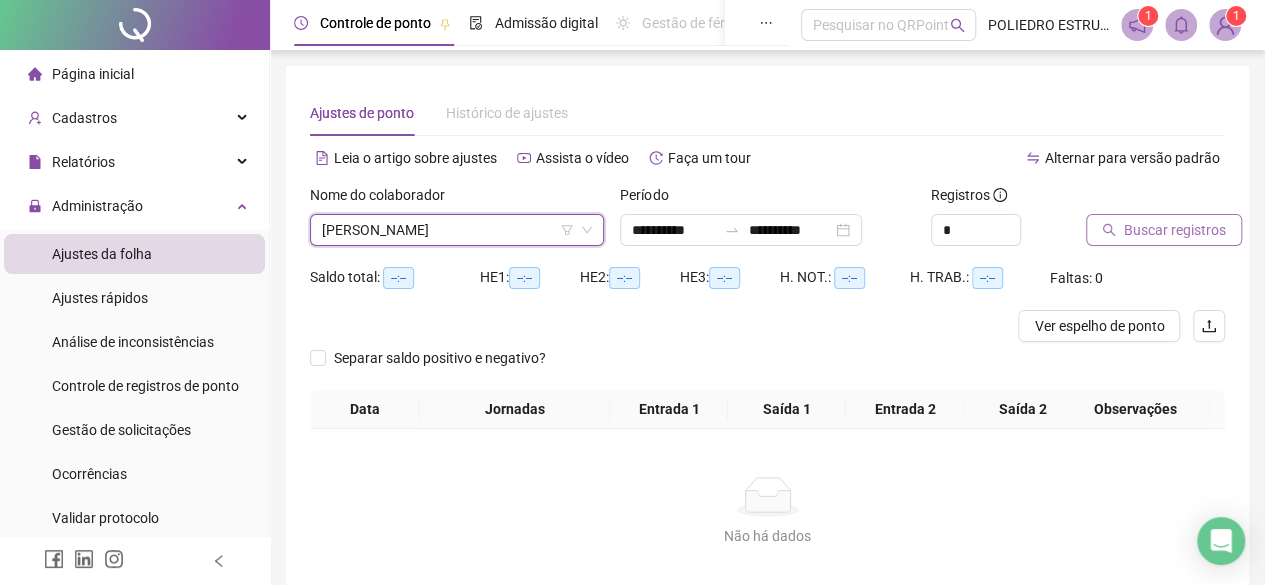 click on "Buscar registros" at bounding box center [1175, 230] 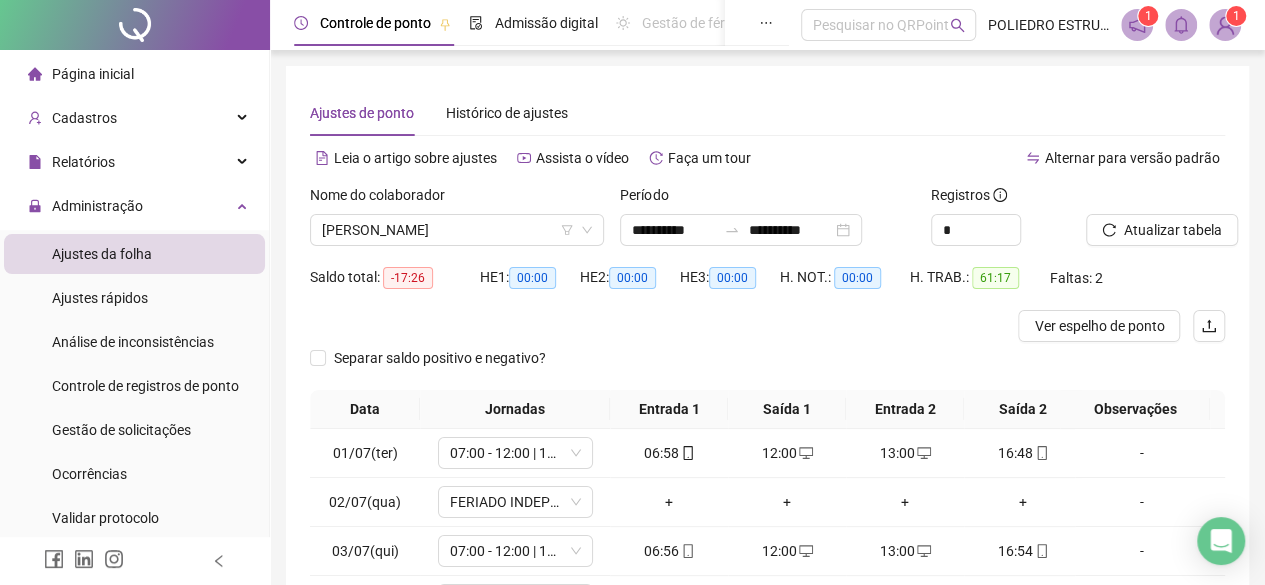 scroll, scrollTop: 365, scrollLeft: 0, axis: vertical 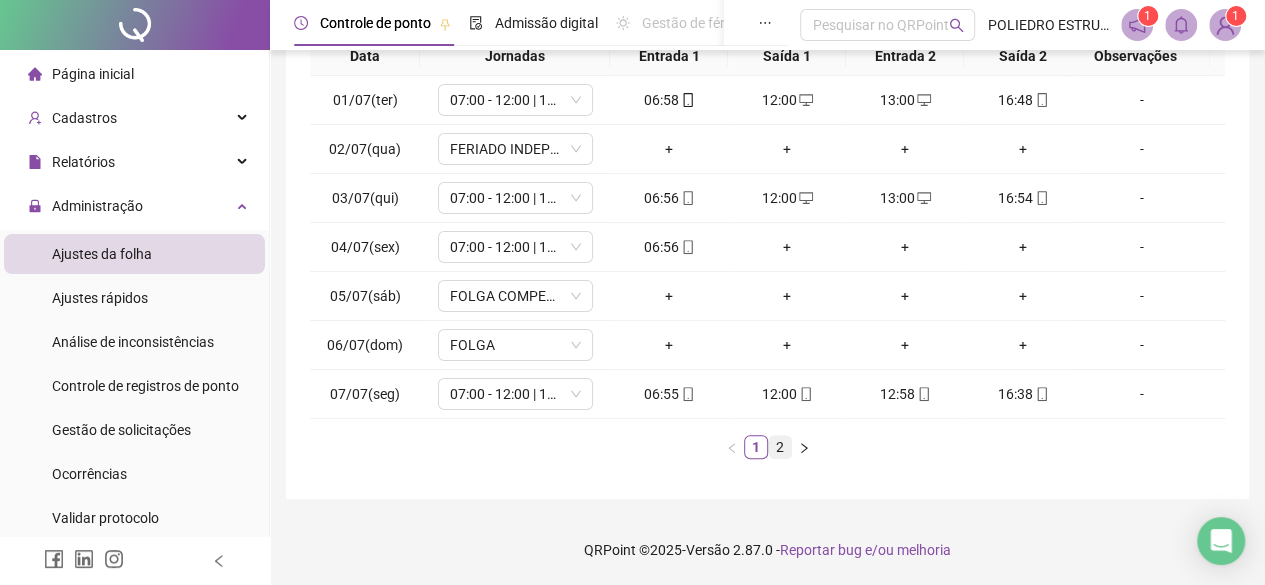 click on "2" at bounding box center [780, 447] 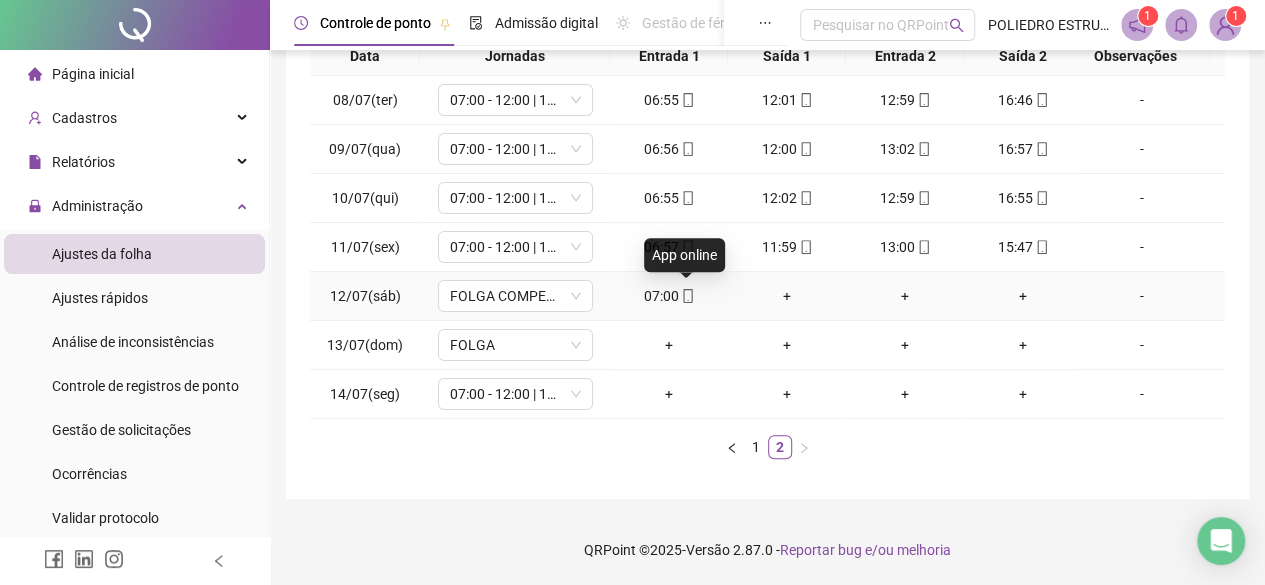 click 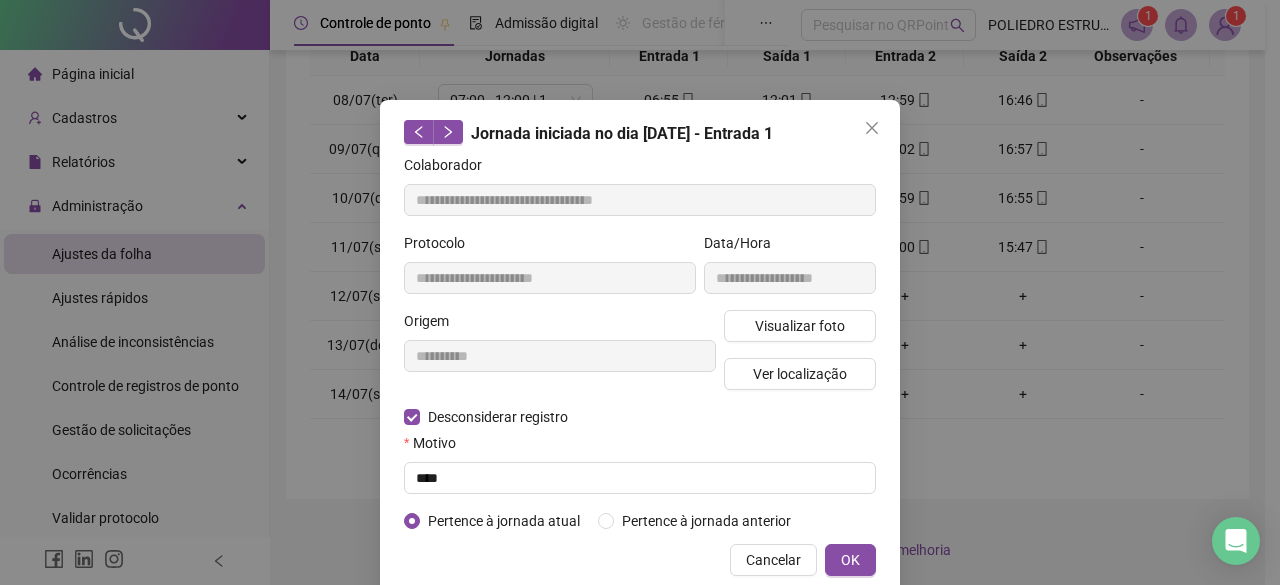 type on "**********" 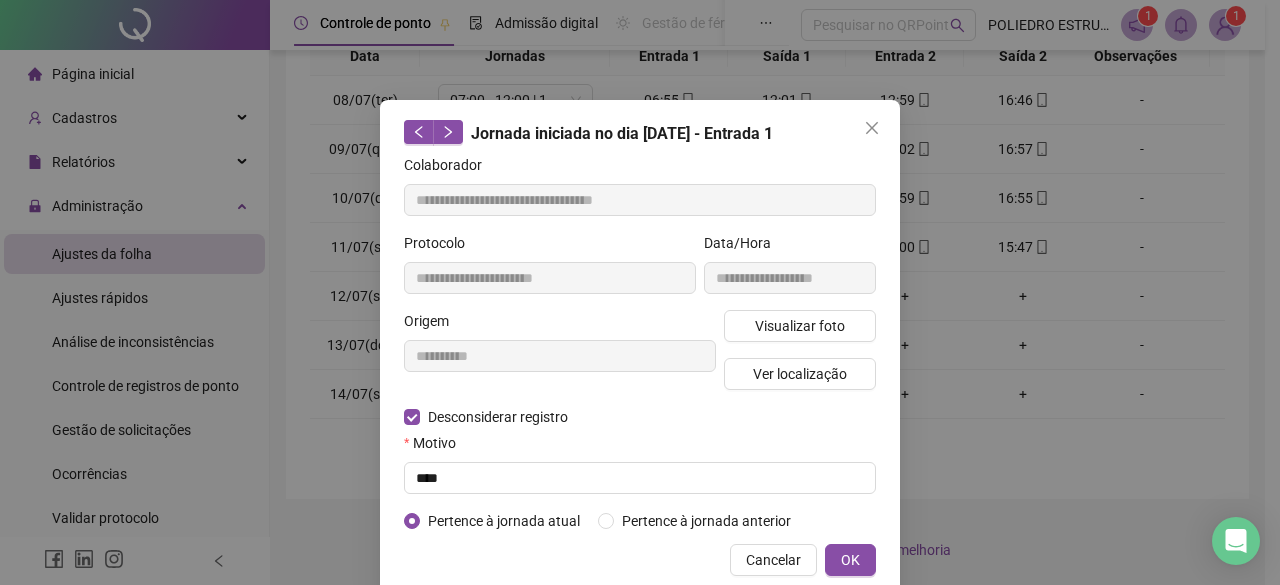 type on "**********" 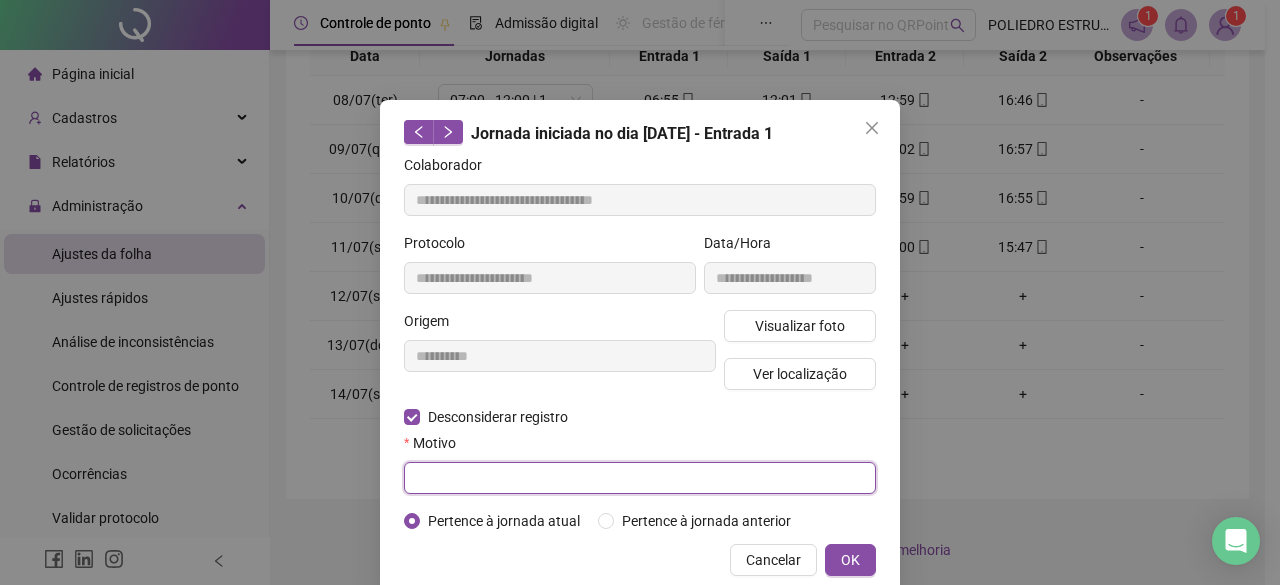 click at bounding box center [640, 478] 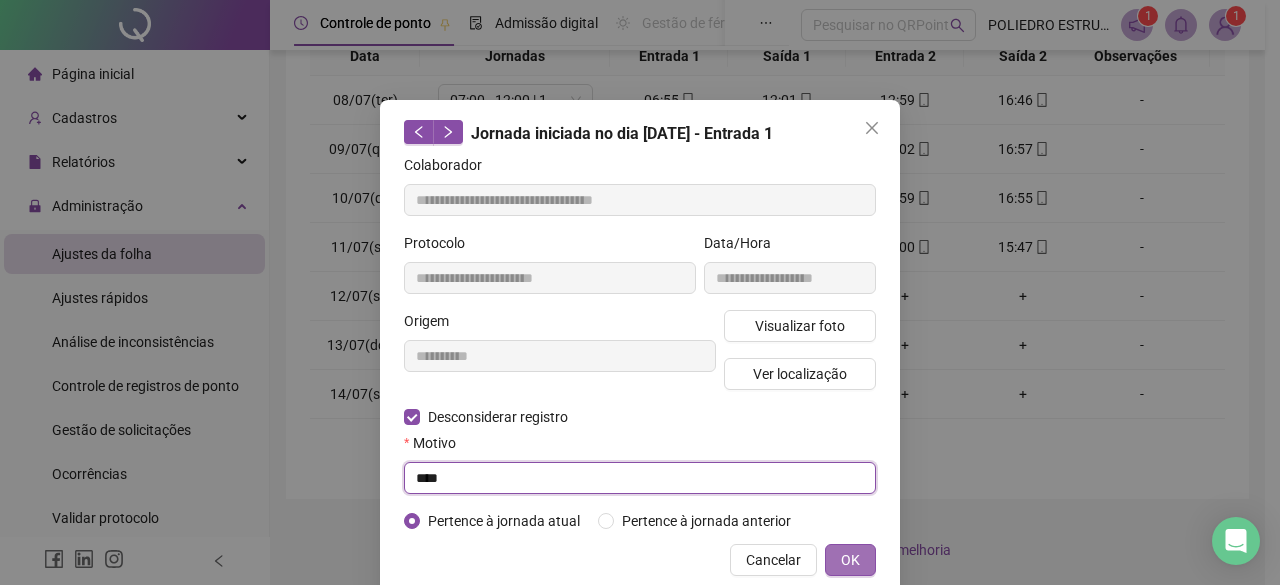 type on "****" 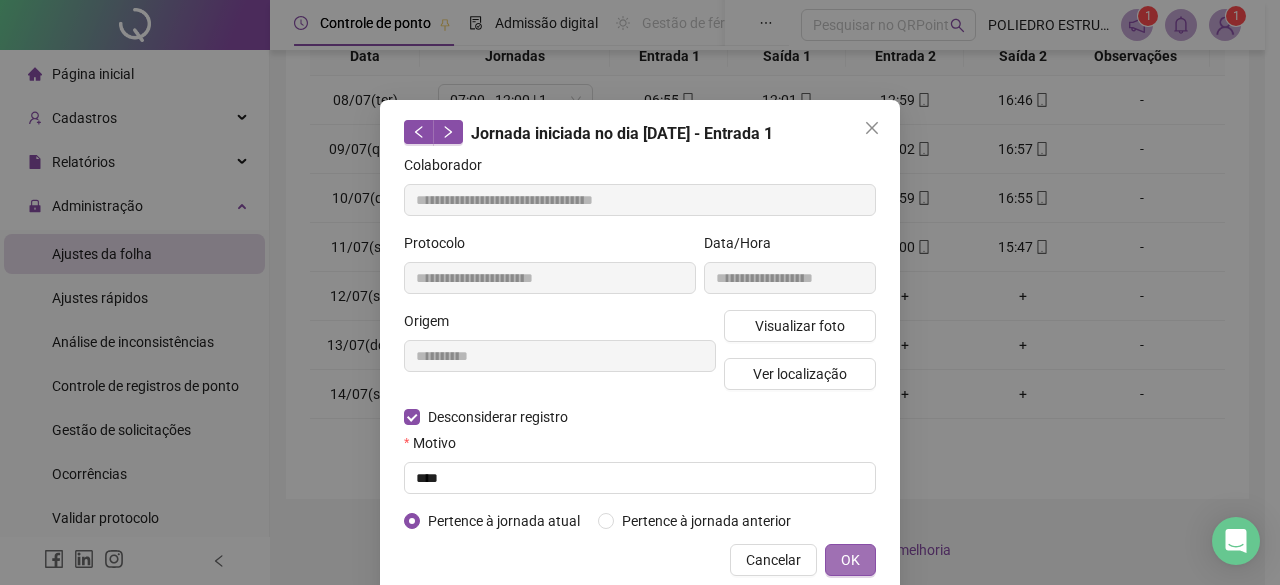 click on "OK" at bounding box center (850, 560) 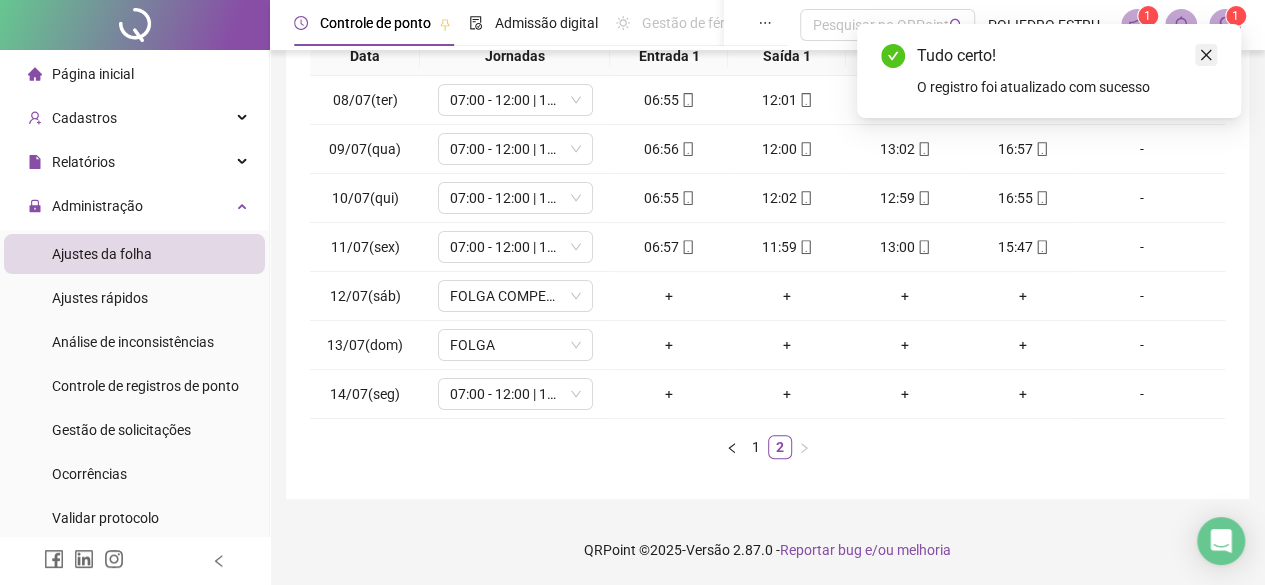 click 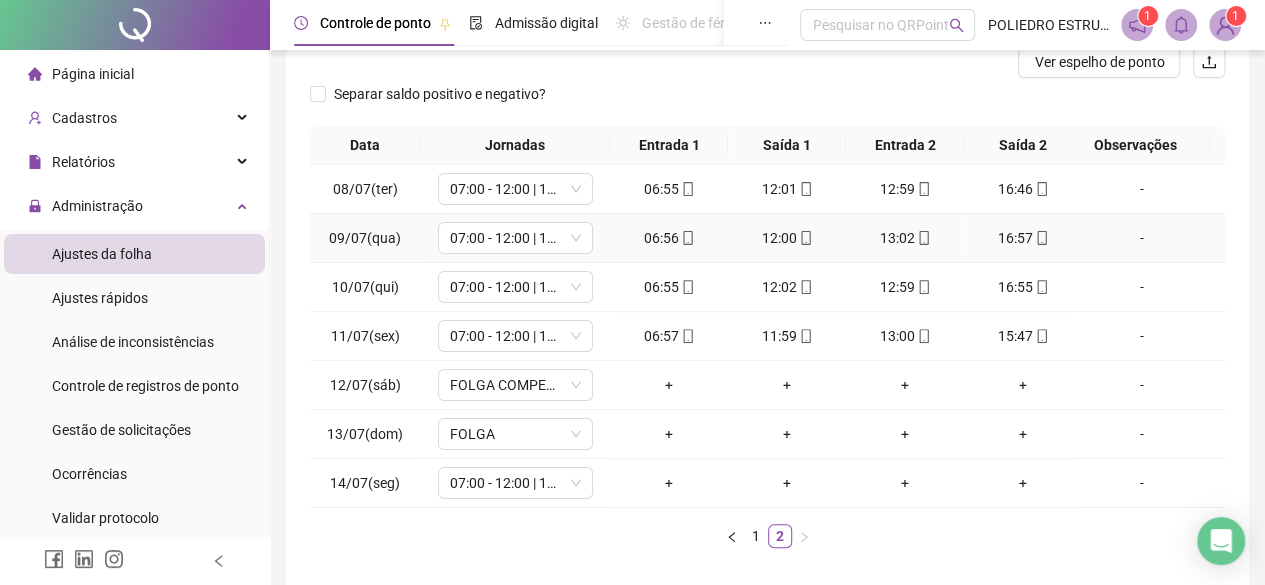 scroll, scrollTop: 65, scrollLeft: 0, axis: vertical 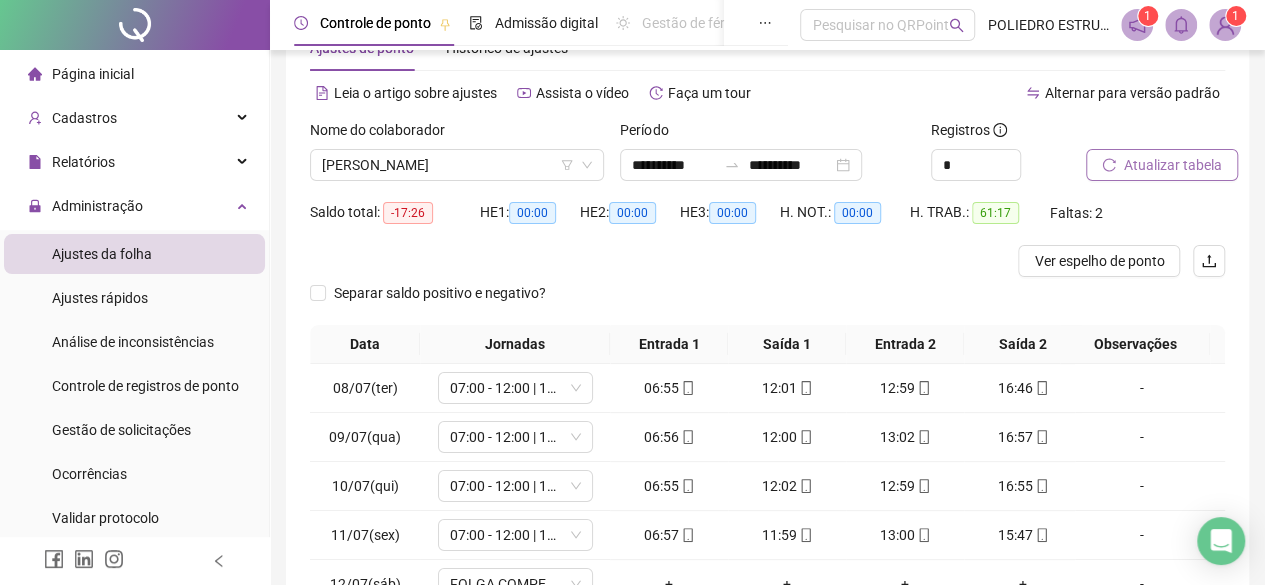 click on "Atualizar tabela" at bounding box center (1173, 165) 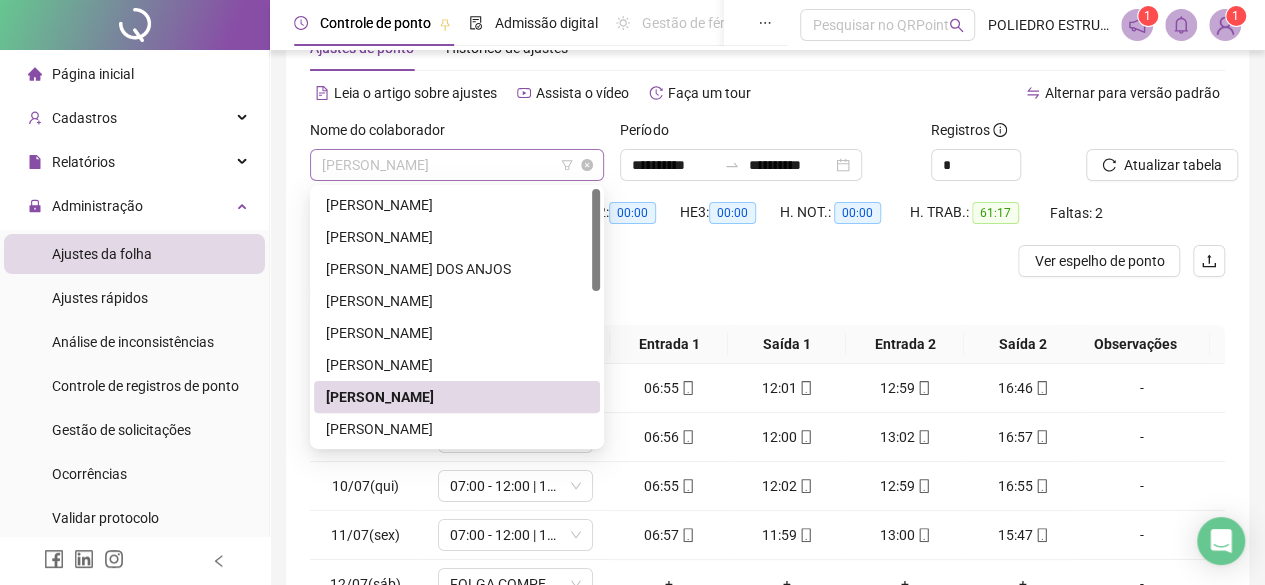 click on "CARLOS ALEXANDRE DOS SANTOS SANTANA" at bounding box center (457, 165) 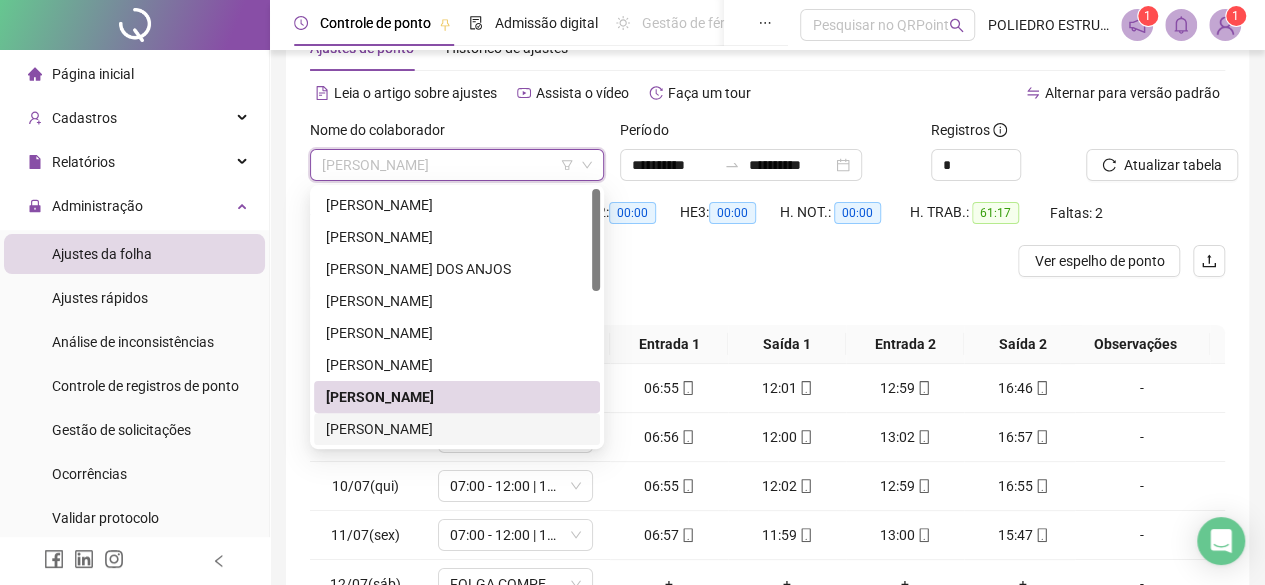 click on "CLAUDIO LUIS DE JESUS SANTOS" at bounding box center (457, 429) 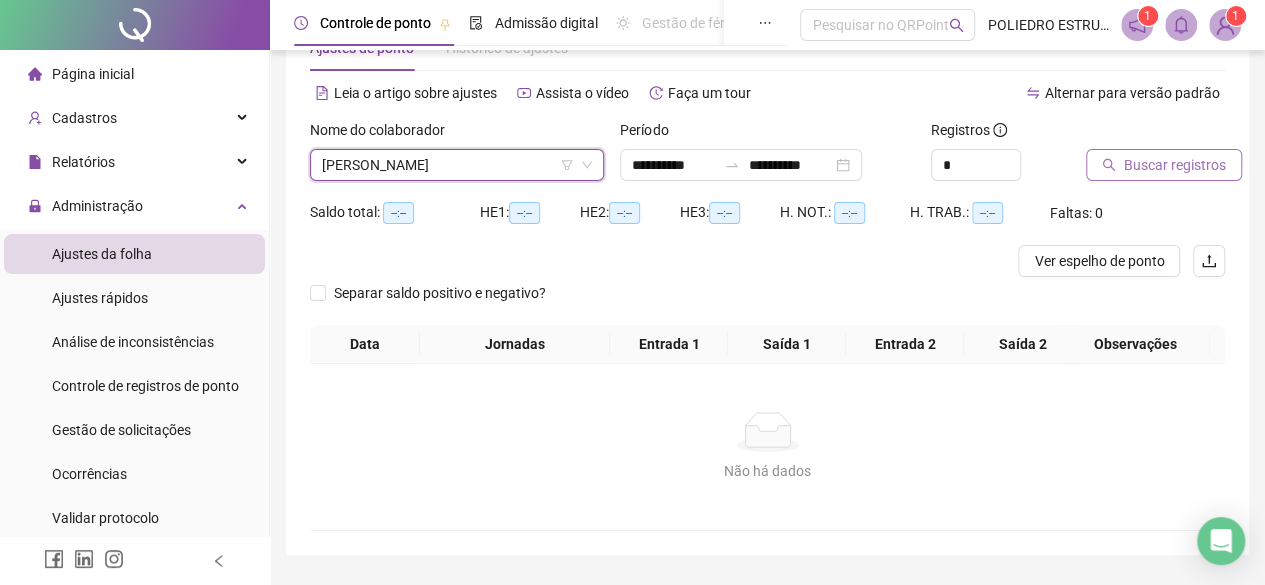 click on "Buscar registros" at bounding box center (1164, 165) 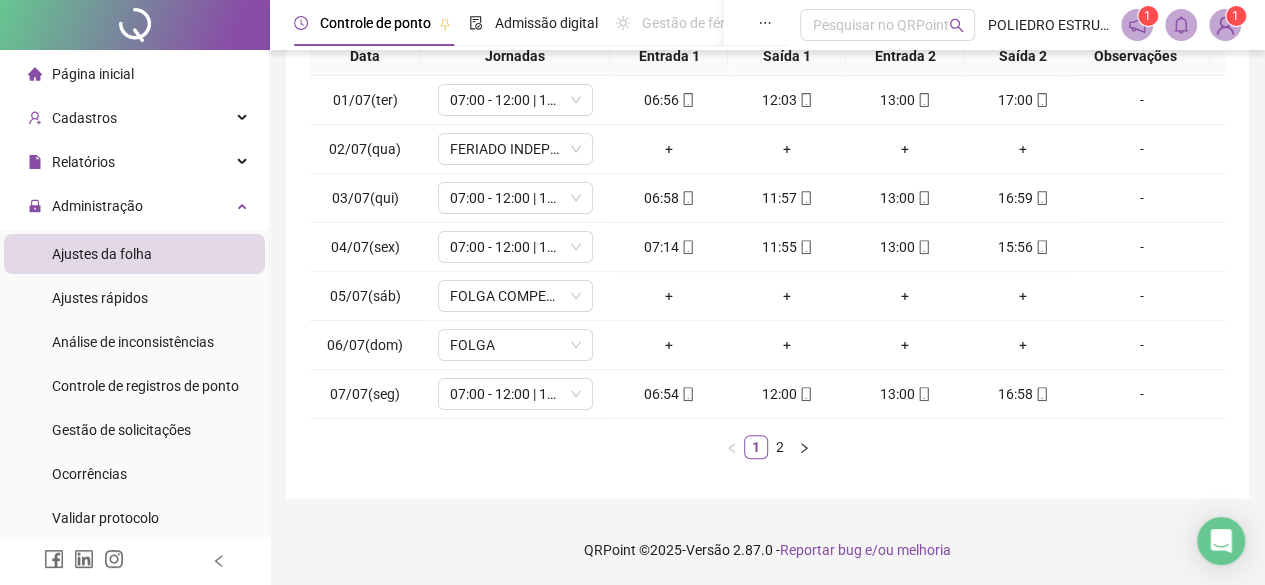 scroll, scrollTop: 365, scrollLeft: 0, axis: vertical 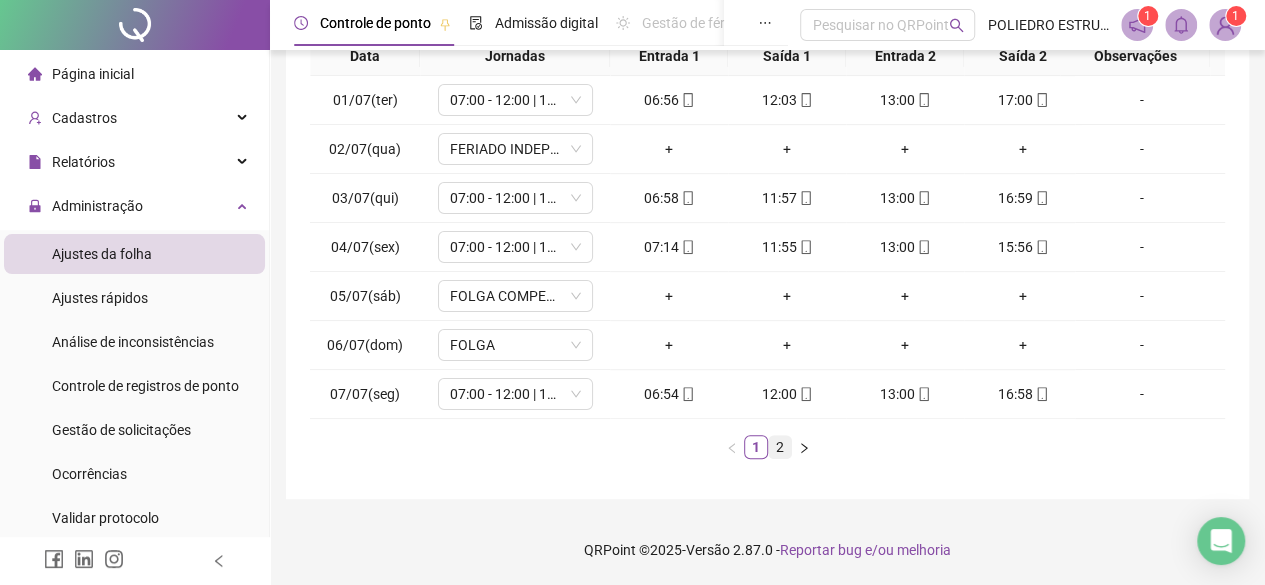 click on "2" at bounding box center (780, 447) 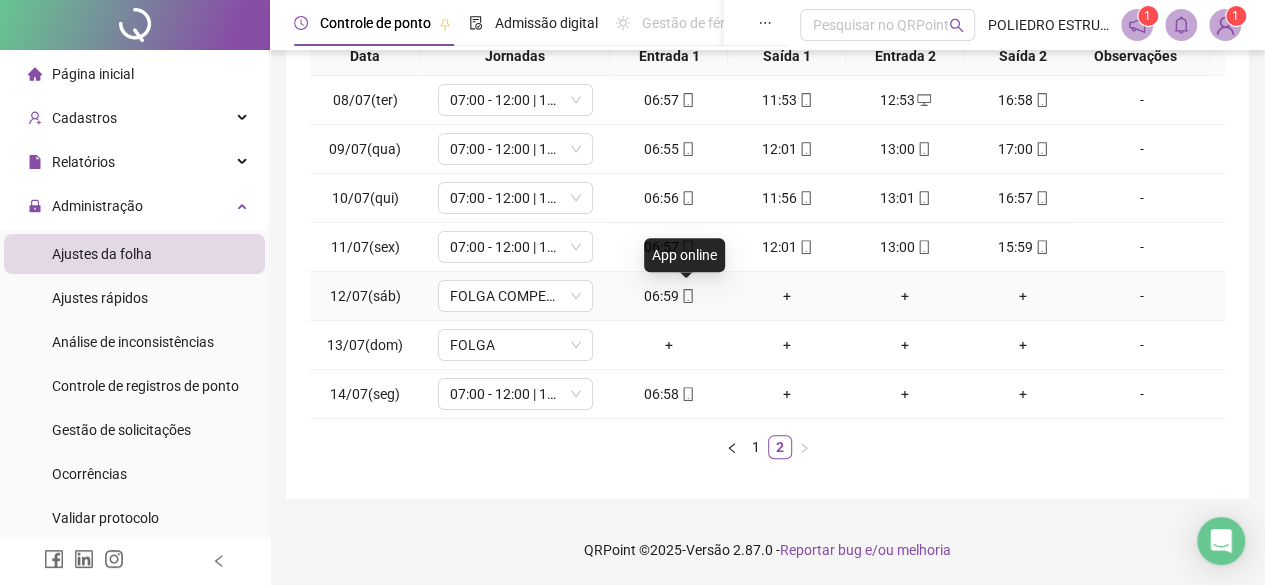 click 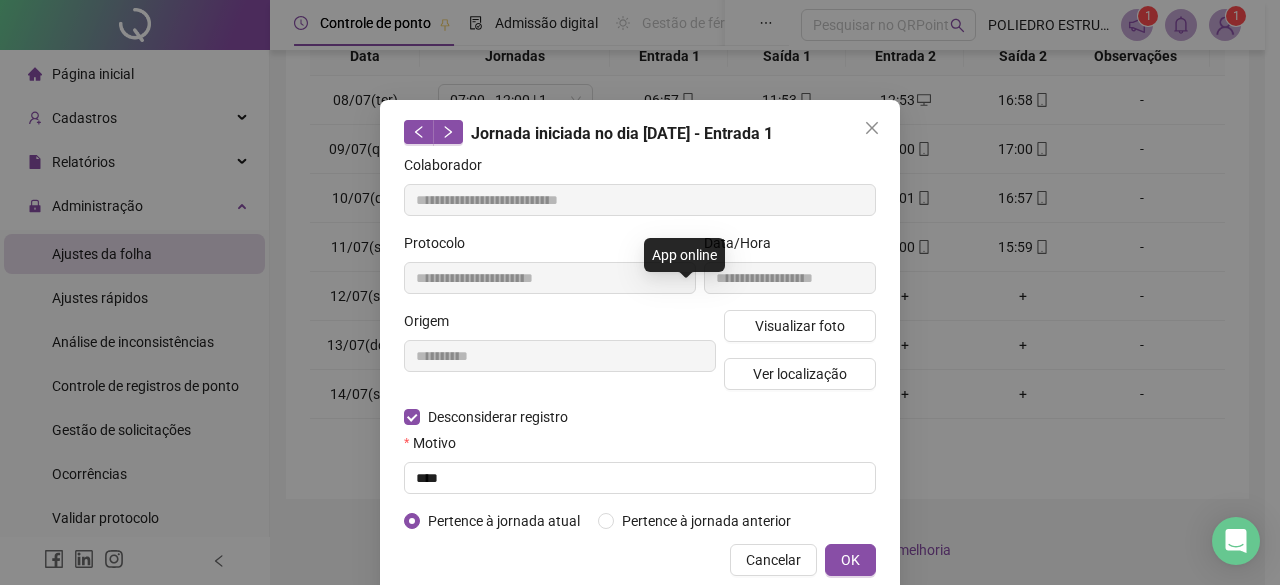type on "**********" 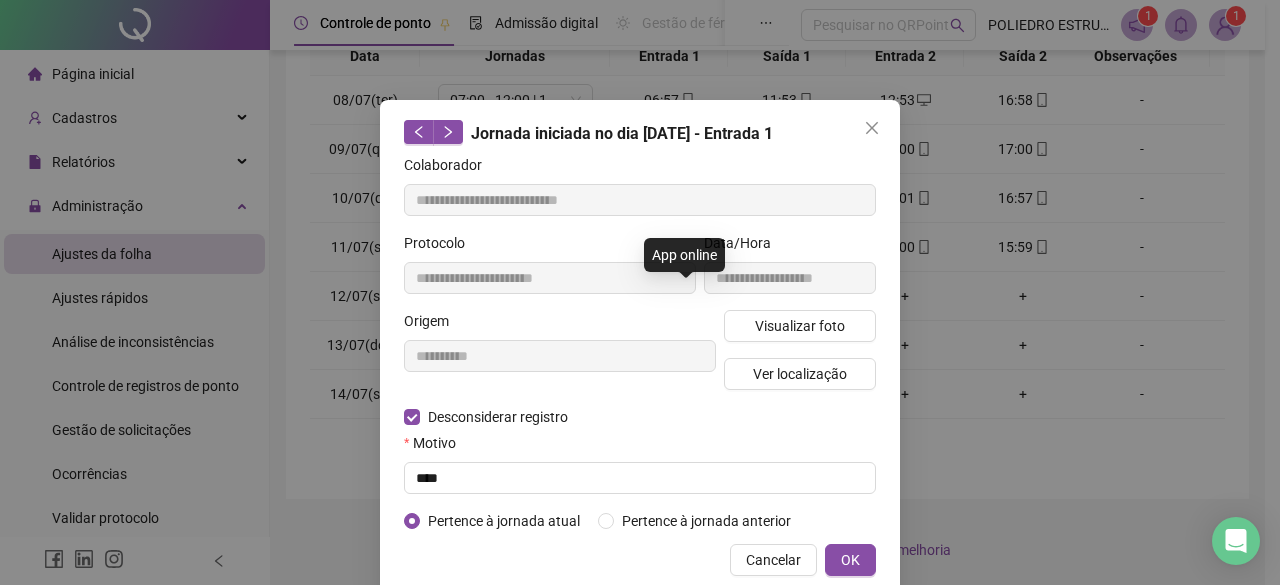 type on "**********" 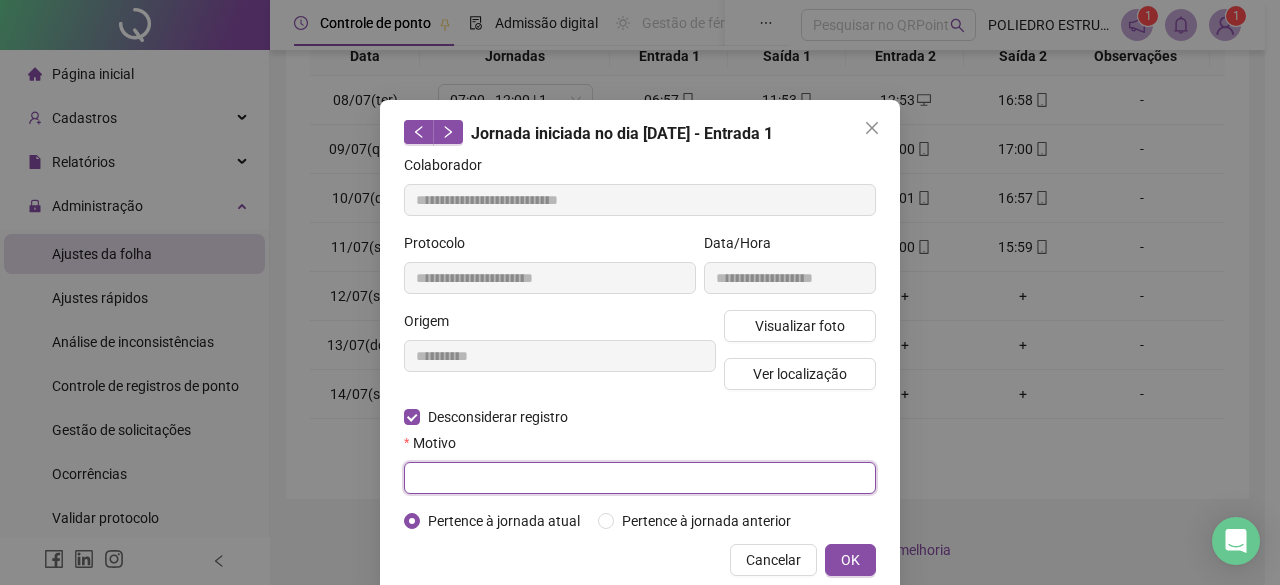 click at bounding box center [640, 478] 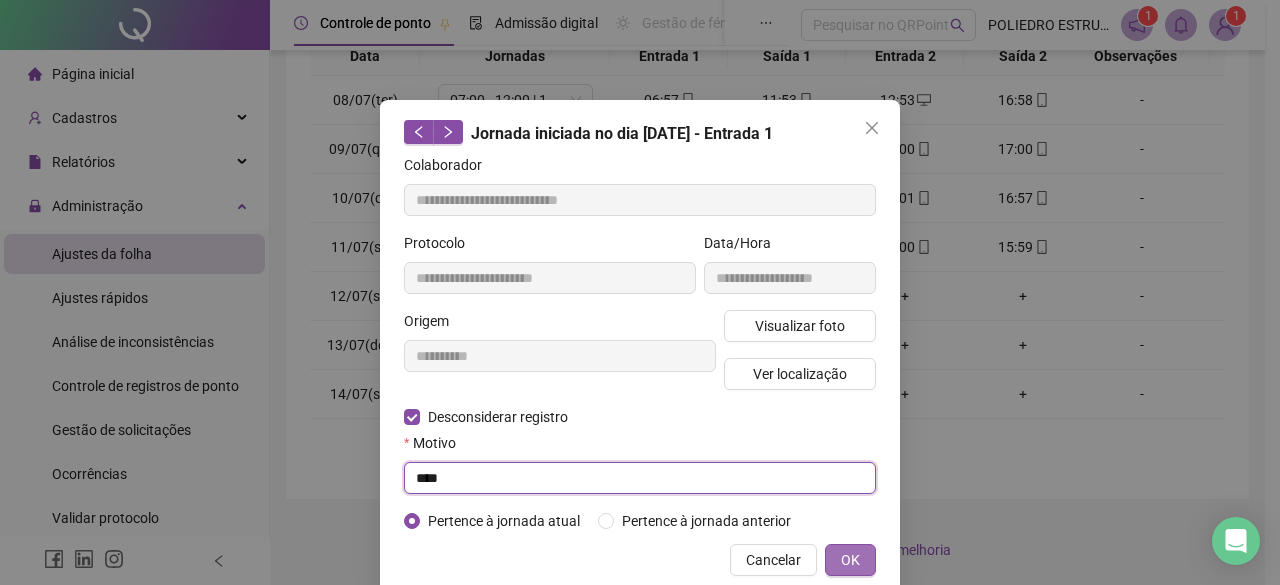 type on "****" 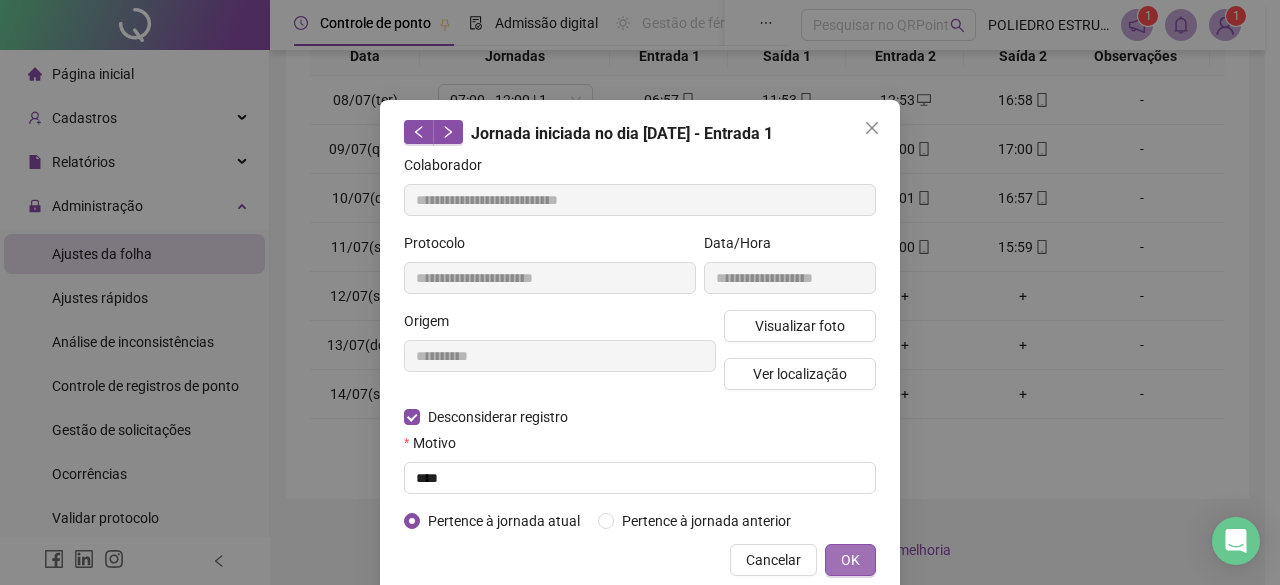 click on "OK" at bounding box center (850, 560) 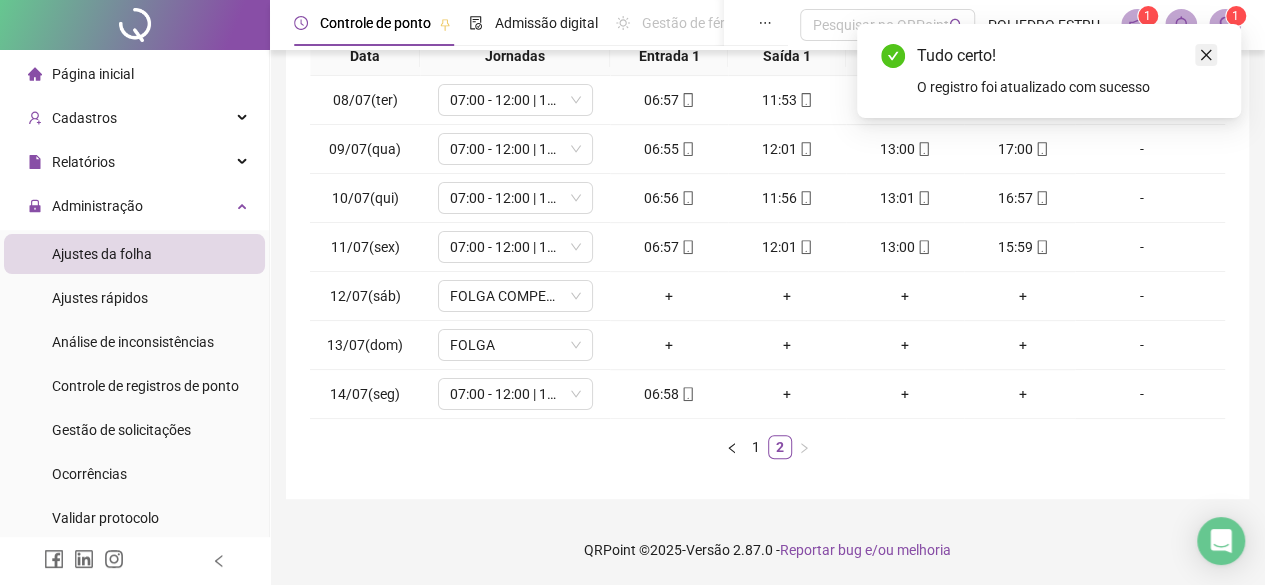 click at bounding box center [1206, 55] 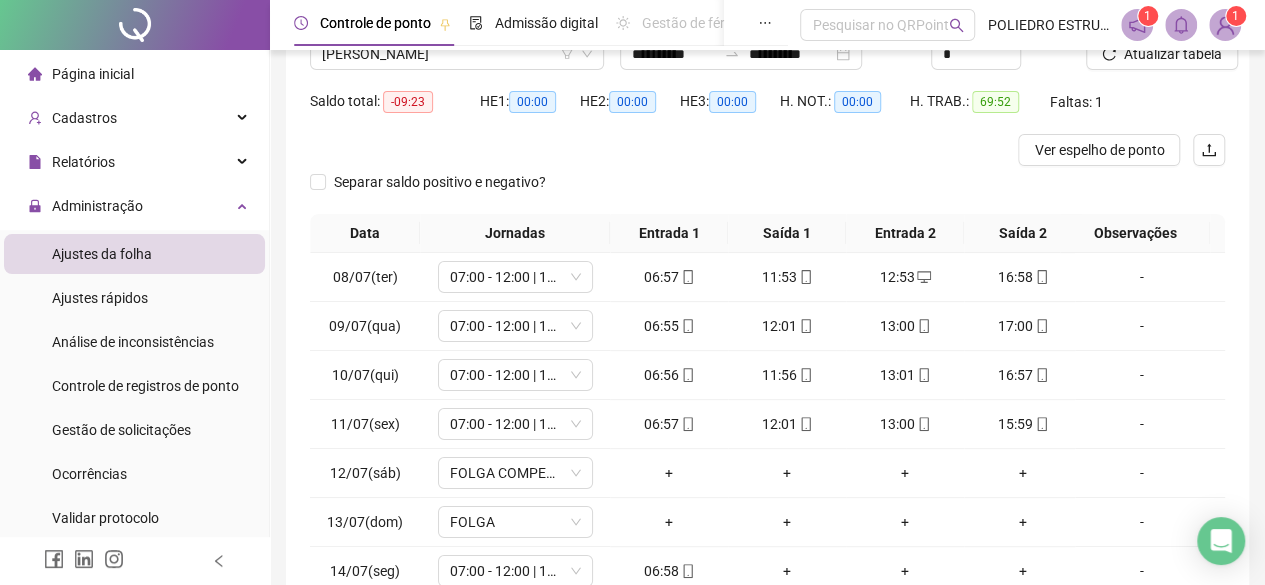 scroll, scrollTop: 165, scrollLeft: 0, axis: vertical 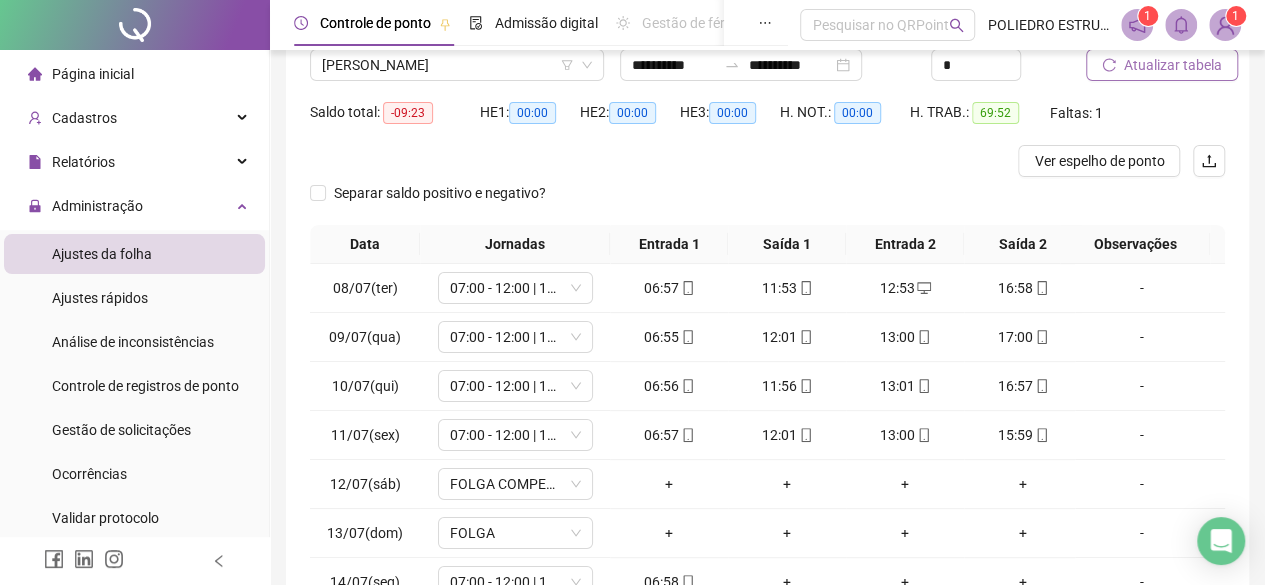 click on "Atualizar tabela" at bounding box center [1173, 65] 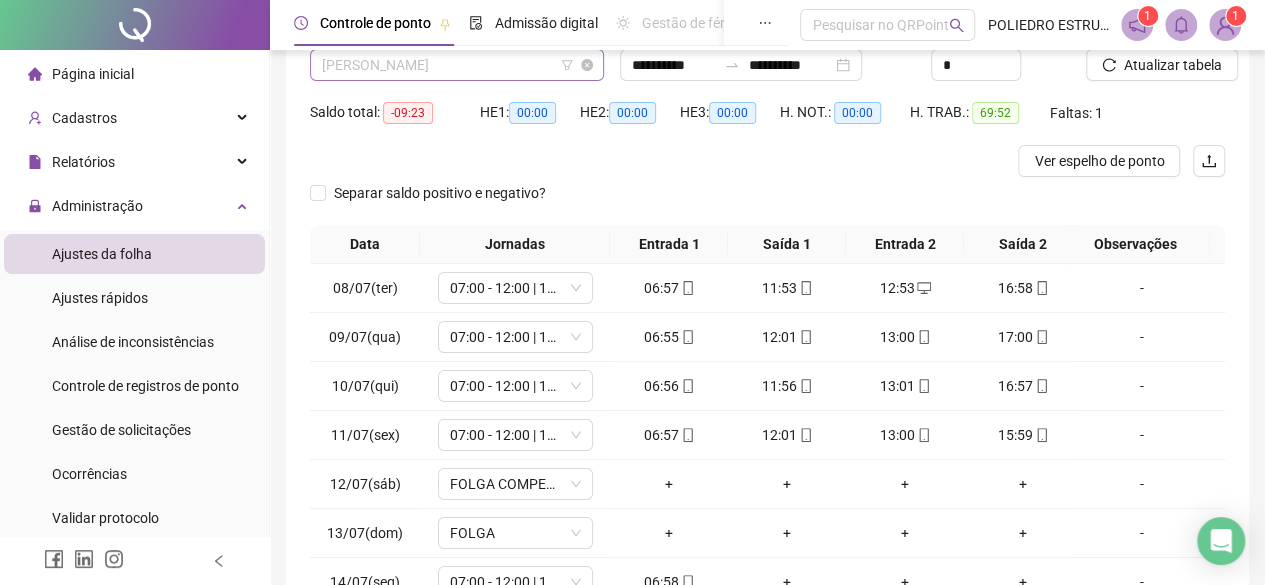 click on "CLAUDIO LUIS DE JESUS SANTOS" at bounding box center (457, 65) 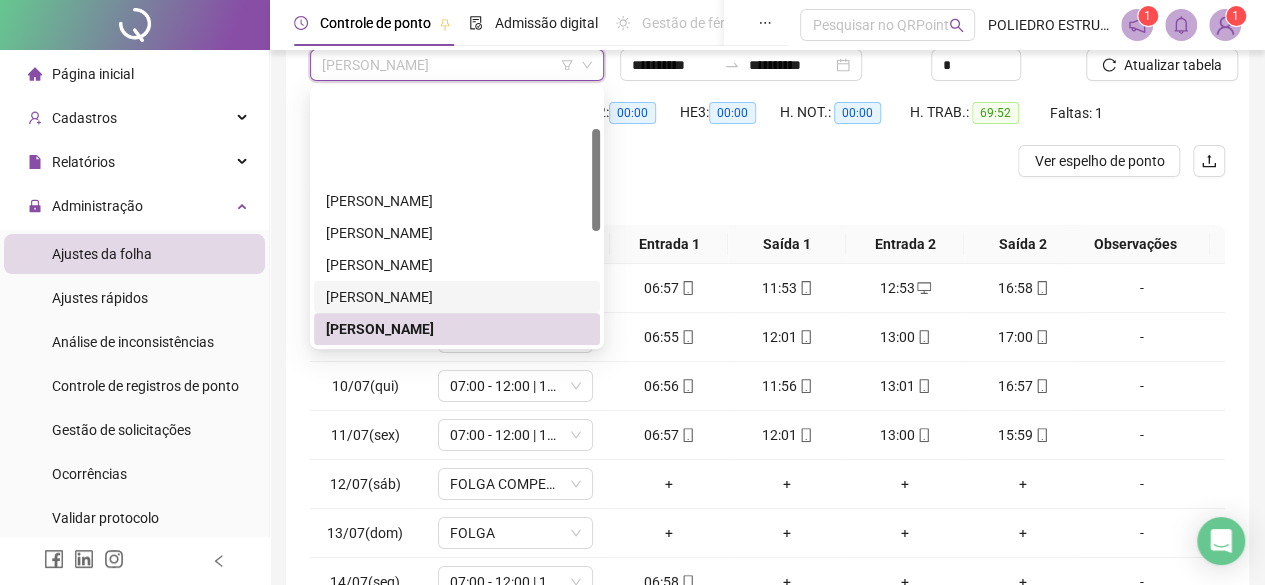 scroll, scrollTop: 100, scrollLeft: 0, axis: vertical 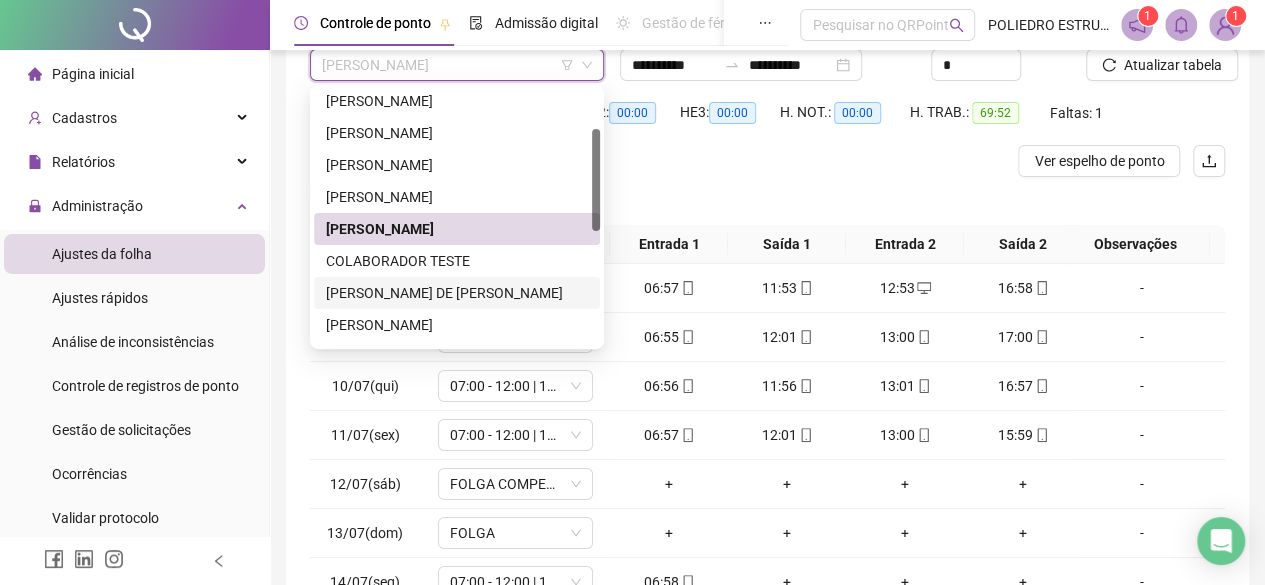 click on "EDMUNDO DE JESUS DA SILVA" at bounding box center [457, 293] 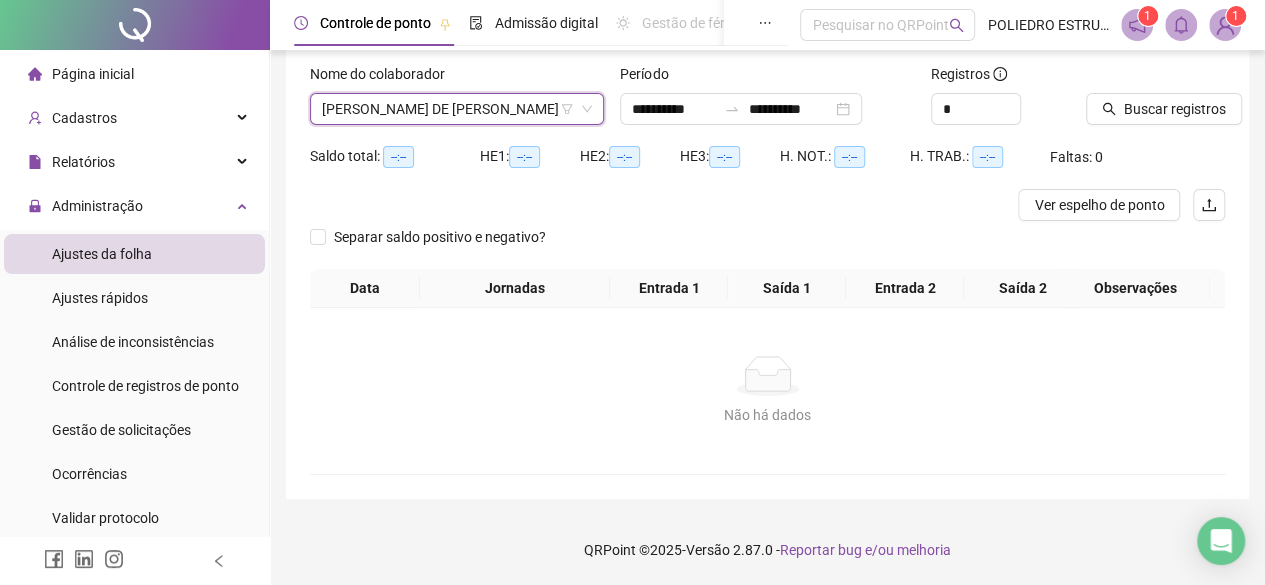scroll, scrollTop: 135, scrollLeft: 0, axis: vertical 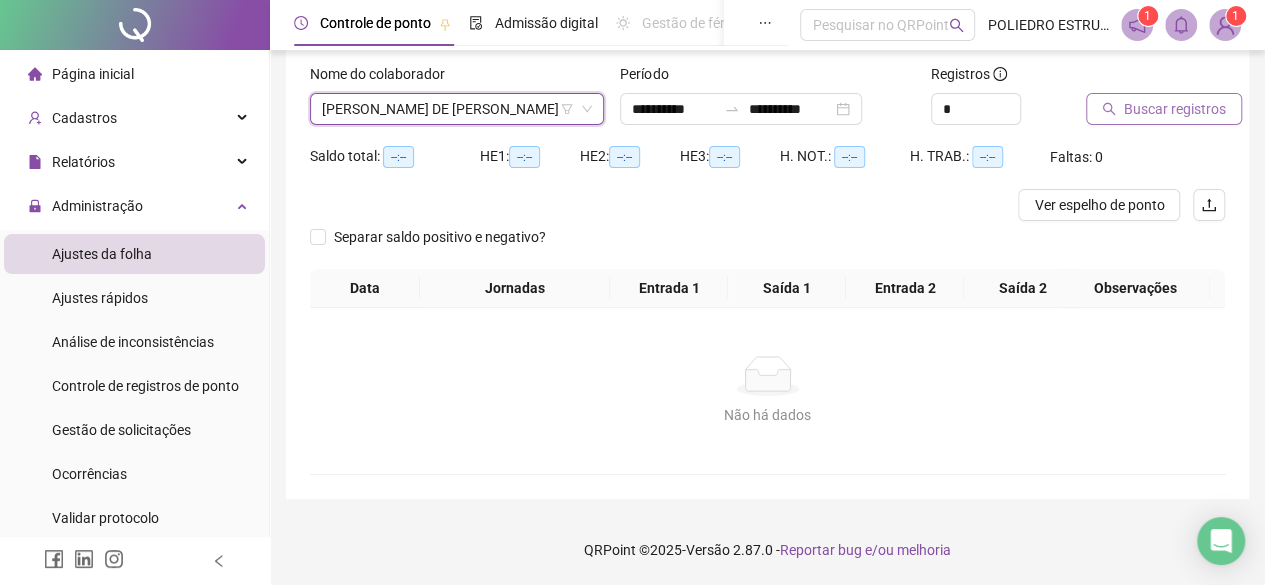 click on "Buscar registros" at bounding box center [1175, 109] 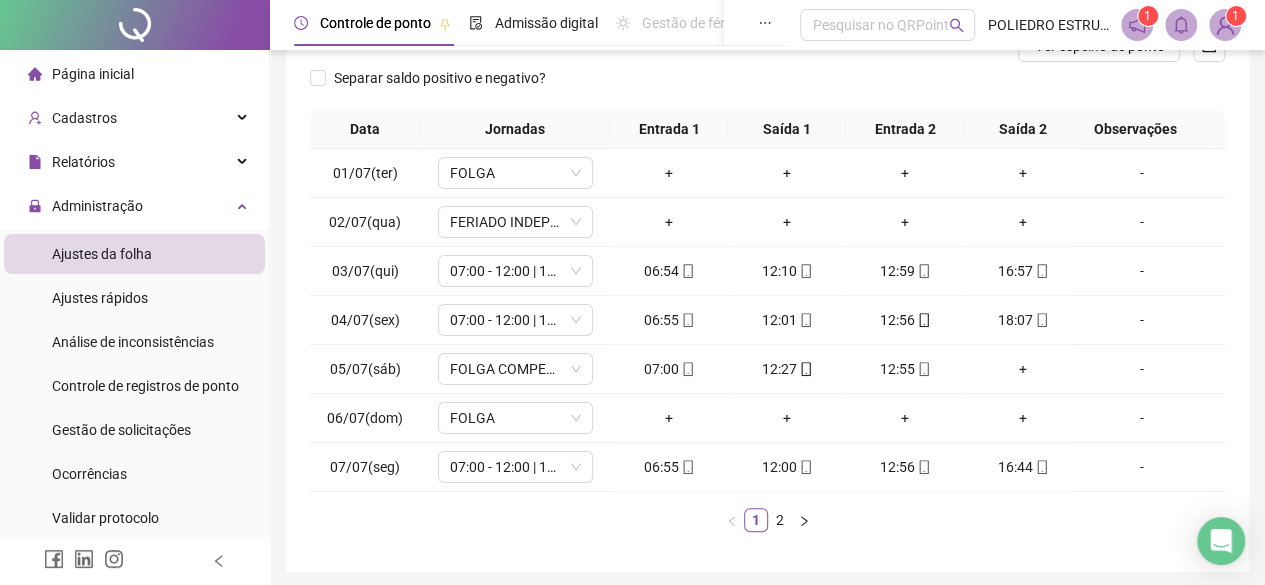 scroll, scrollTop: 365, scrollLeft: 0, axis: vertical 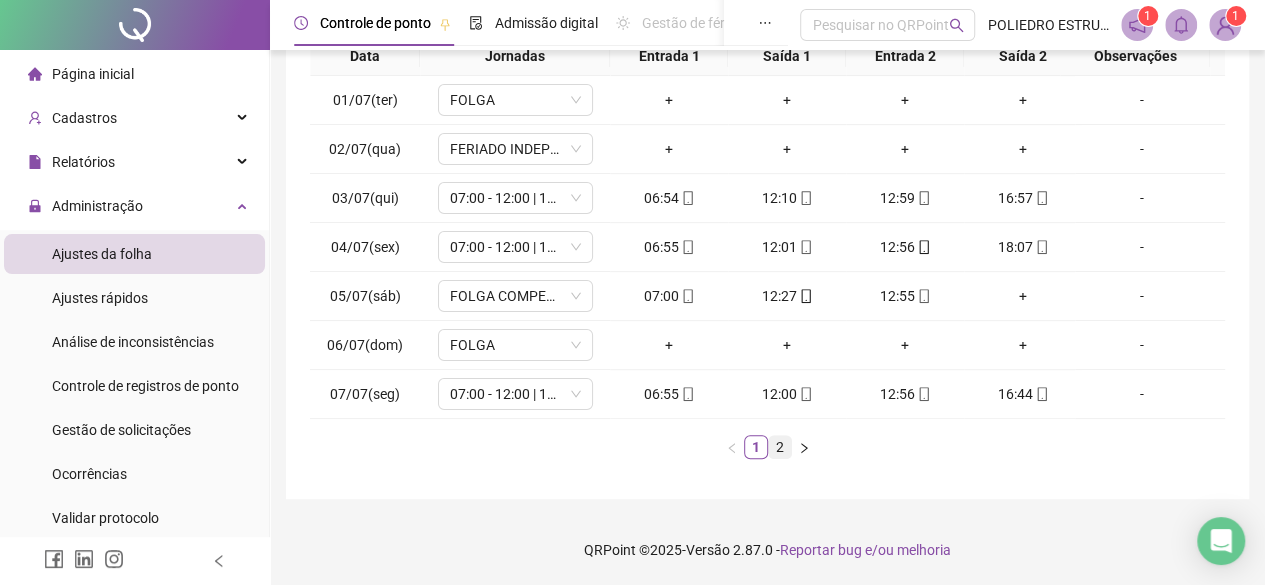 click on "2" at bounding box center (780, 447) 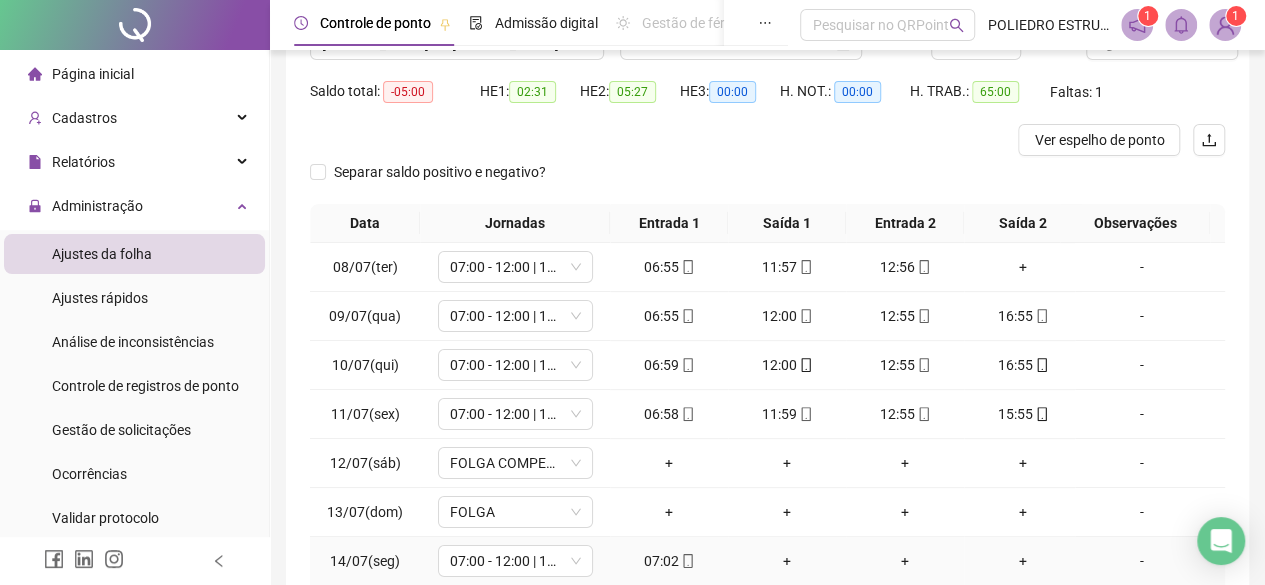 scroll, scrollTop: 0, scrollLeft: 0, axis: both 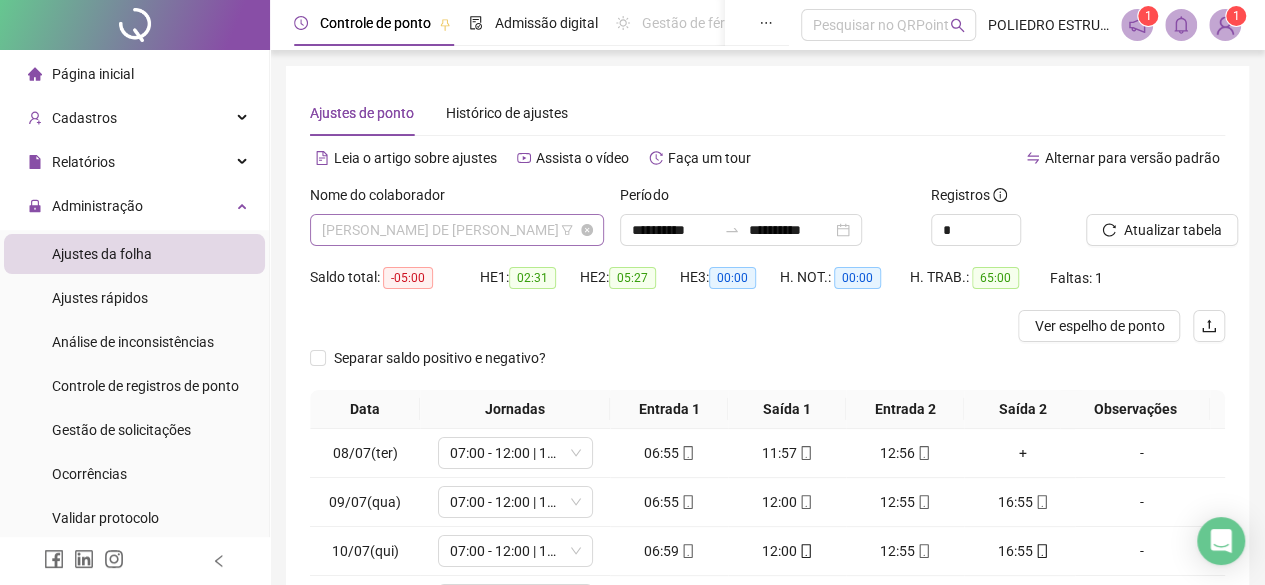 click on "EDMUNDO DE JESUS DA SILVA" at bounding box center [457, 230] 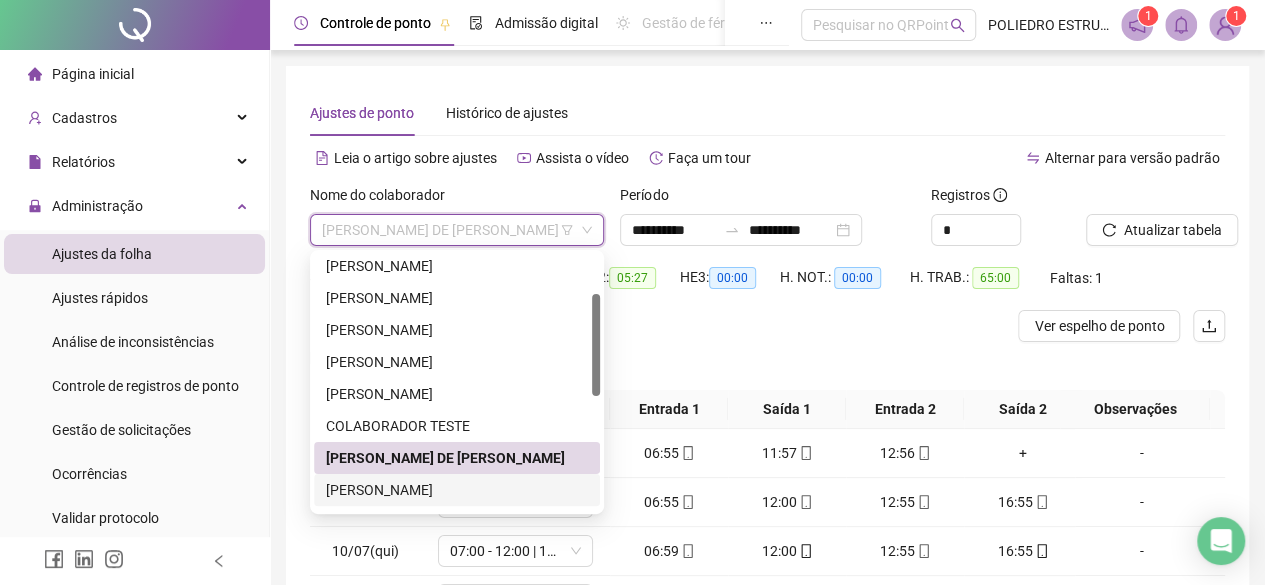 click on "FABRICIO SANTOS RAMOS" at bounding box center (457, 490) 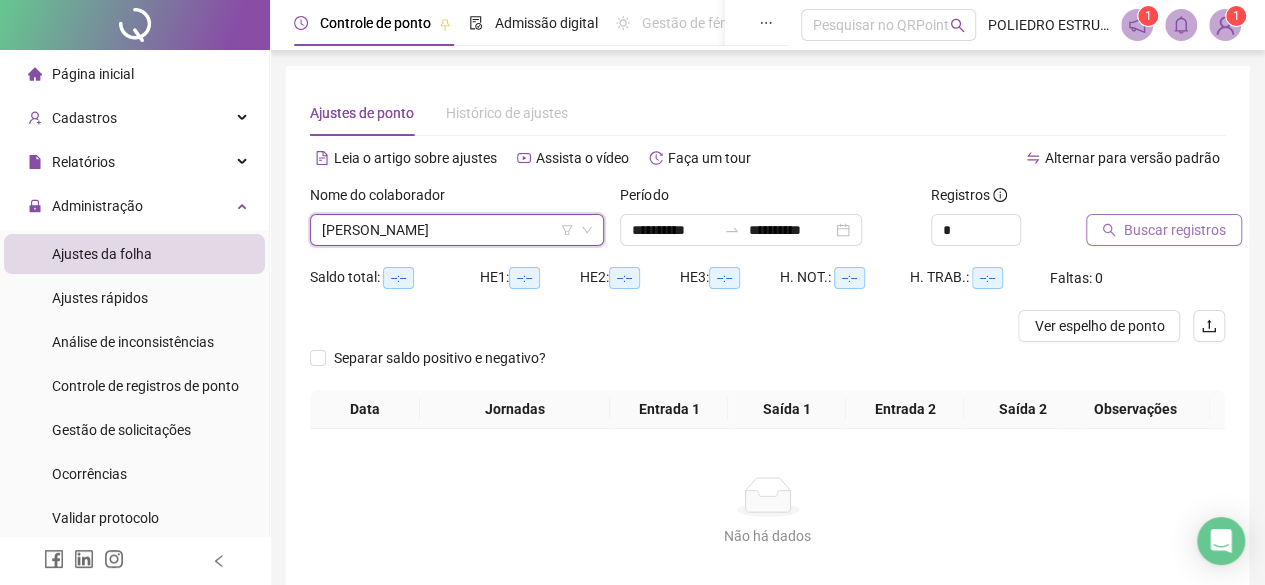 click on "Buscar registros" at bounding box center [1175, 230] 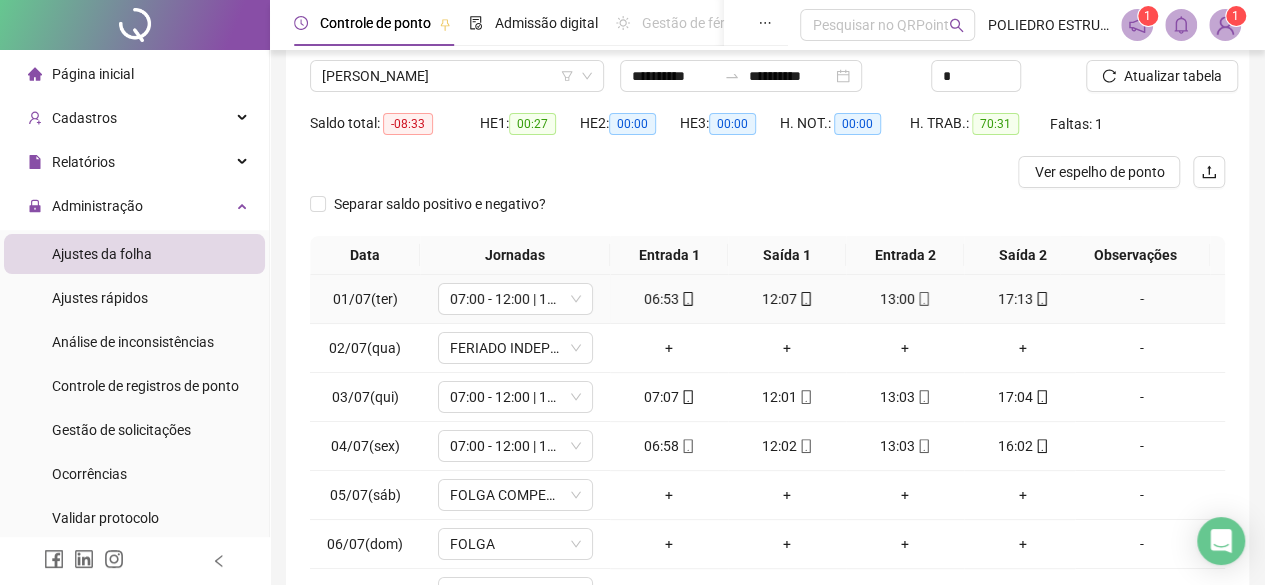 scroll, scrollTop: 200, scrollLeft: 0, axis: vertical 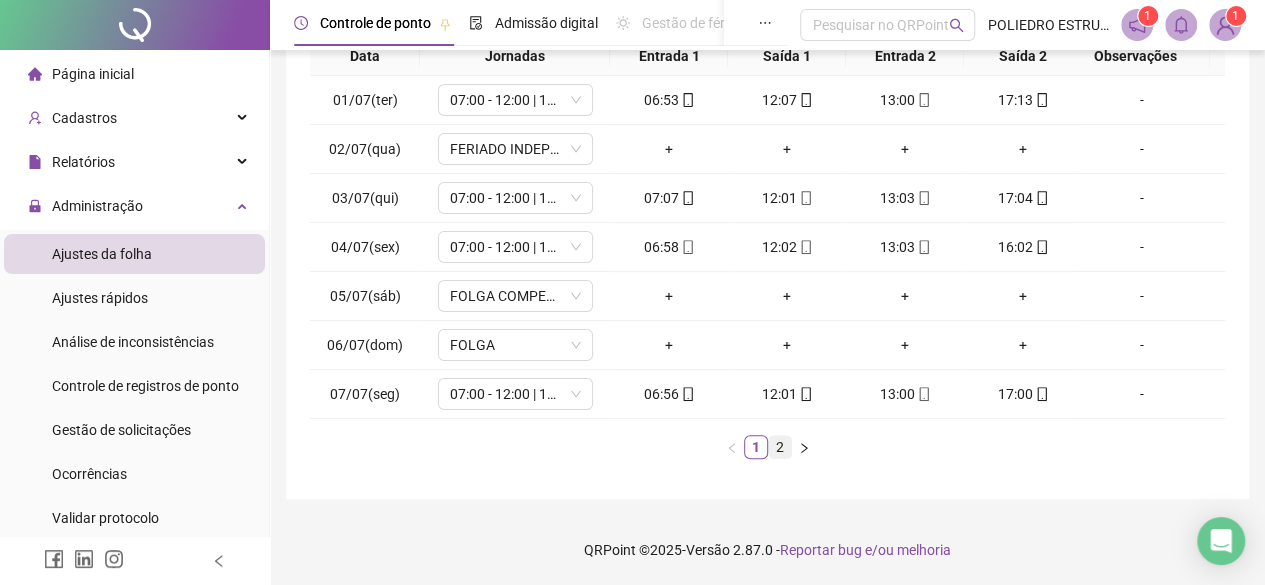 click on "2" at bounding box center [780, 447] 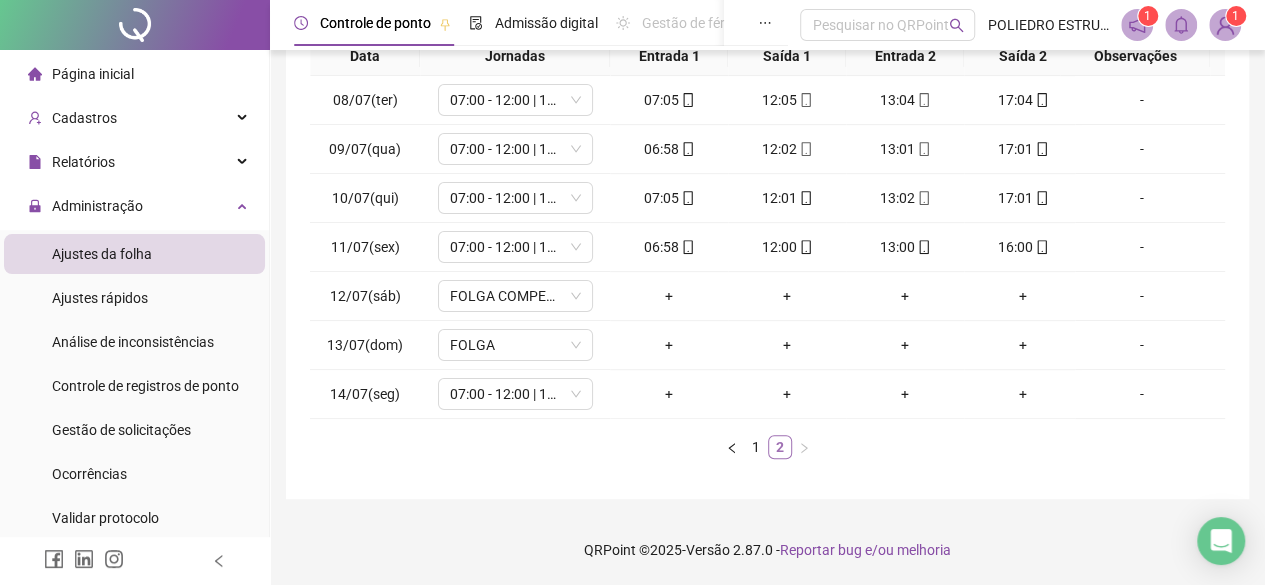 scroll, scrollTop: 0, scrollLeft: 0, axis: both 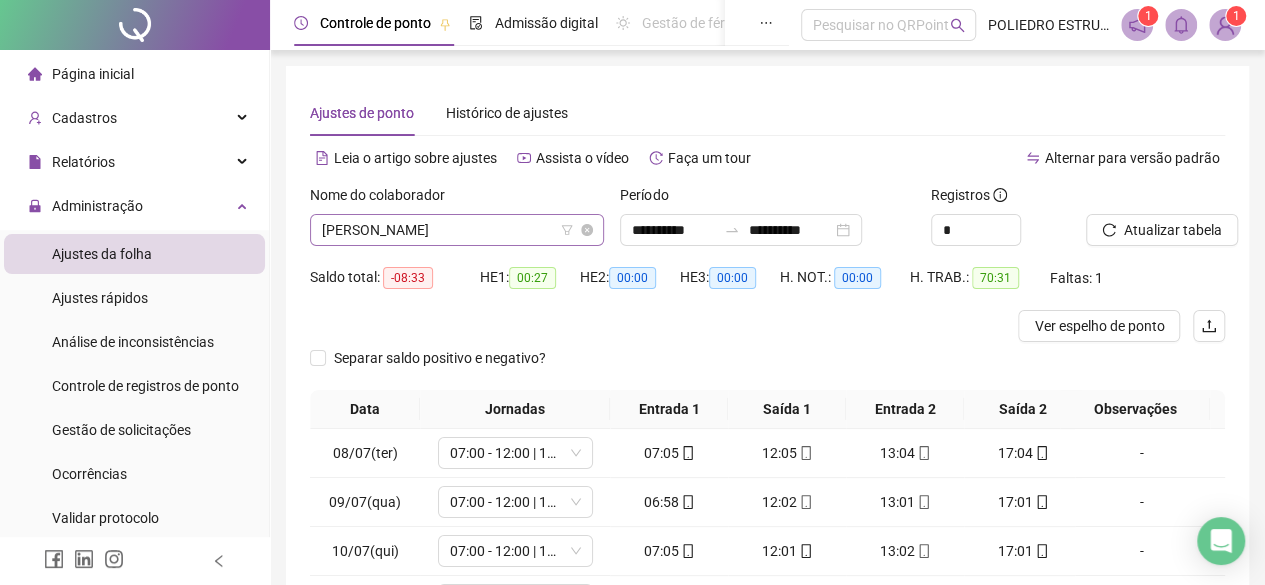 click on "FABRICIO SANTOS RAMOS" at bounding box center (457, 230) 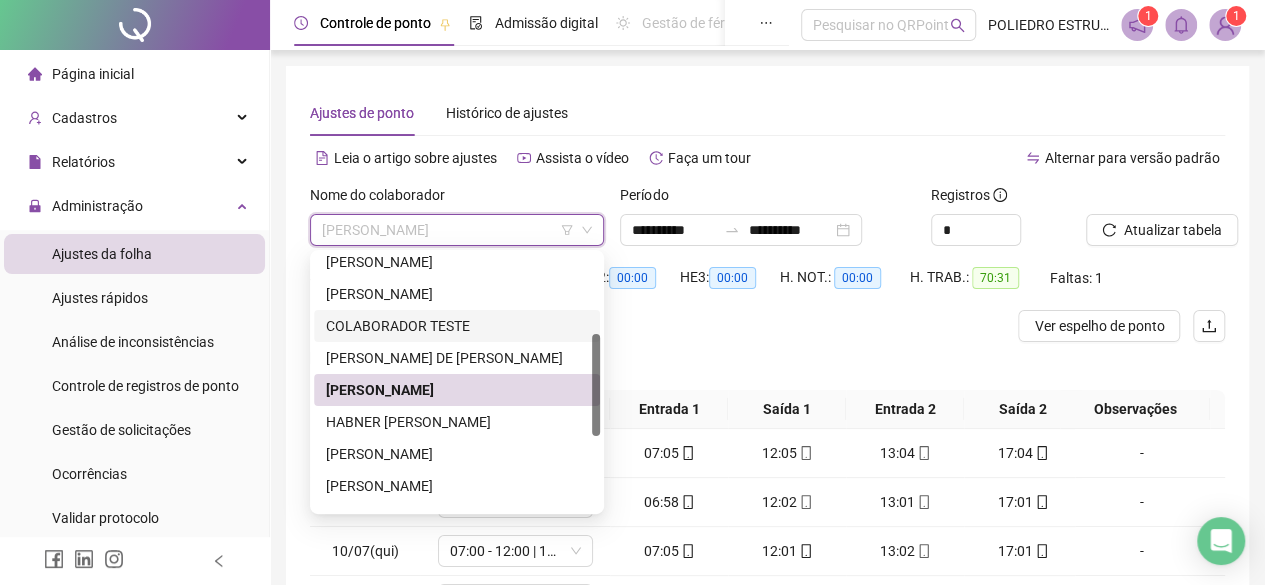 scroll, scrollTop: 300, scrollLeft: 0, axis: vertical 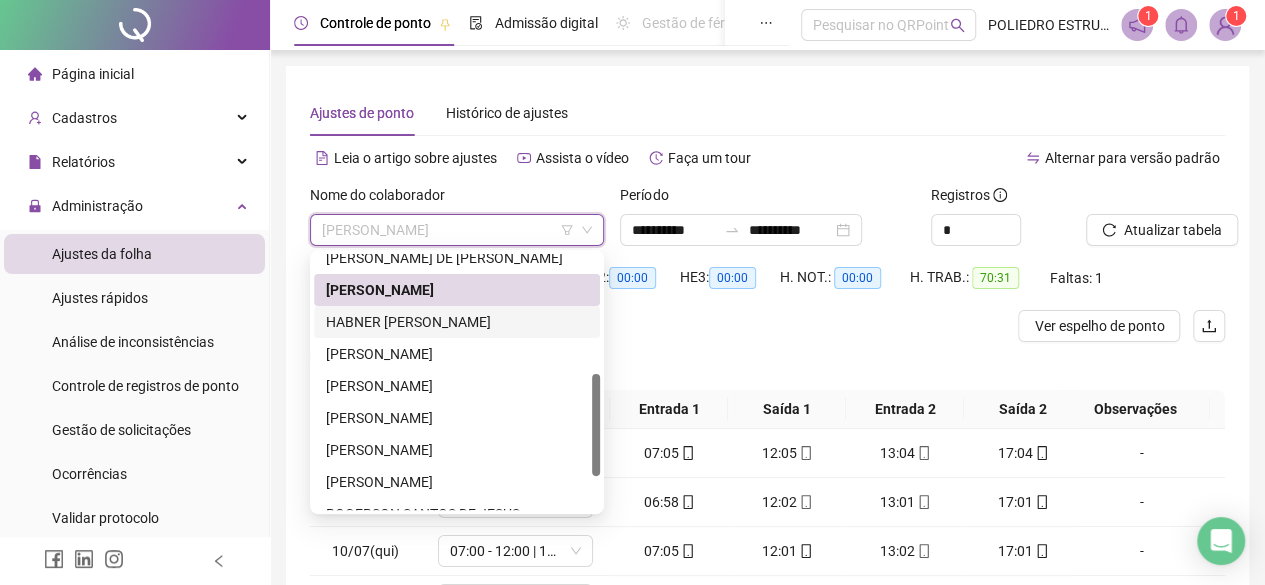 click on "HABNER DOS SANTOS MIRANDA" at bounding box center [457, 322] 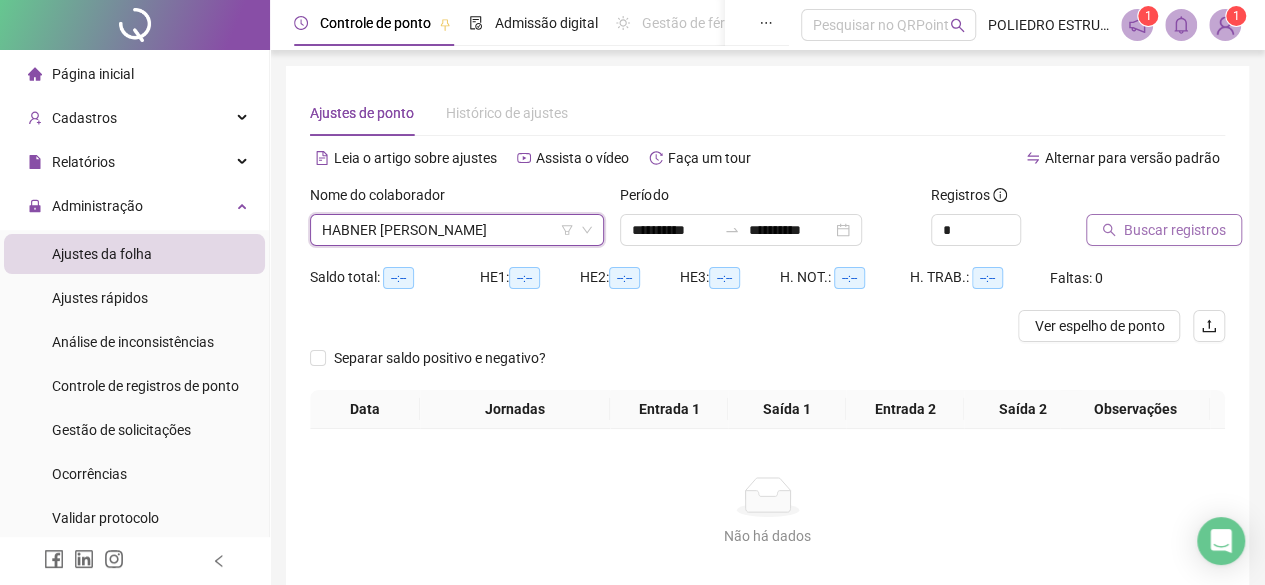 click on "Buscar registros" at bounding box center (1175, 230) 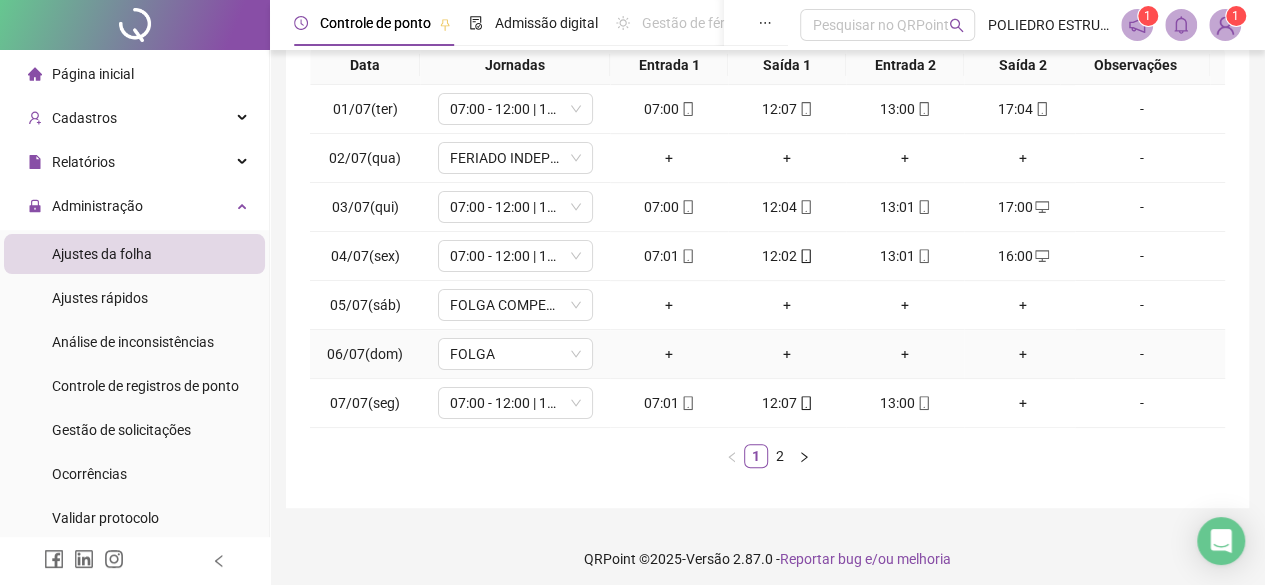 scroll, scrollTop: 365, scrollLeft: 0, axis: vertical 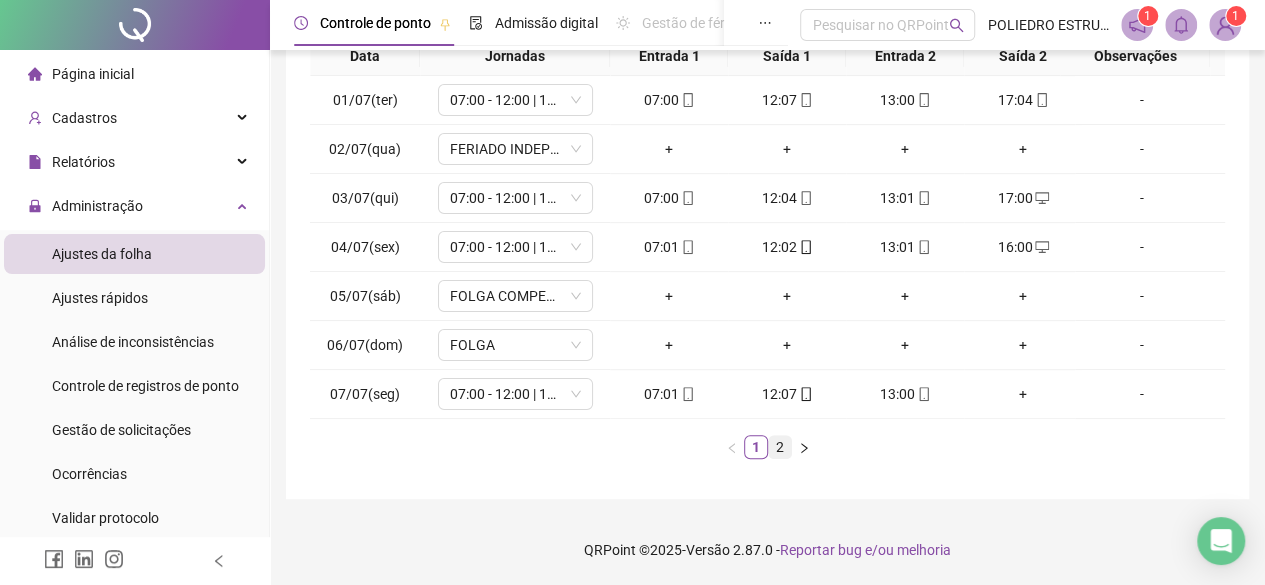 click on "2" at bounding box center (780, 447) 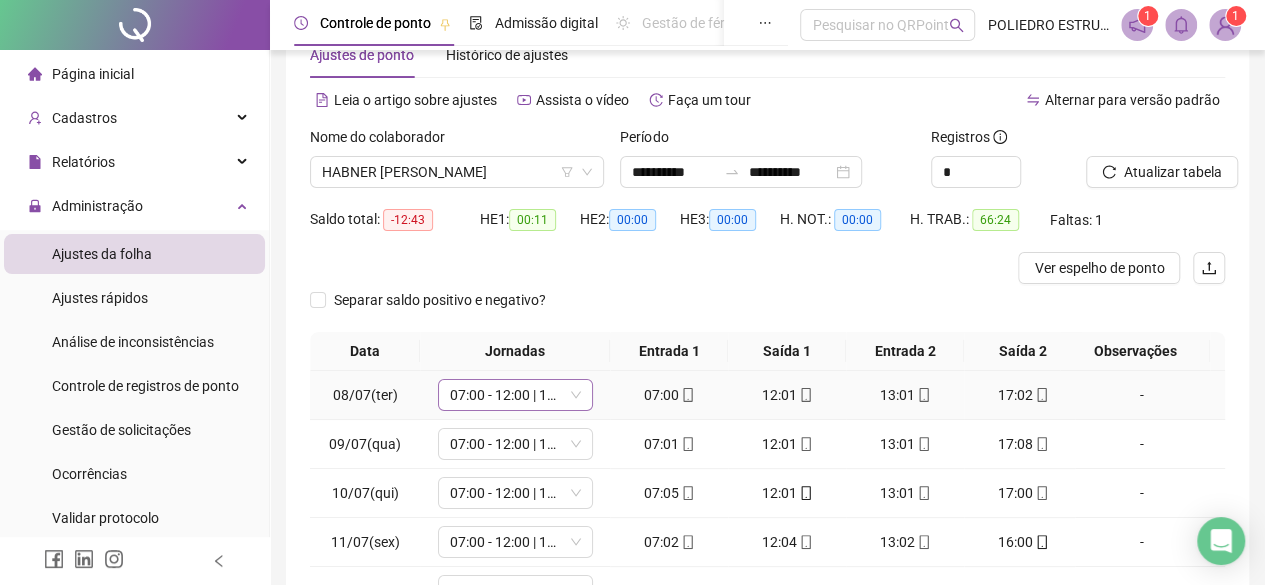 scroll, scrollTop: 0, scrollLeft: 0, axis: both 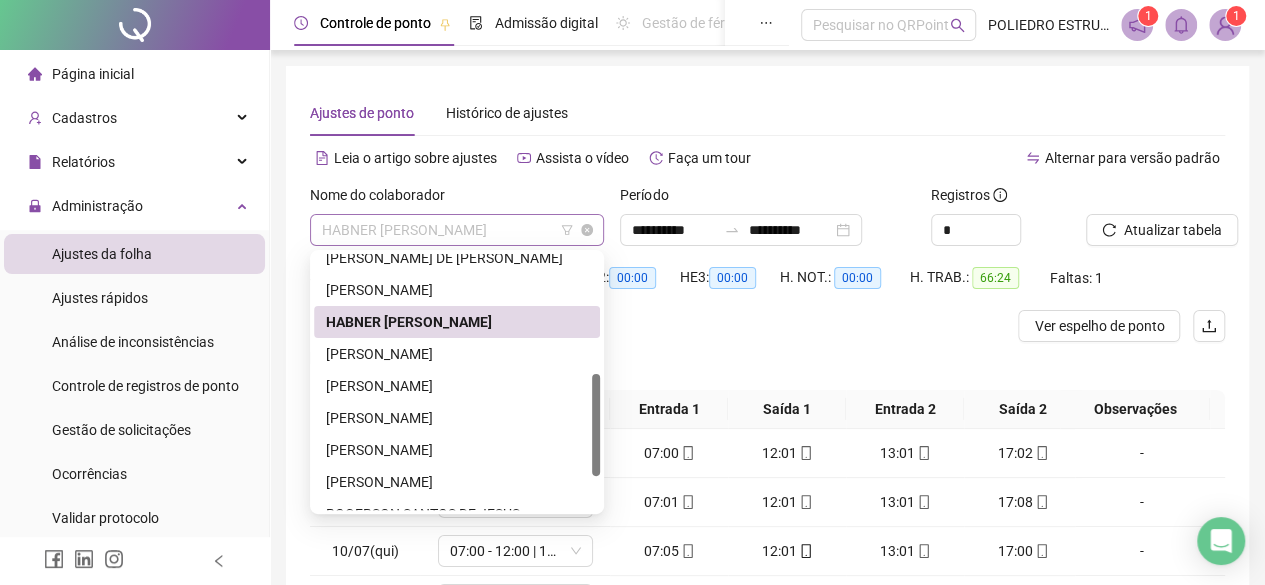 click on "HABNER DOS SANTOS MIRANDA" at bounding box center (457, 230) 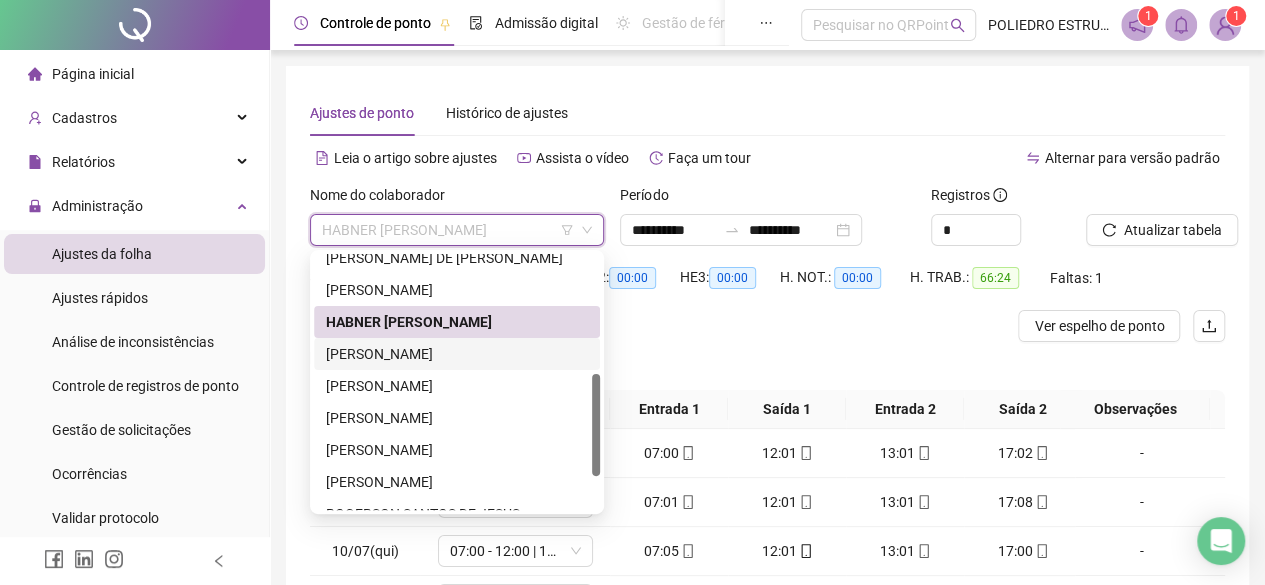 click on "HARLEI CAMPOS MATIAS" at bounding box center (457, 354) 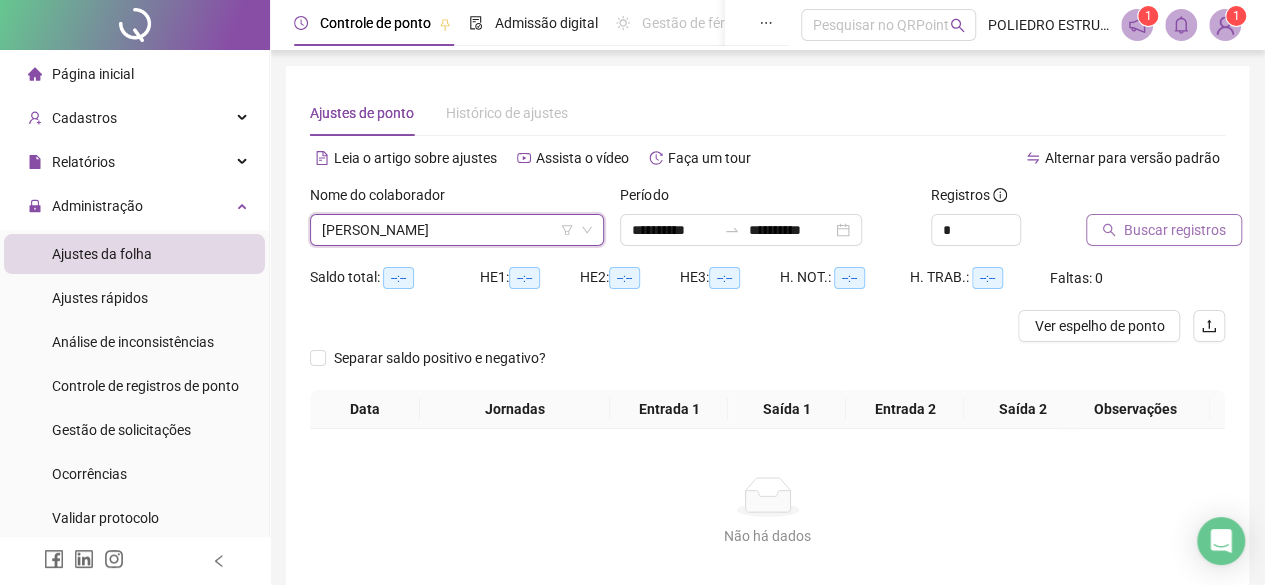 click on "Buscar registros" at bounding box center [1175, 230] 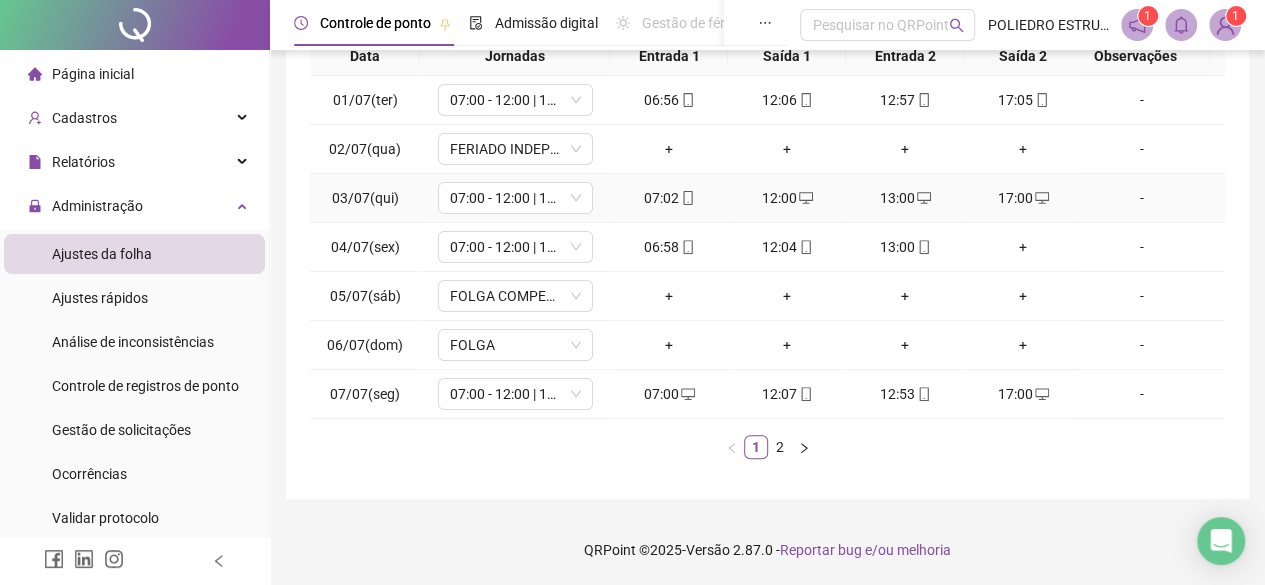 scroll, scrollTop: 365, scrollLeft: 0, axis: vertical 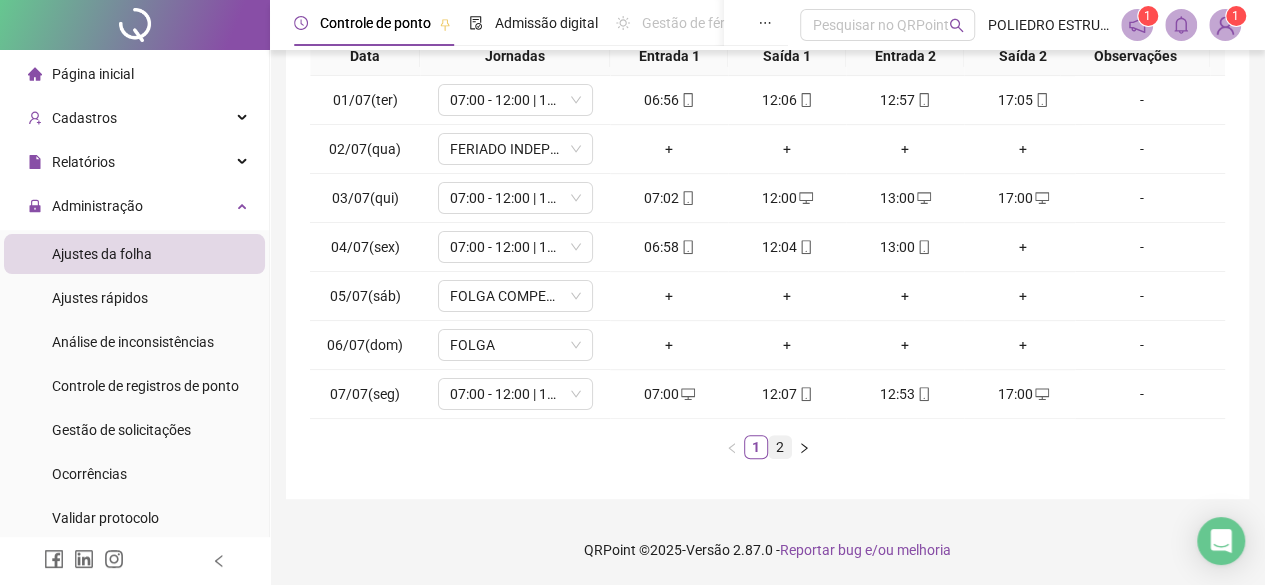 click on "2" at bounding box center (780, 447) 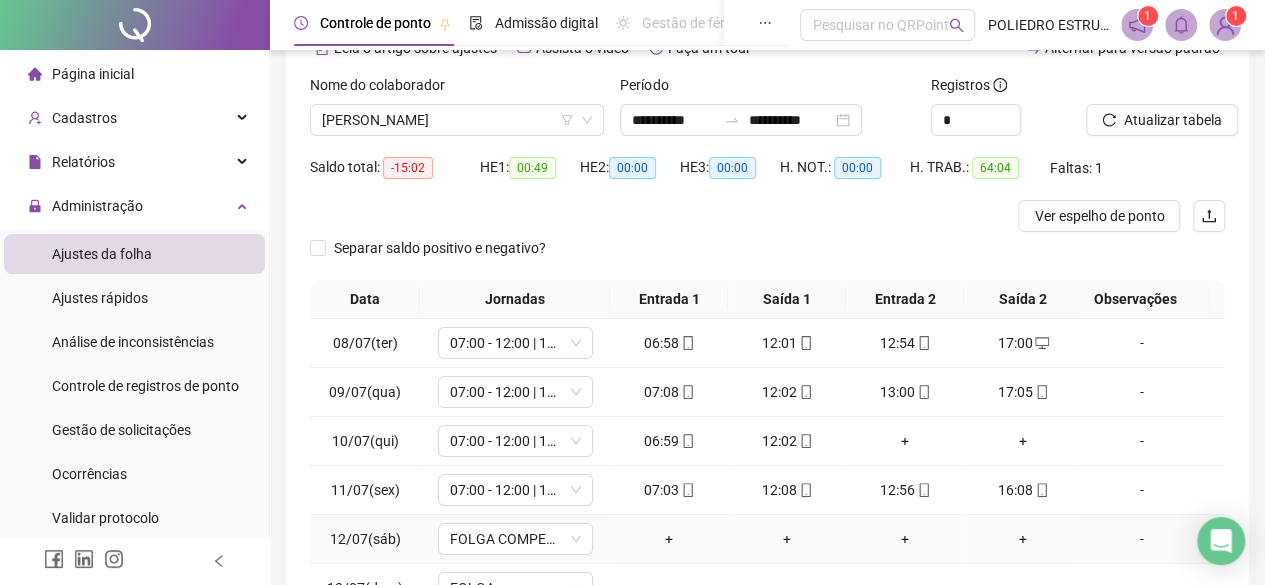 scroll, scrollTop: 0, scrollLeft: 0, axis: both 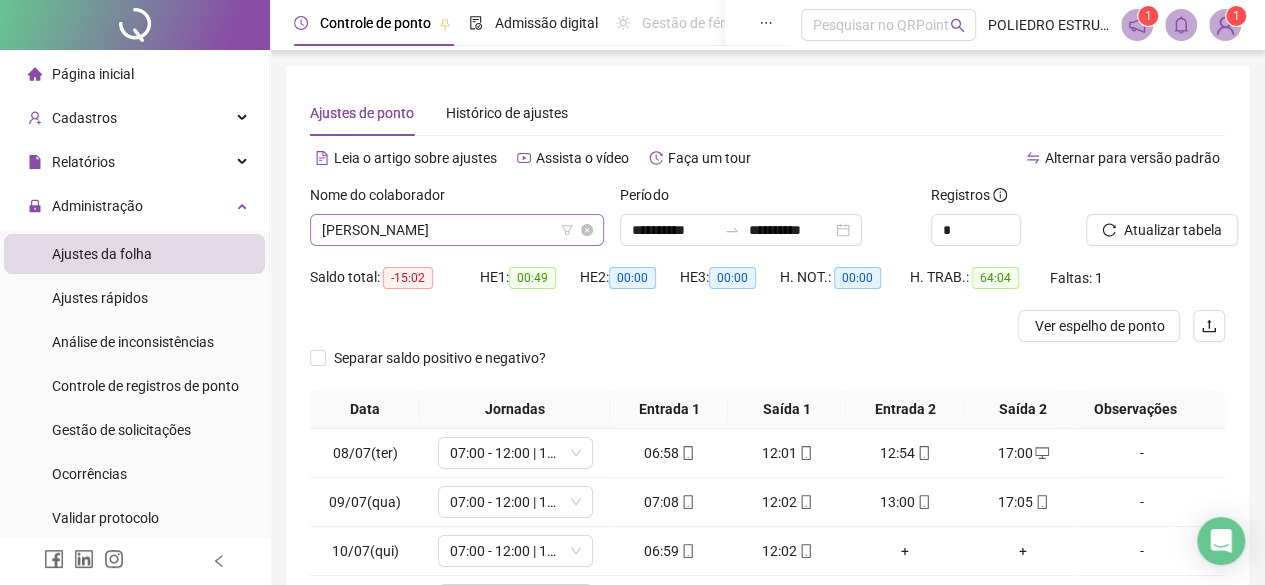 click on "HARLEI CAMPOS MATIAS" at bounding box center (457, 230) 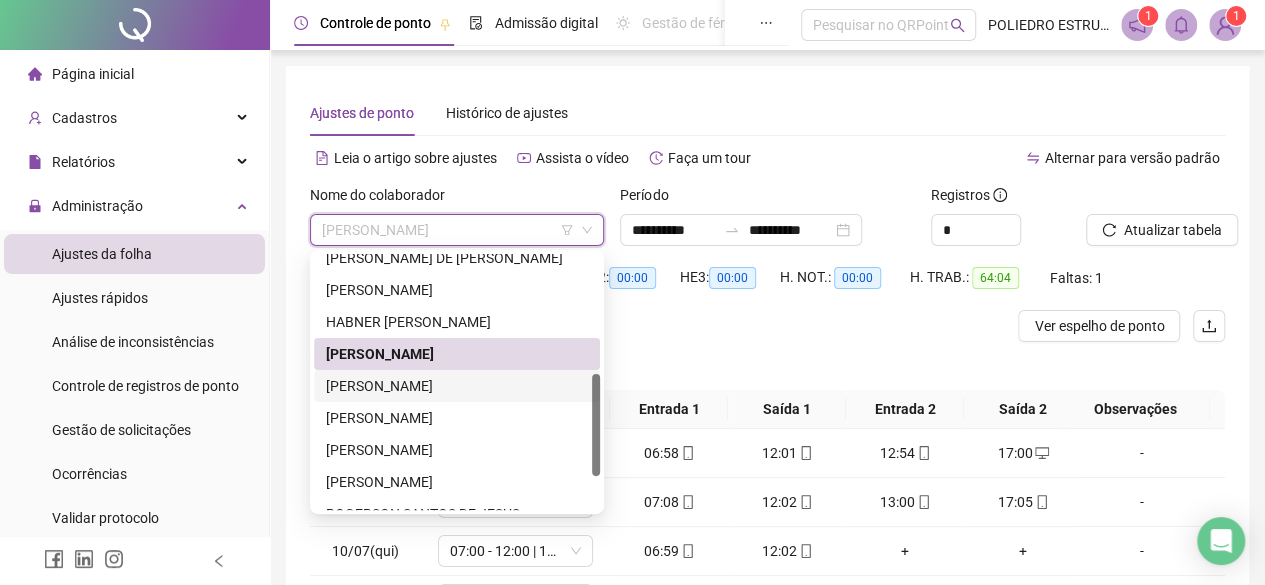 drag, startPoint x: 444, startPoint y: 377, endPoint x: 464, endPoint y: 375, distance: 20.09975 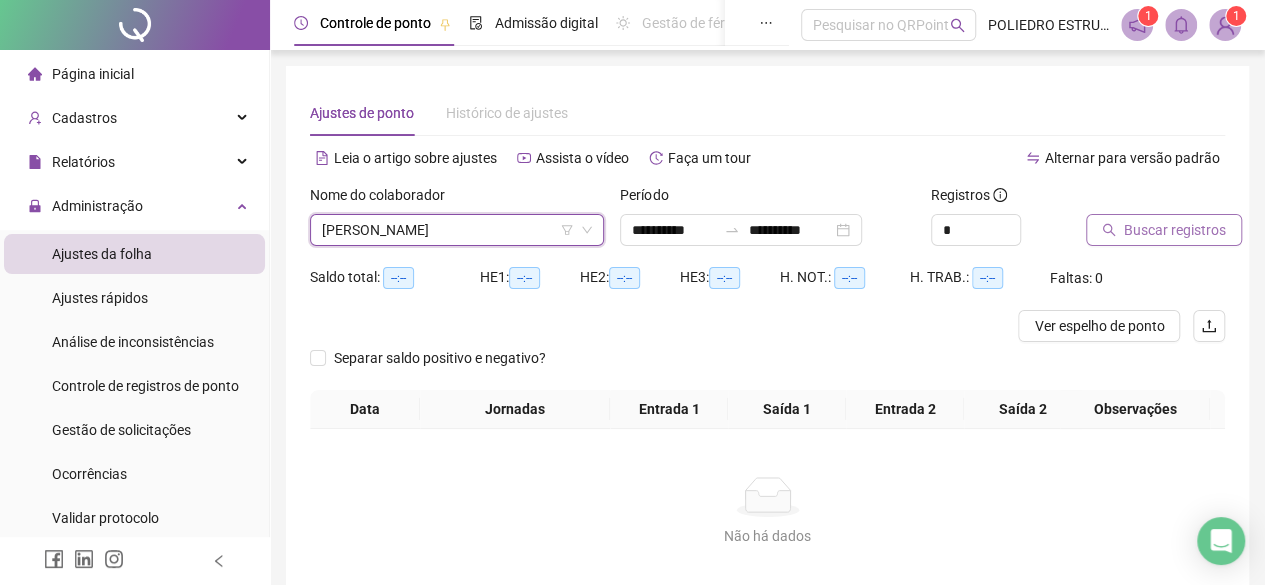 click on "Buscar registros" at bounding box center [1175, 230] 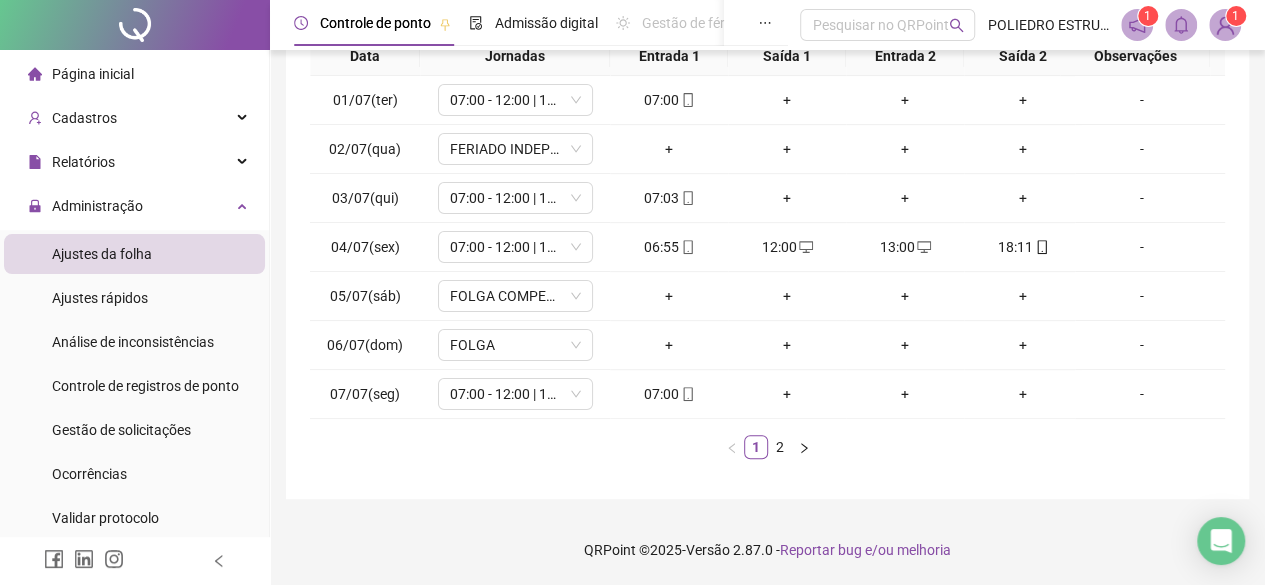 scroll, scrollTop: 365, scrollLeft: 0, axis: vertical 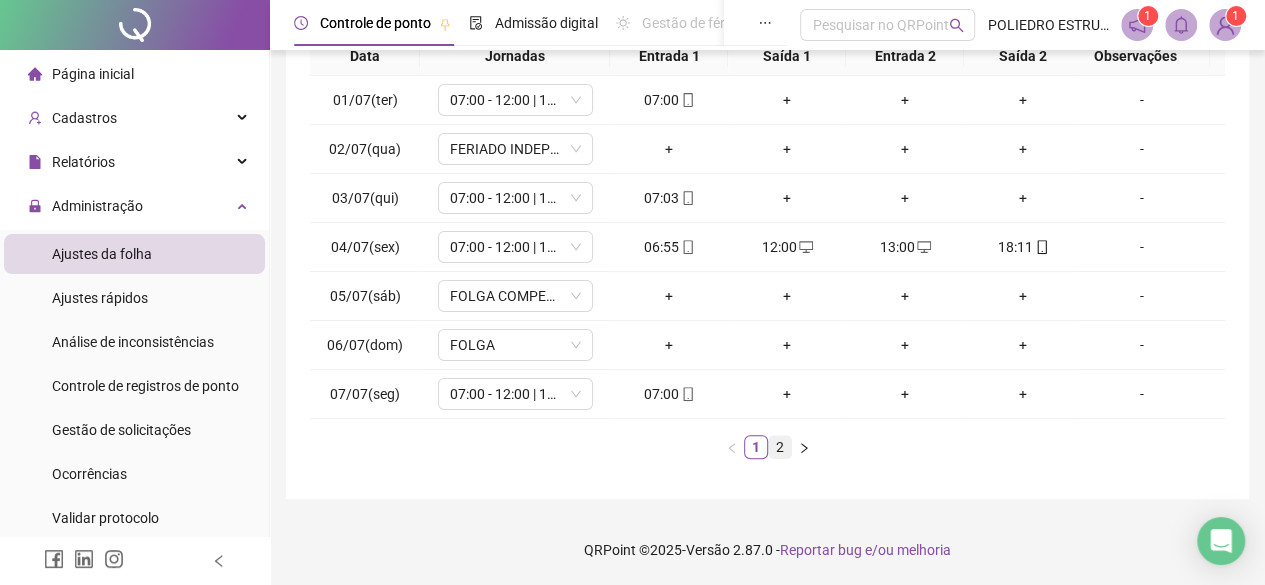click on "2" at bounding box center [780, 447] 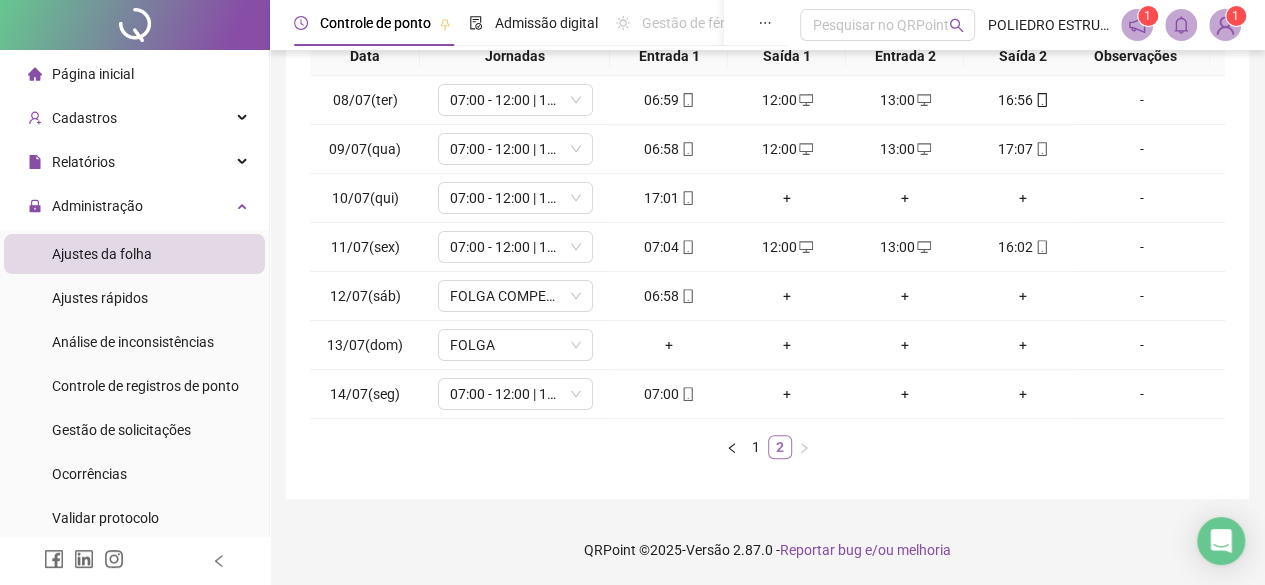 scroll, scrollTop: 0, scrollLeft: 0, axis: both 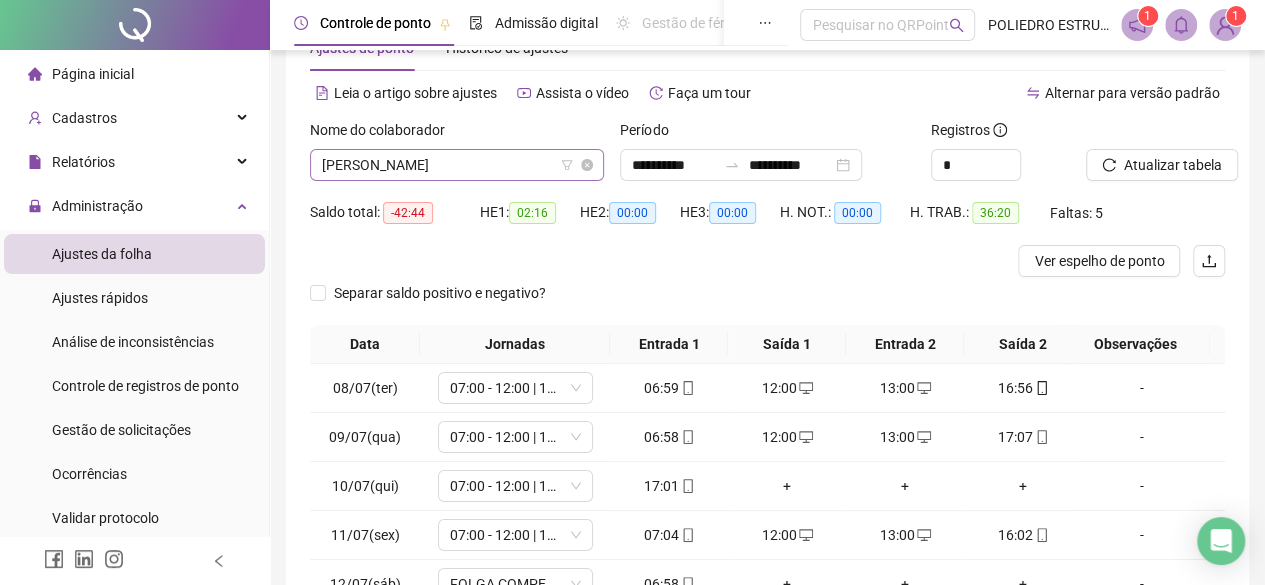 click on "JAILTON DA SILVA BRITO DE SOUSA" at bounding box center [457, 165] 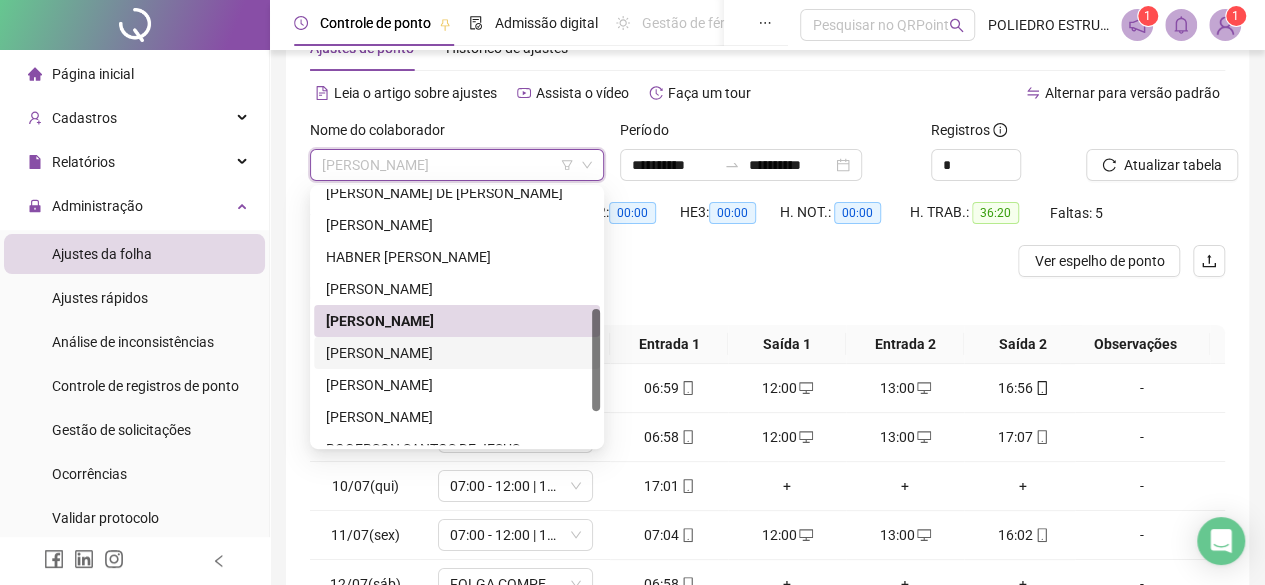 click on "JEFERSON DA SILVA ELOY" at bounding box center (457, 353) 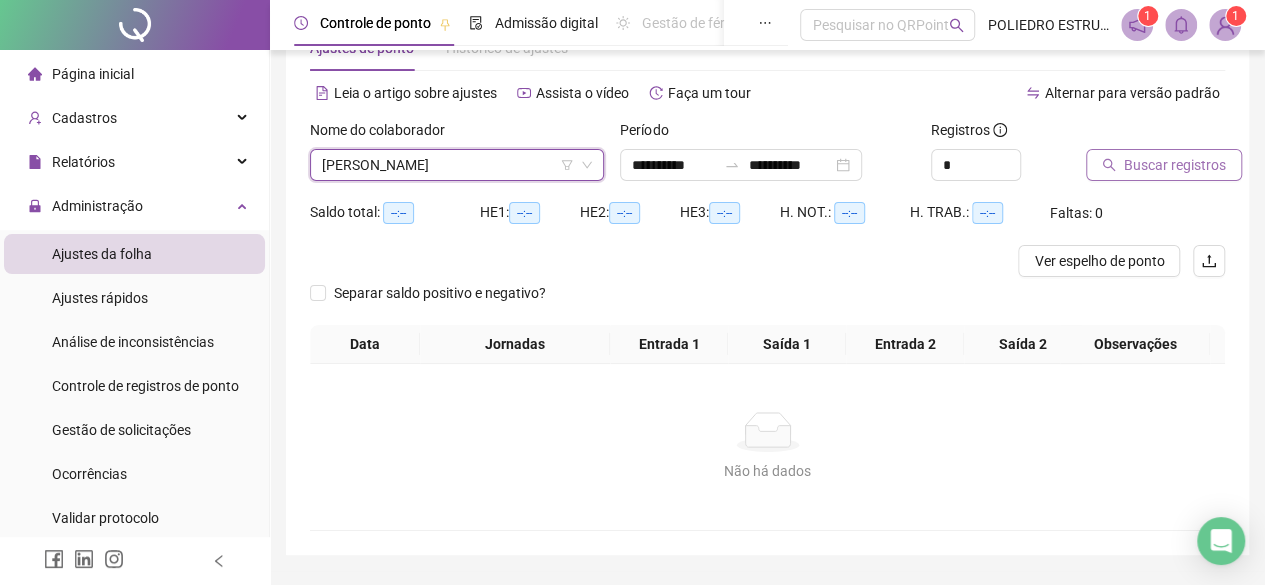 click on "Buscar registros" at bounding box center [1175, 165] 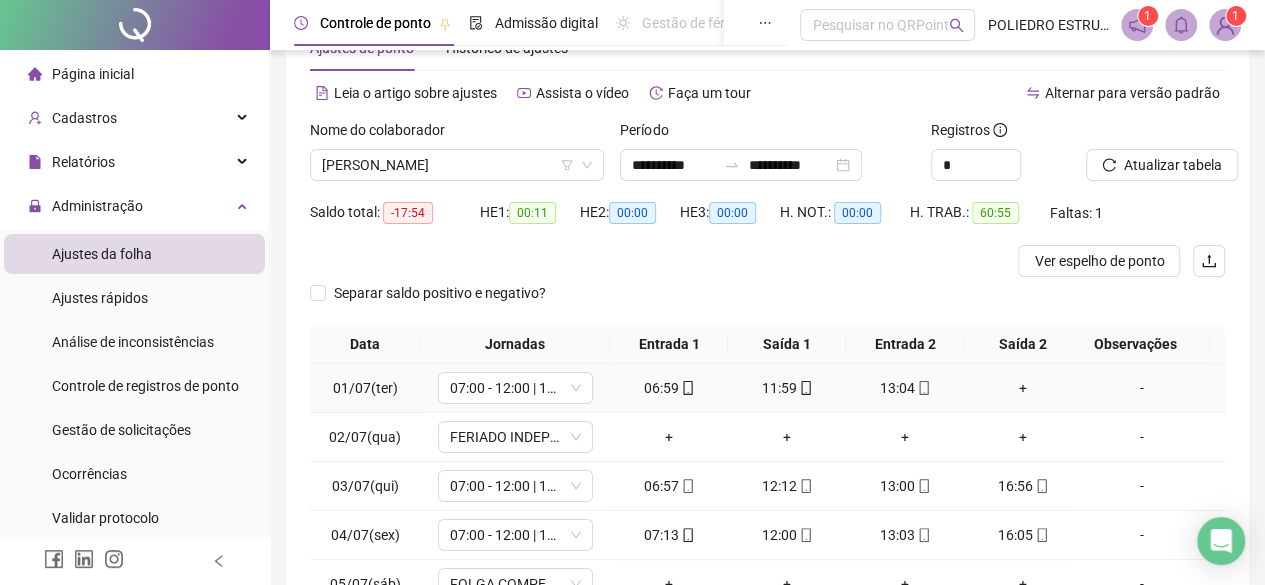 scroll, scrollTop: 0, scrollLeft: 0, axis: both 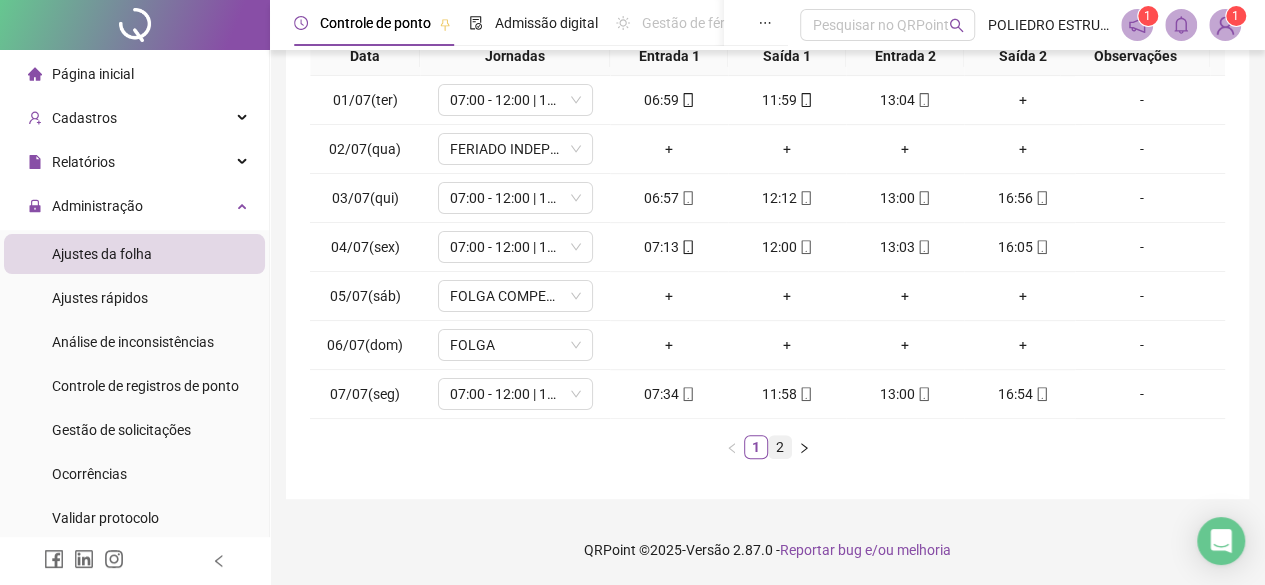 click on "2" at bounding box center (780, 447) 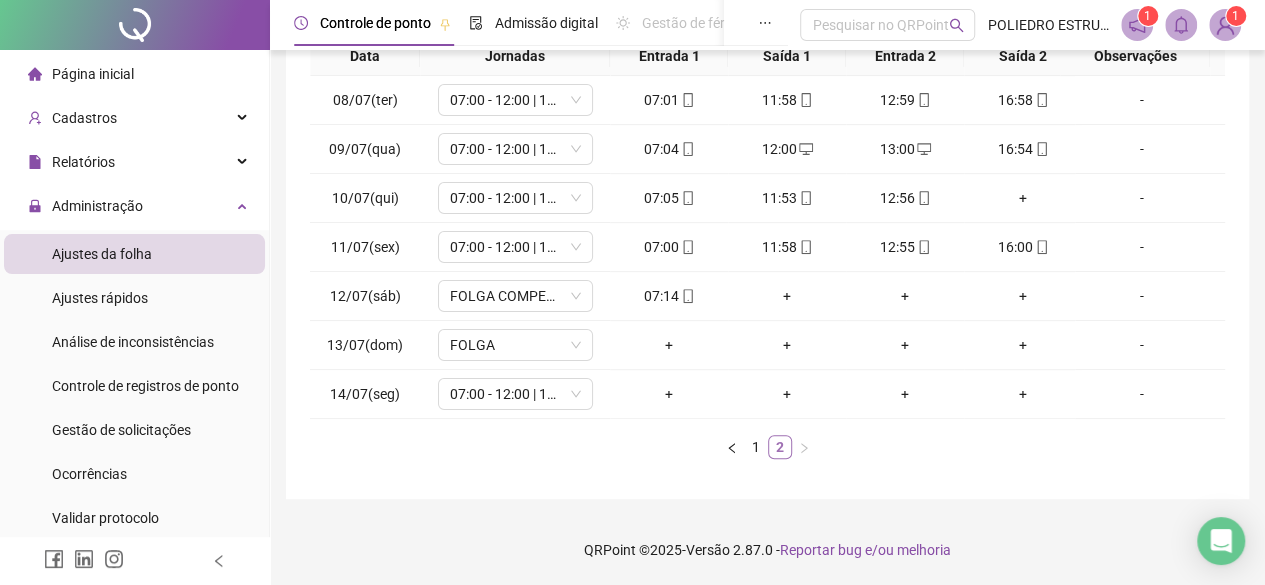 scroll, scrollTop: 0, scrollLeft: 0, axis: both 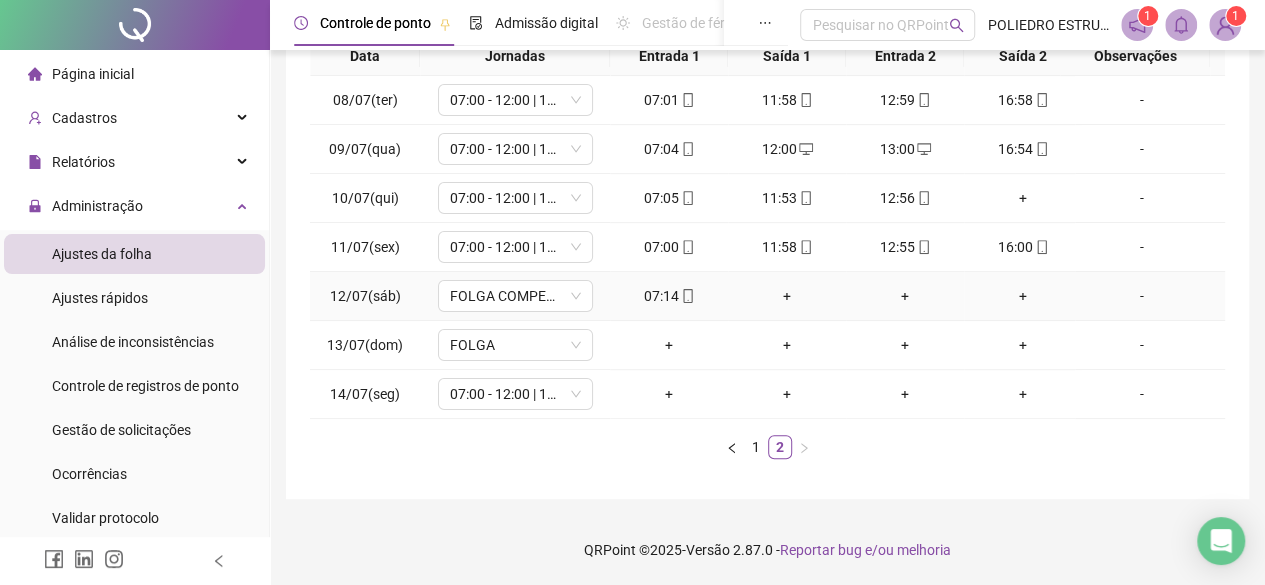 click 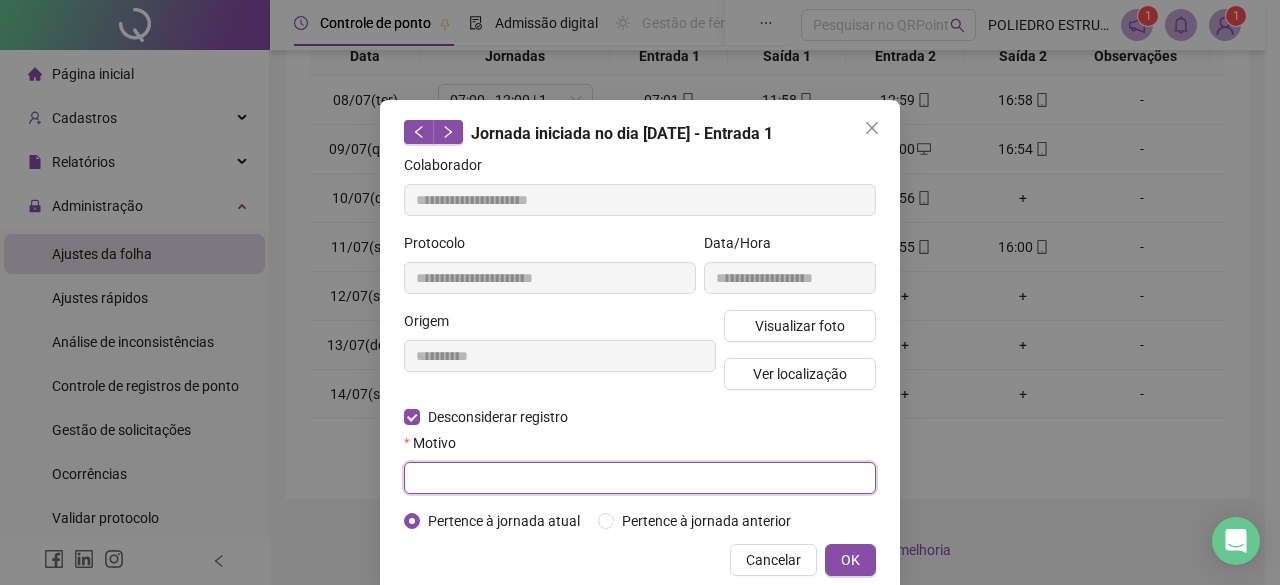 click at bounding box center (640, 478) 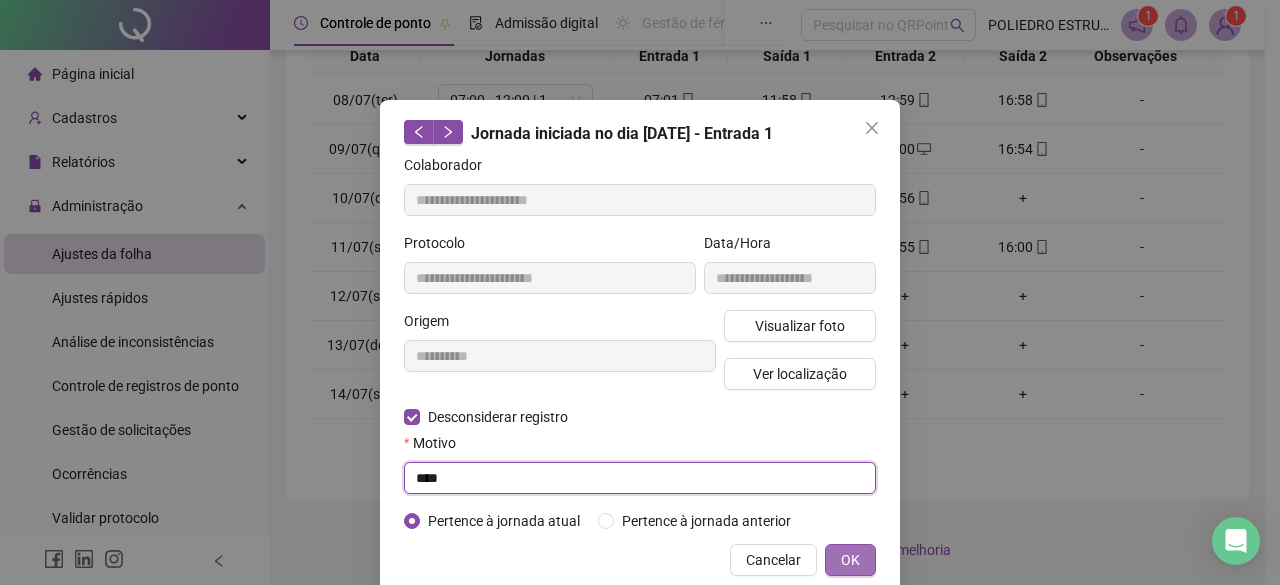 type on "****" 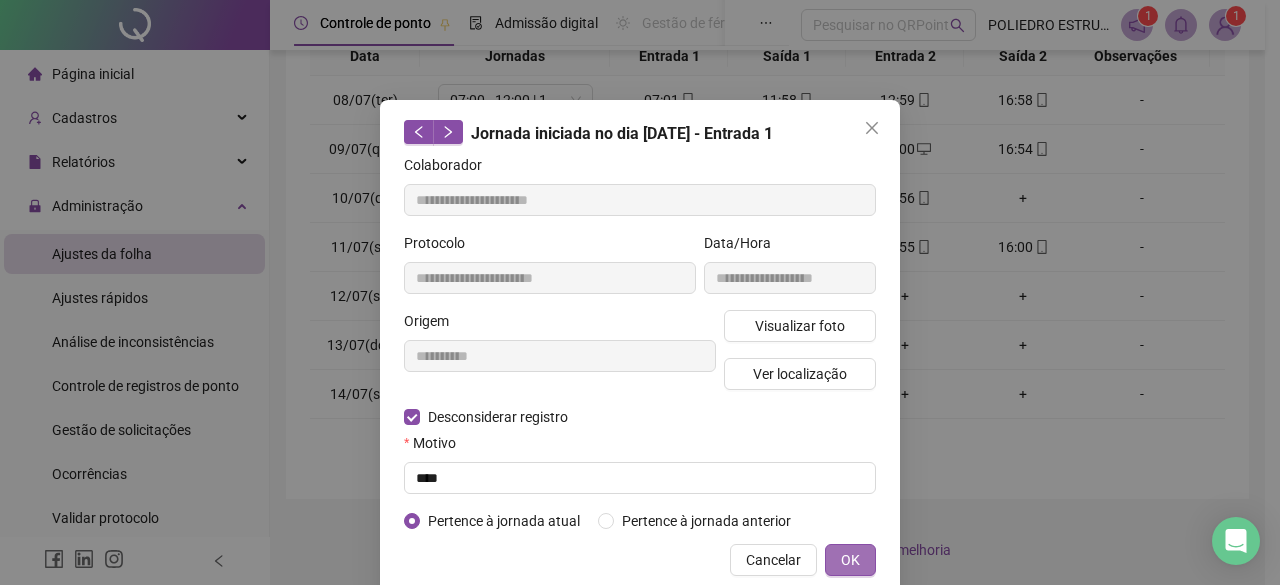 click on "OK" at bounding box center (850, 560) 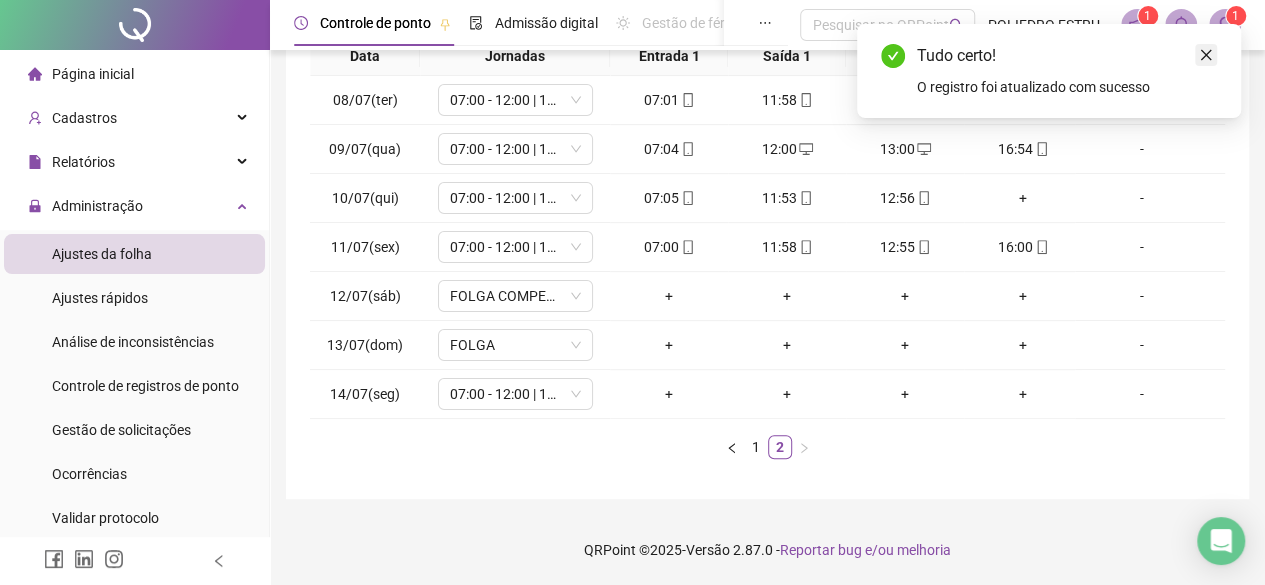 click 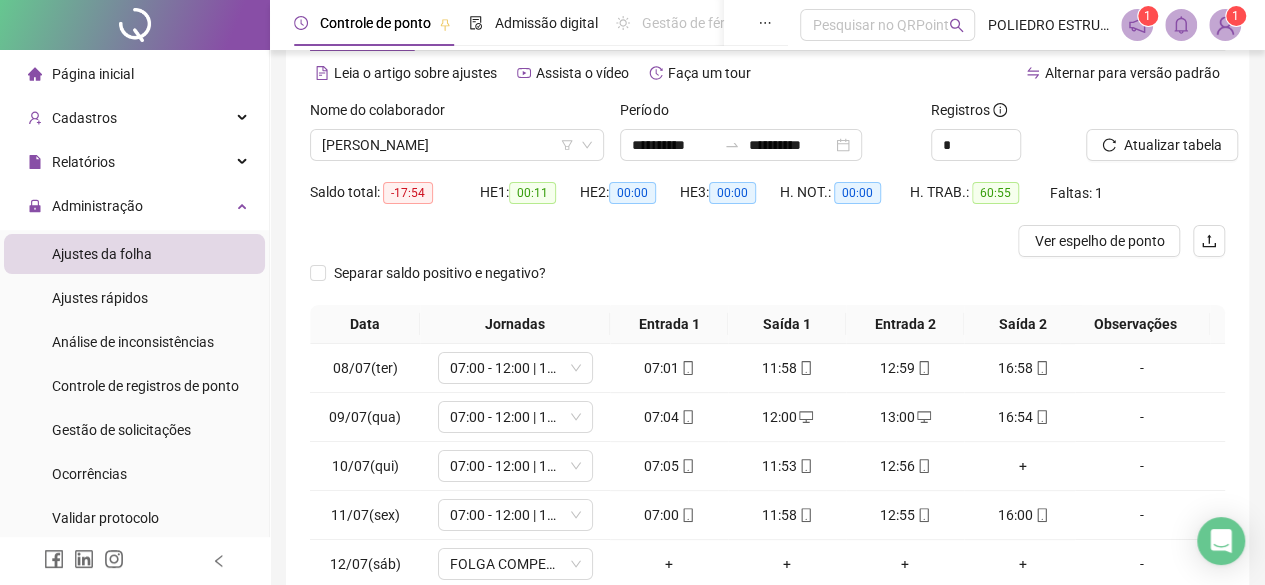 scroll, scrollTop: 65, scrollLeft: 0, axis: vertical 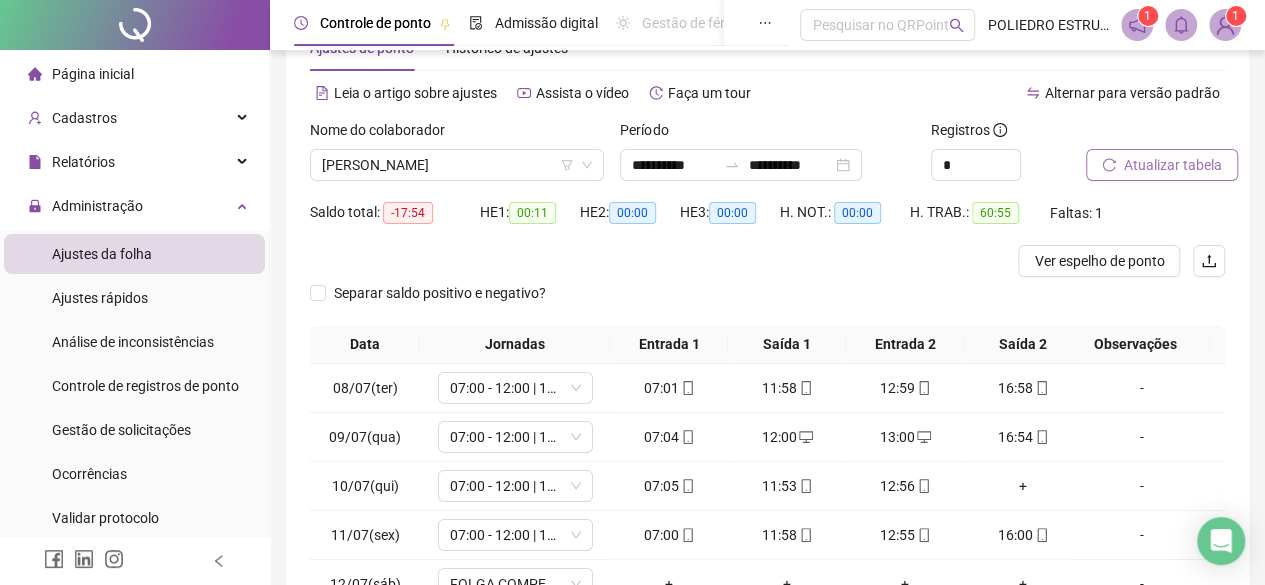 click on "Atualizar tabela" at bounding box center (1173, 165) 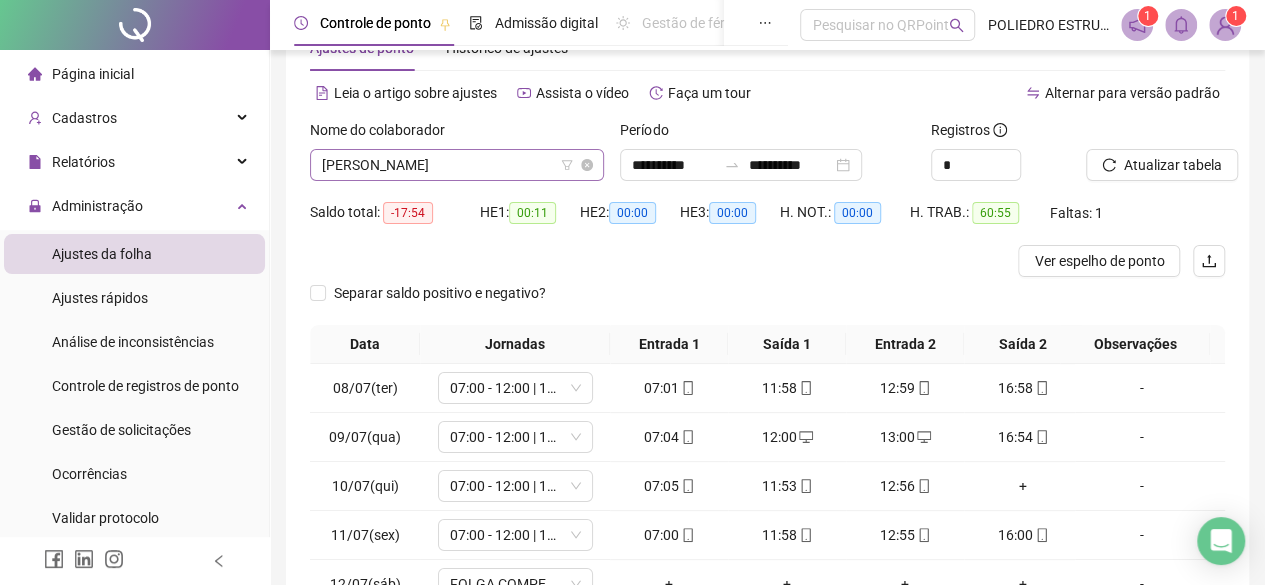 click on "JEFERSON DA SILVA ELOY" at bounding box center [457, 165] 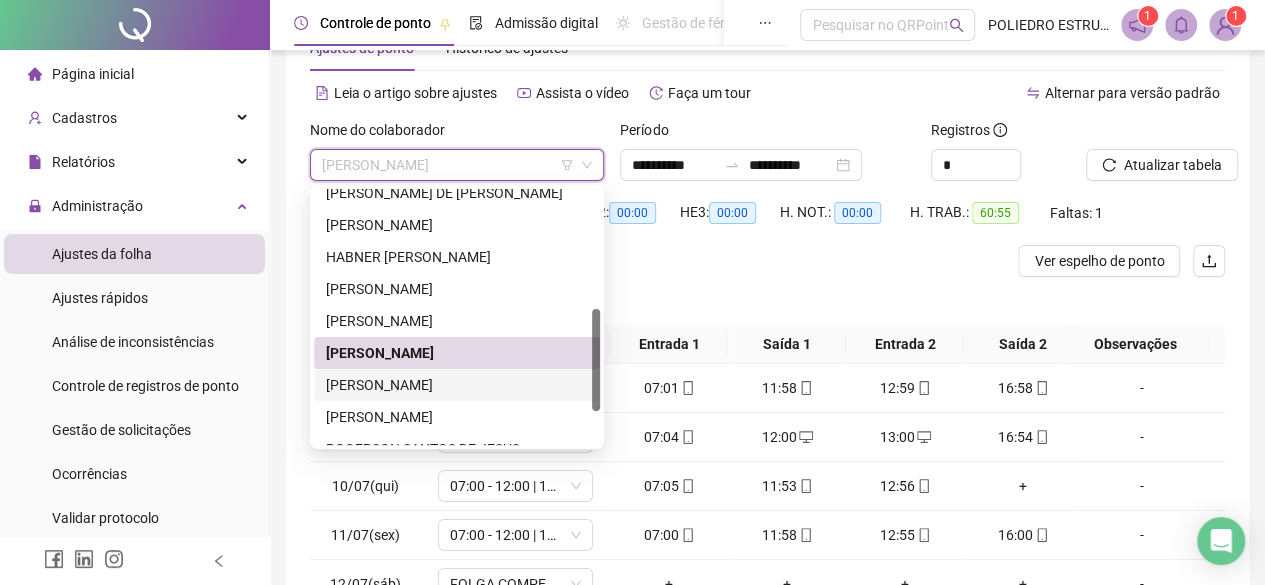 click on "LUCAS COSTA DA SILVA" at bounding box center [457, 385] 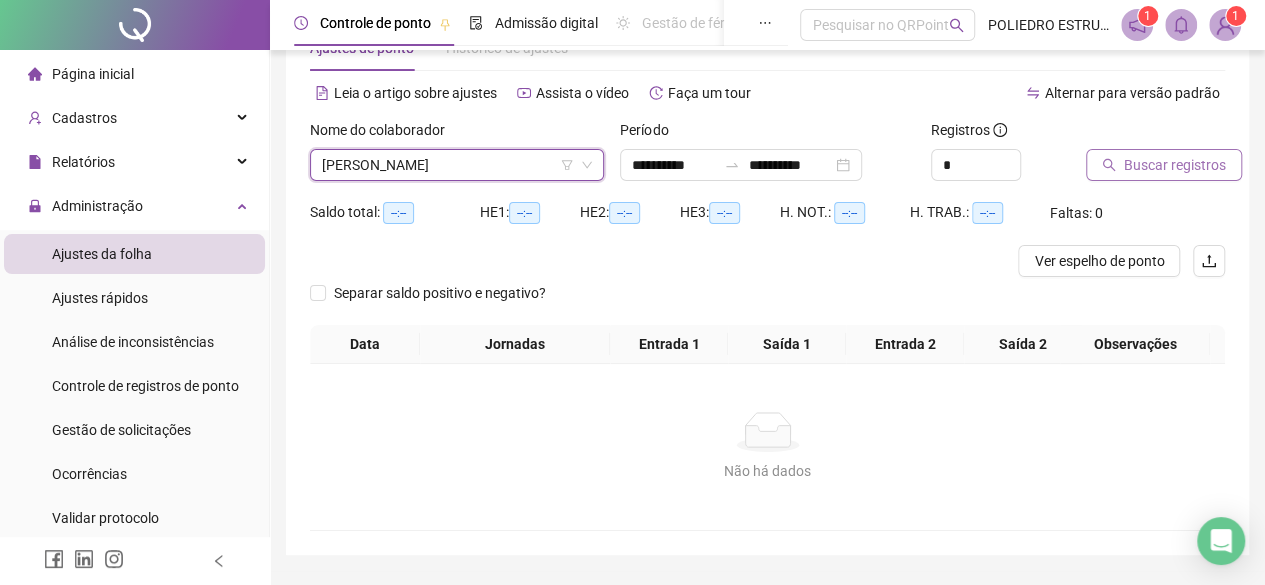 click on "Buscar registros" at bounding box center (1175, 165) 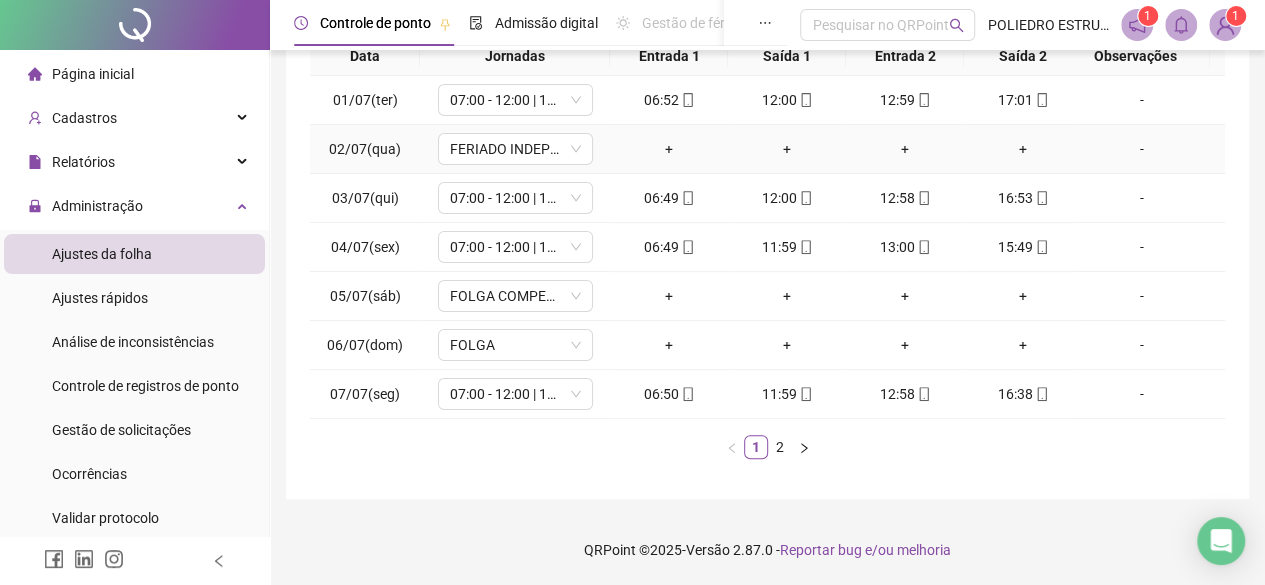 scroll, scrollTop: 365, scrollLeft: 0, axis: vertical 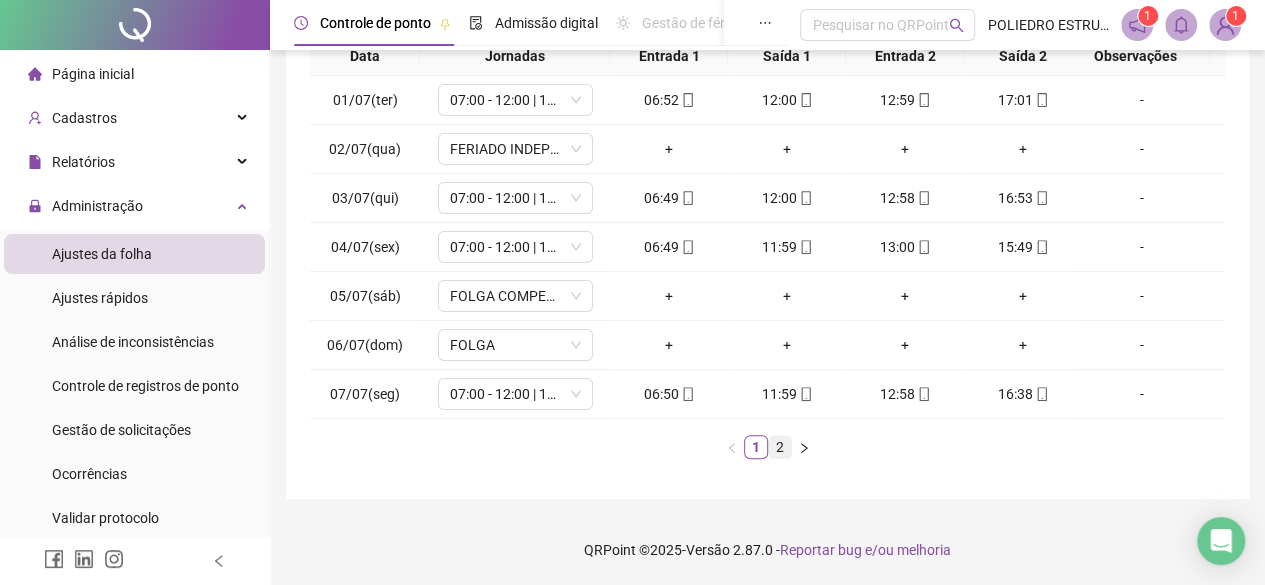 click on "2" at bounding box center [780, 447] 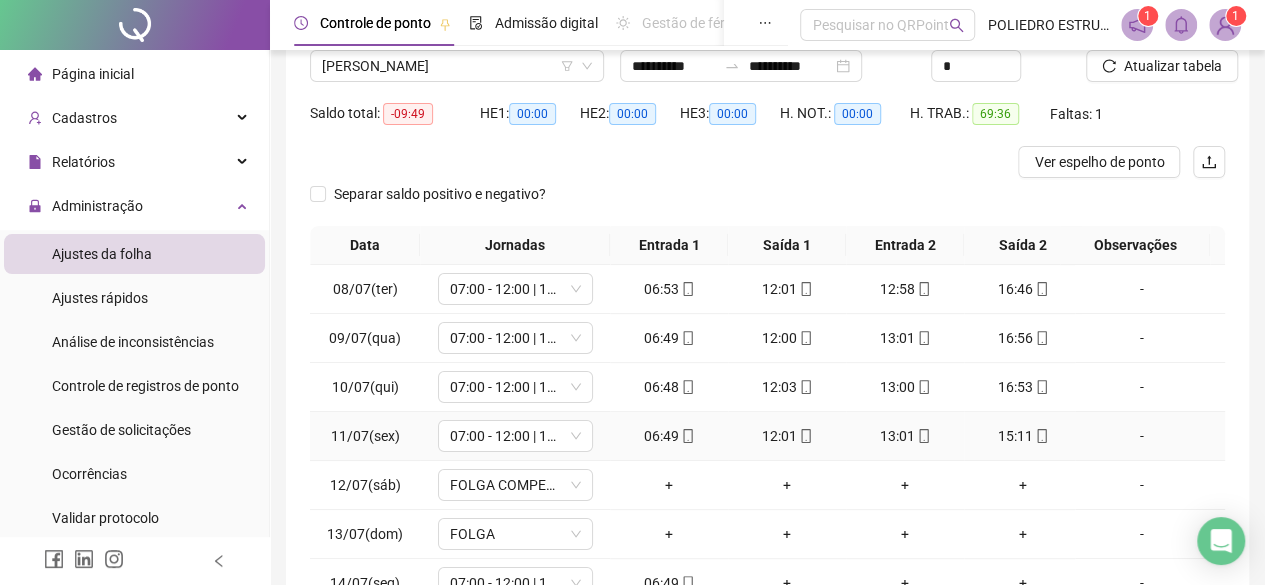 scroll, scrollTop: 0, scrollLeft: 0, axis: both 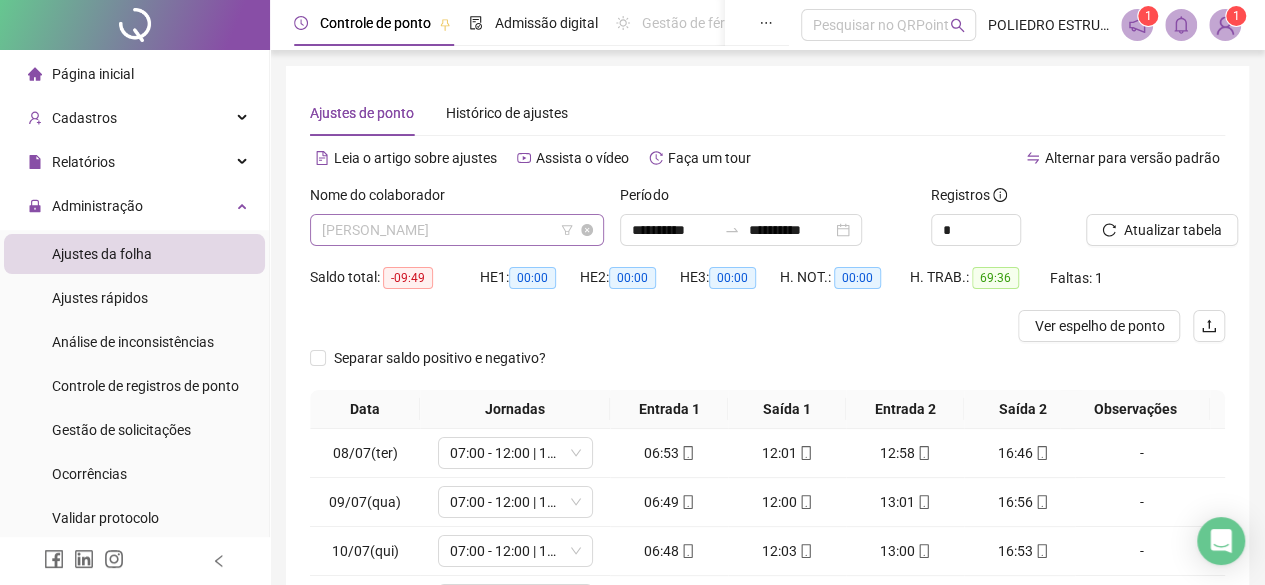 click on "LUCAS COSTA DA SILVA" at bounding box center [457, 230] 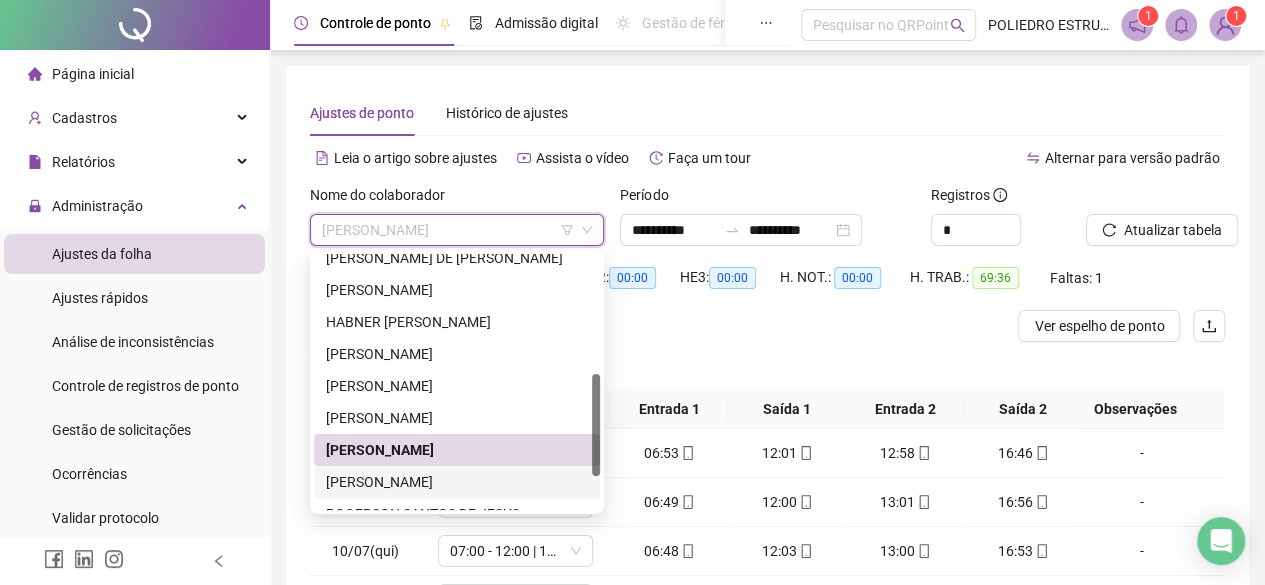 click on "MAGNO OLIVEIRA FERREIRA" at bounding box center [457, 482] 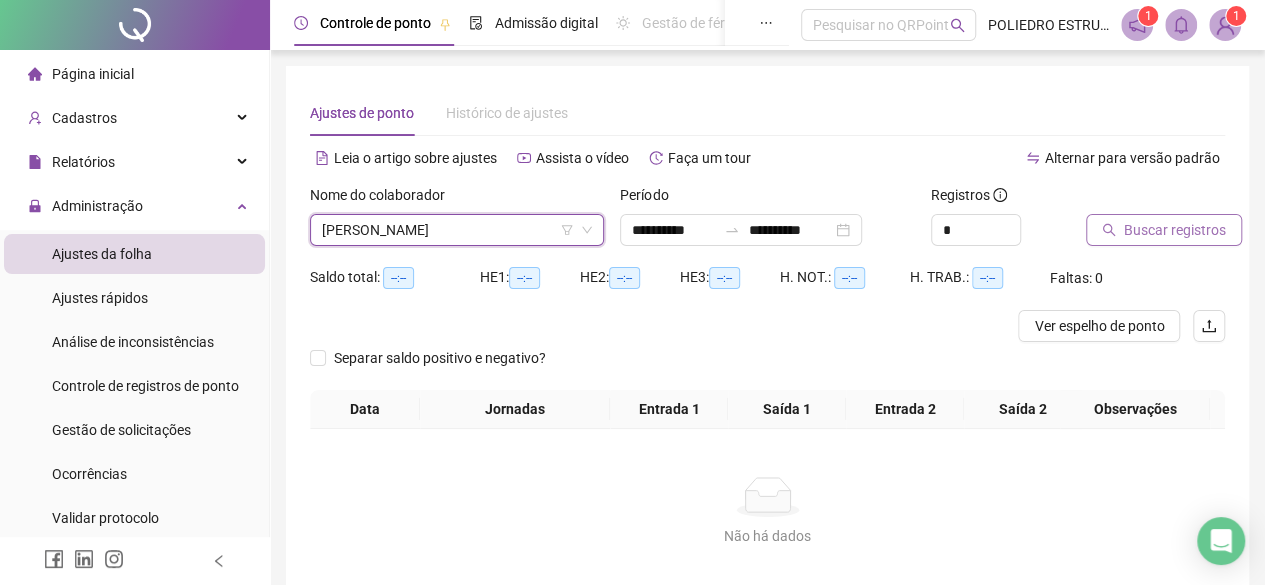 click on "Buscar registros" at bounding box center [1175, 230] 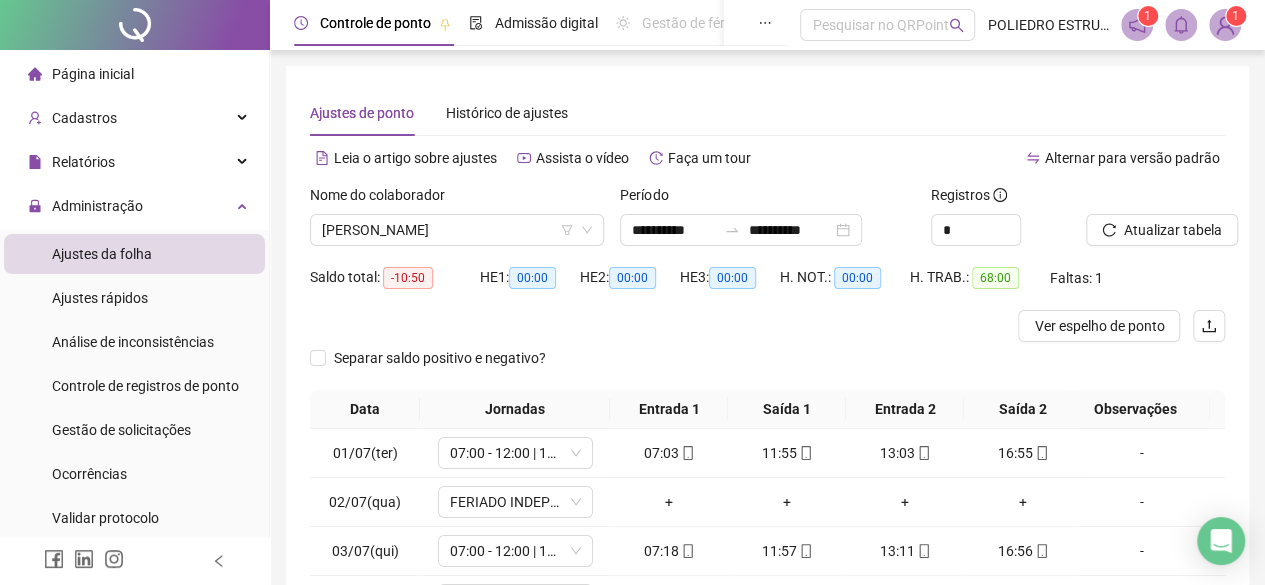 scroll, scrollTop: 365, scrollLeft: 0, axis: vertical 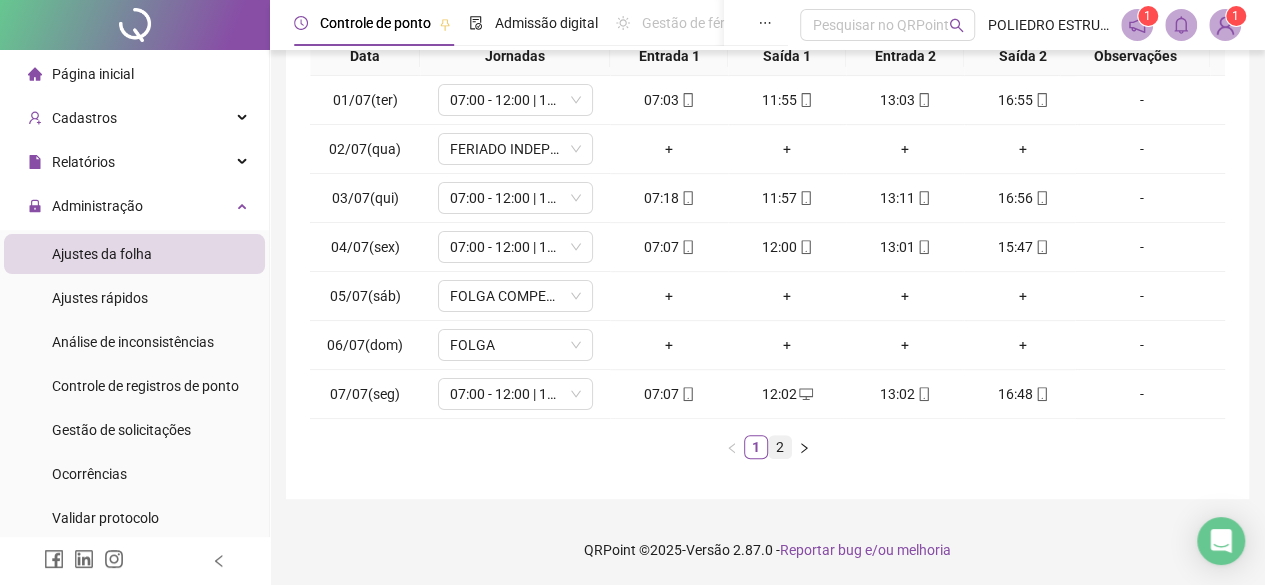 click on "2" at bounding box center (780, 447) 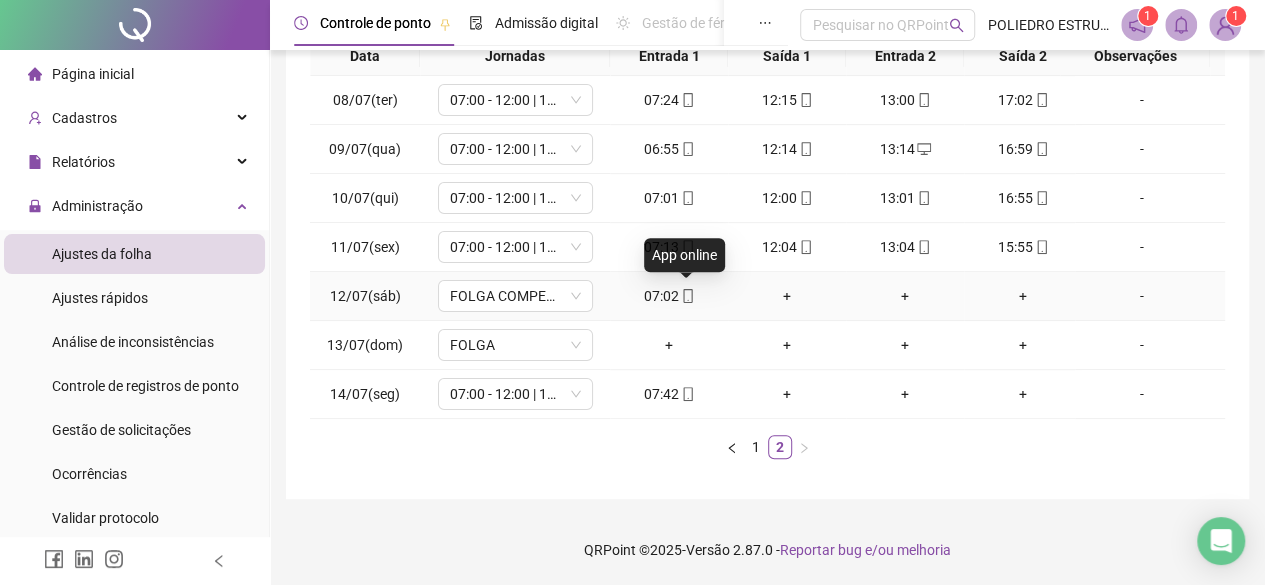 click 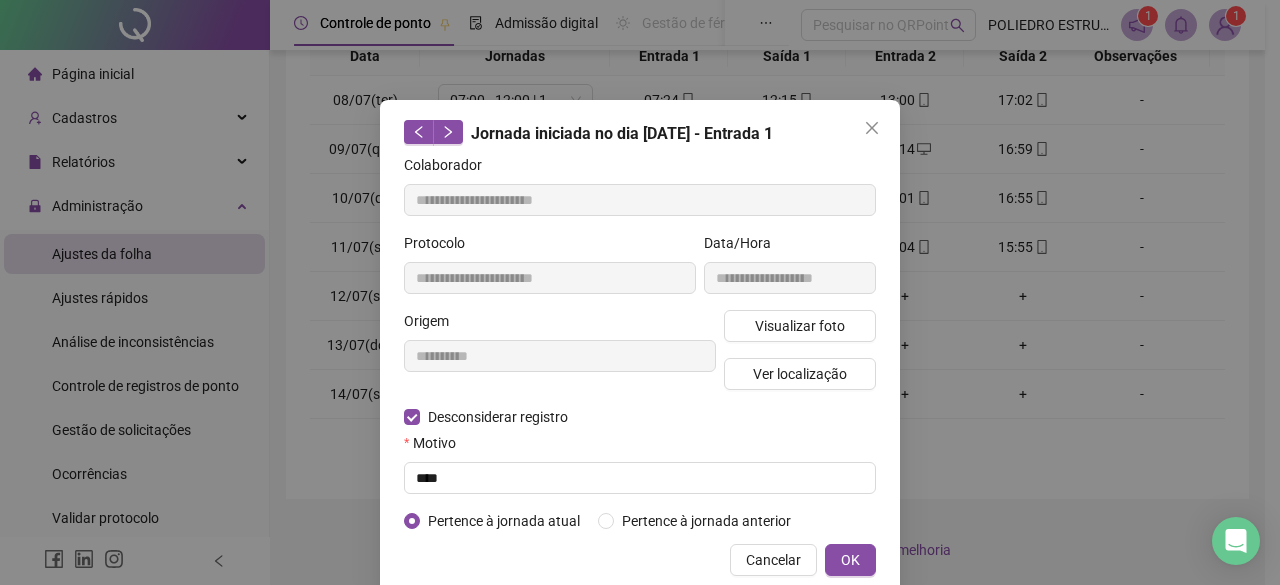 type on "**********" 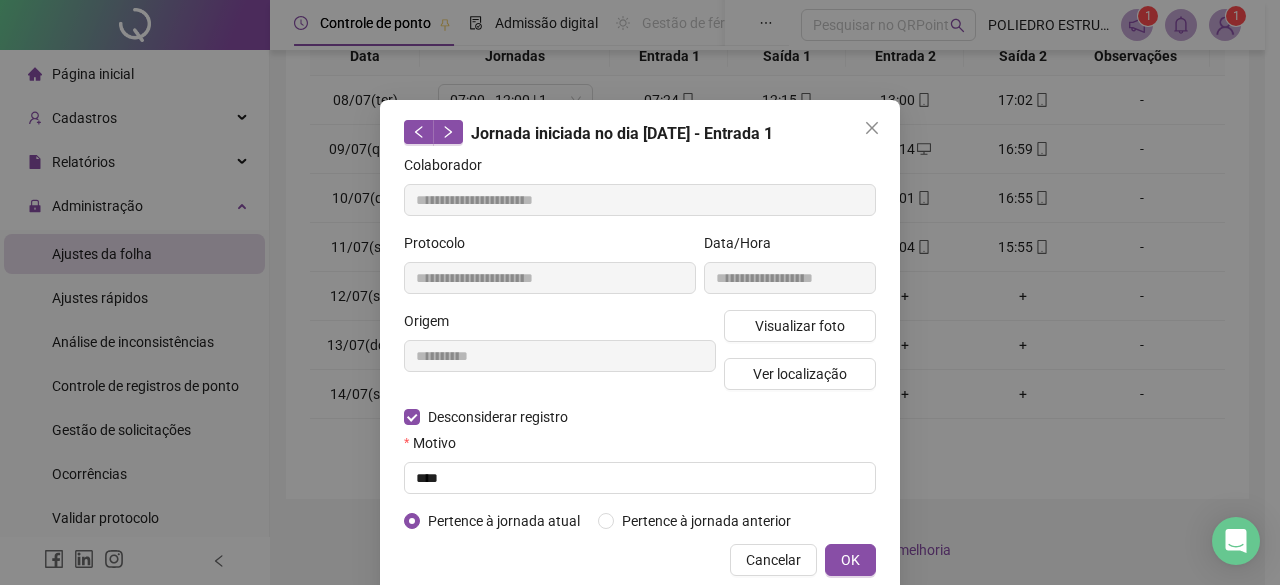 type on "**********" 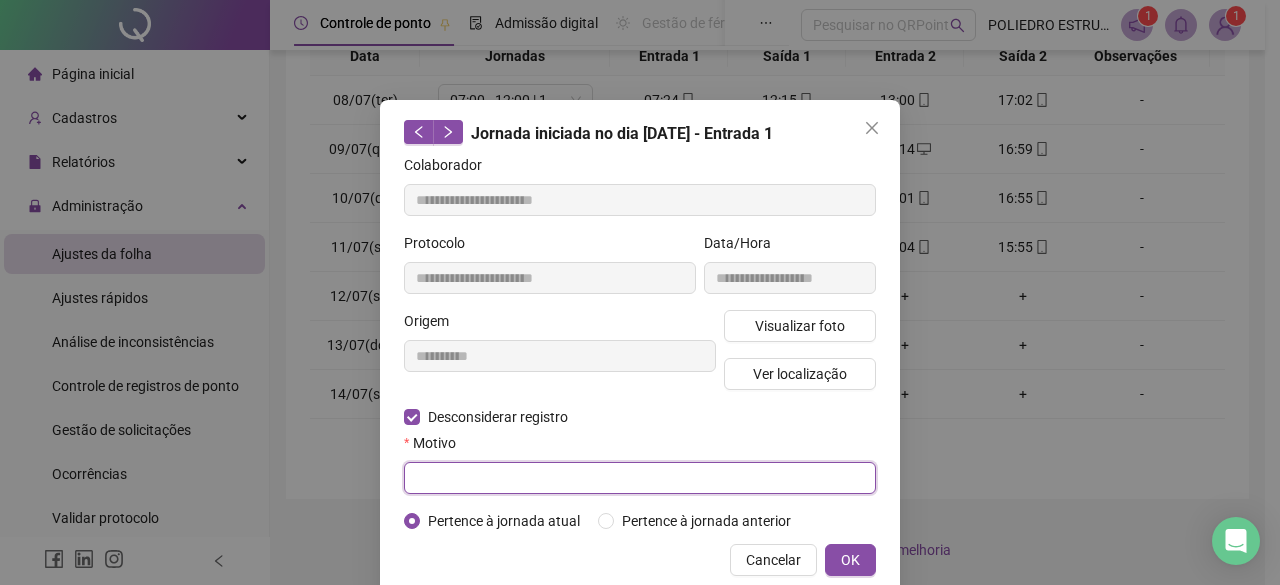 click at bounding box center [640, 478] 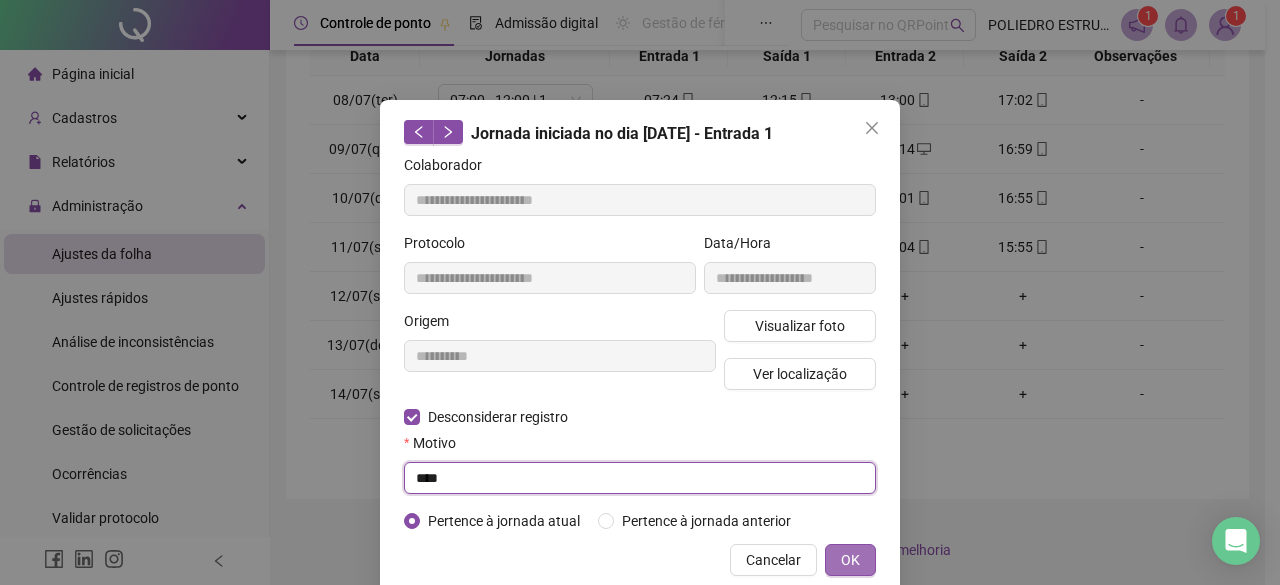 type on "****" 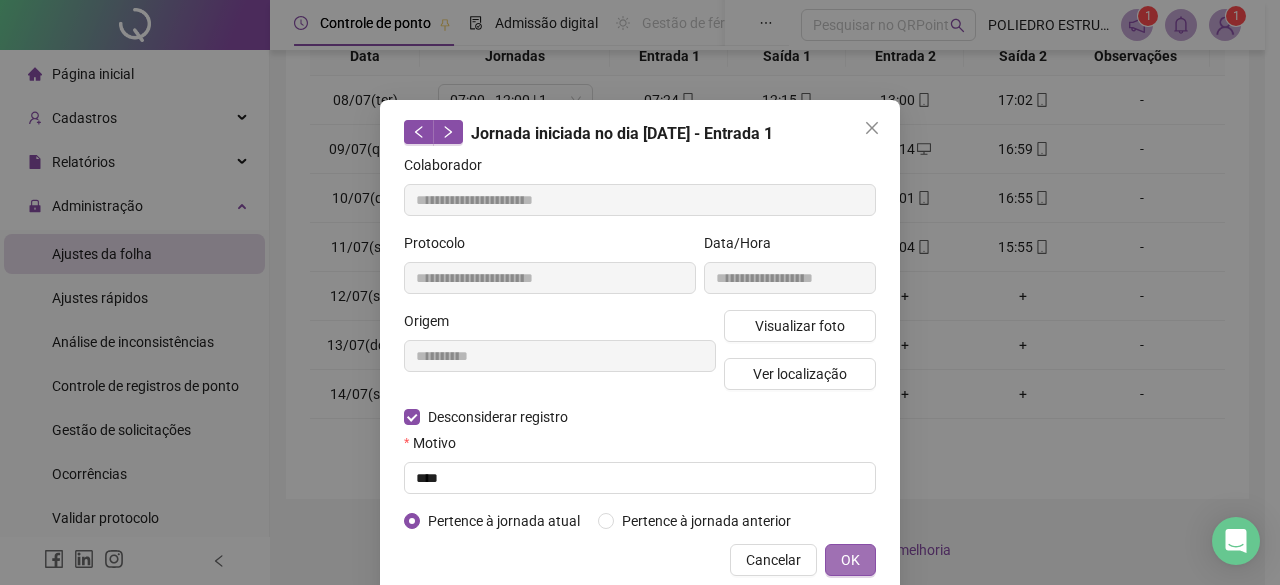click on "OK" at bounding box center [850, 560] 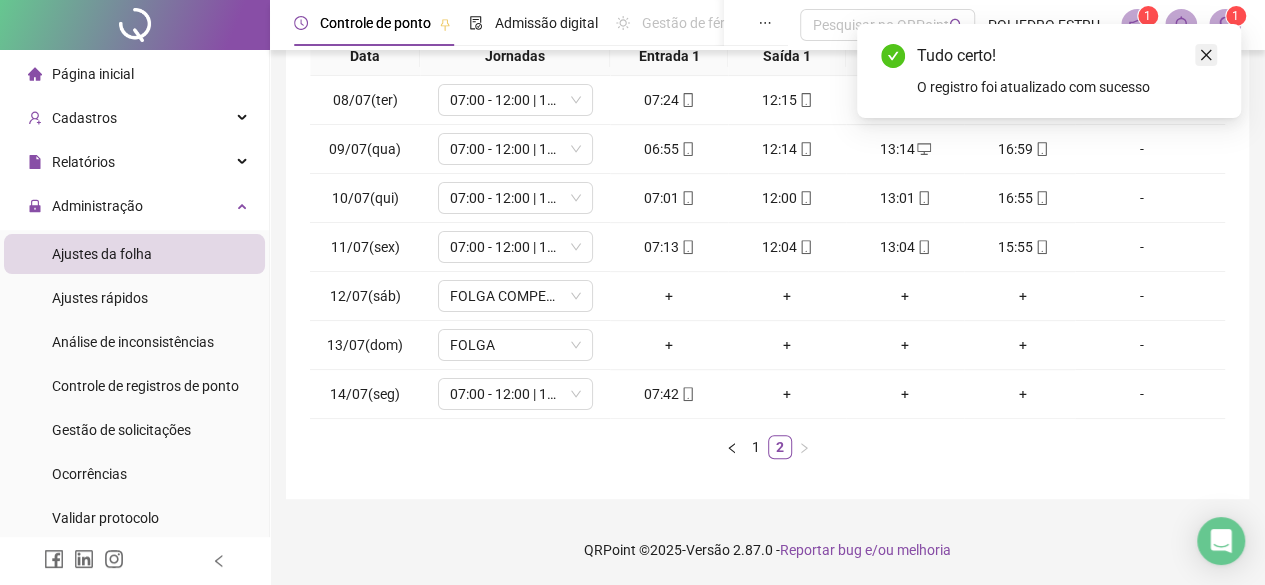 click 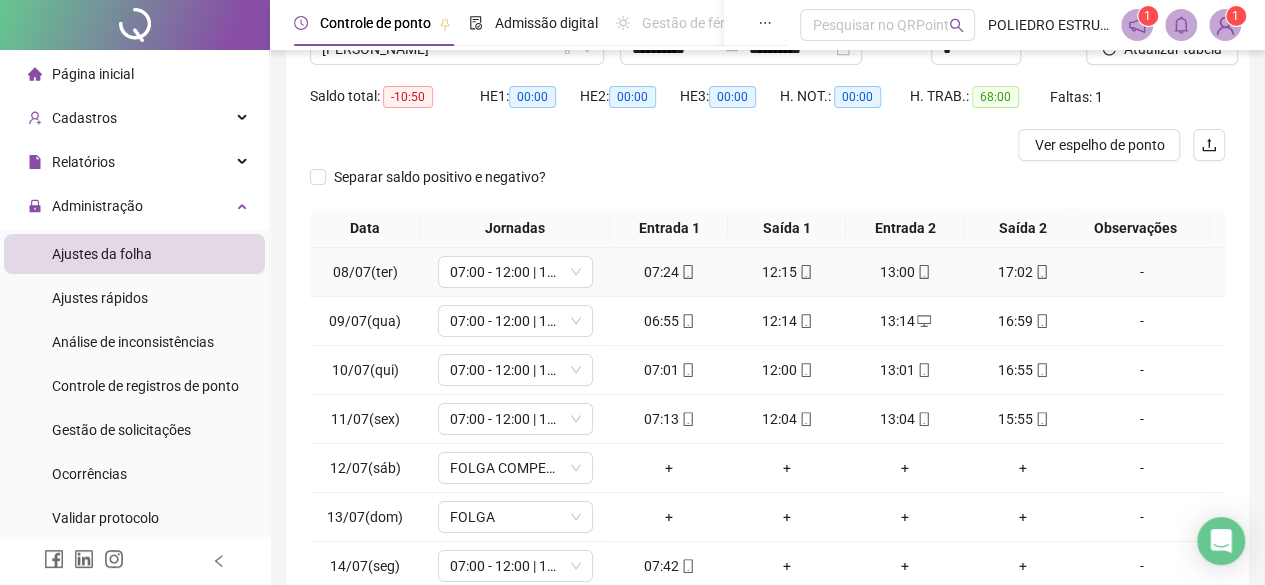 scroll, scrollTop: 0, scrollLeft: 0, axis: both 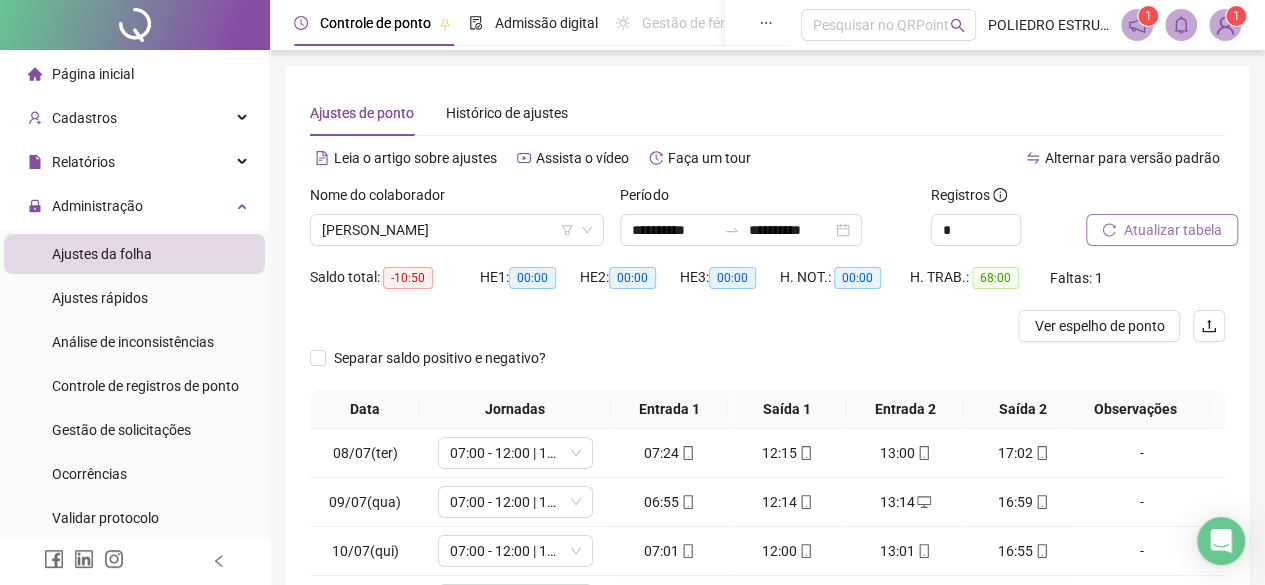 click on "Atualizar tabela" at bounding box center (1173, 230) 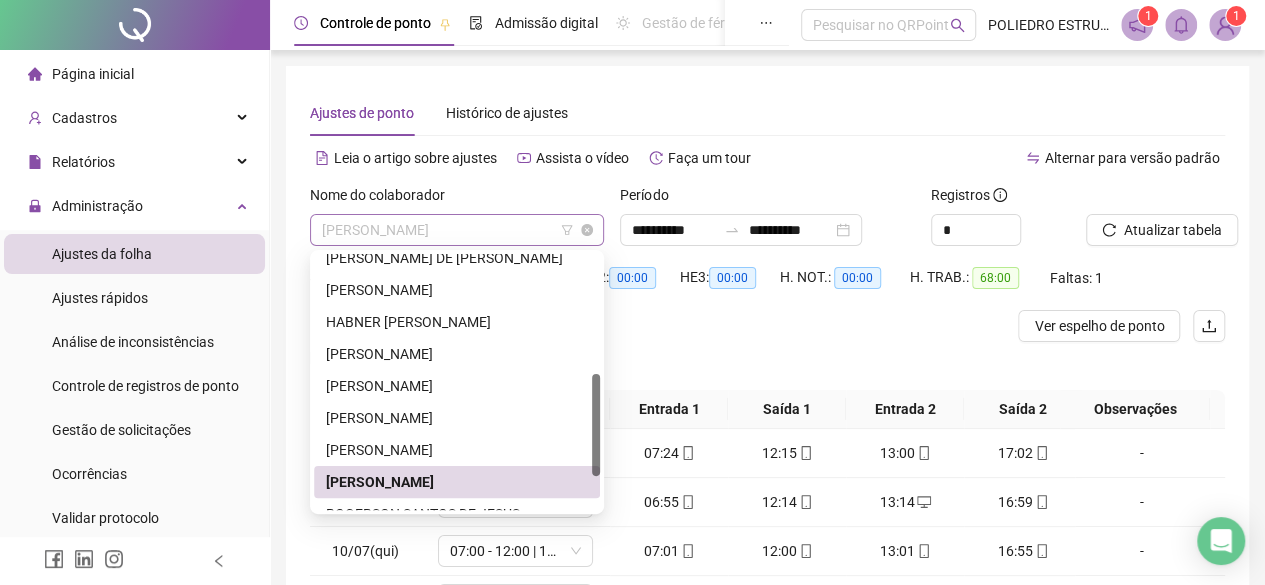 click on "MAGNO OLIVEIRA FERREIRA" at bounding box center [457, 230] 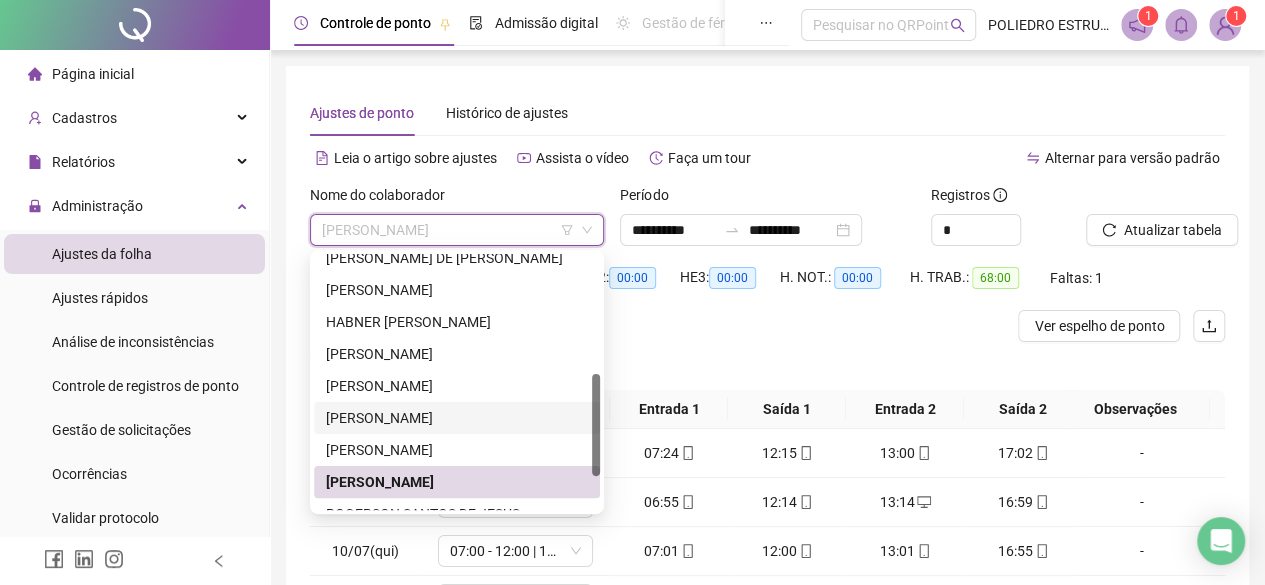 scroll, scrollTop: 384, scrollLeft: 0, axis: vertical 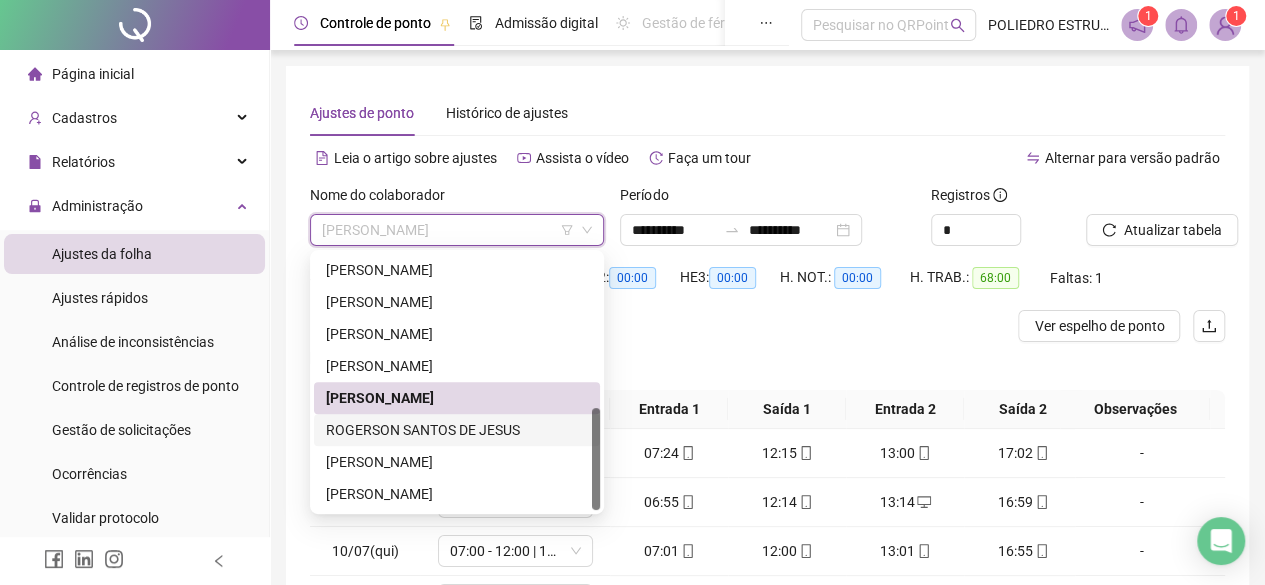 click on "ROGERSON SANTOS DE JESUS" at bounding box center (457, 430) 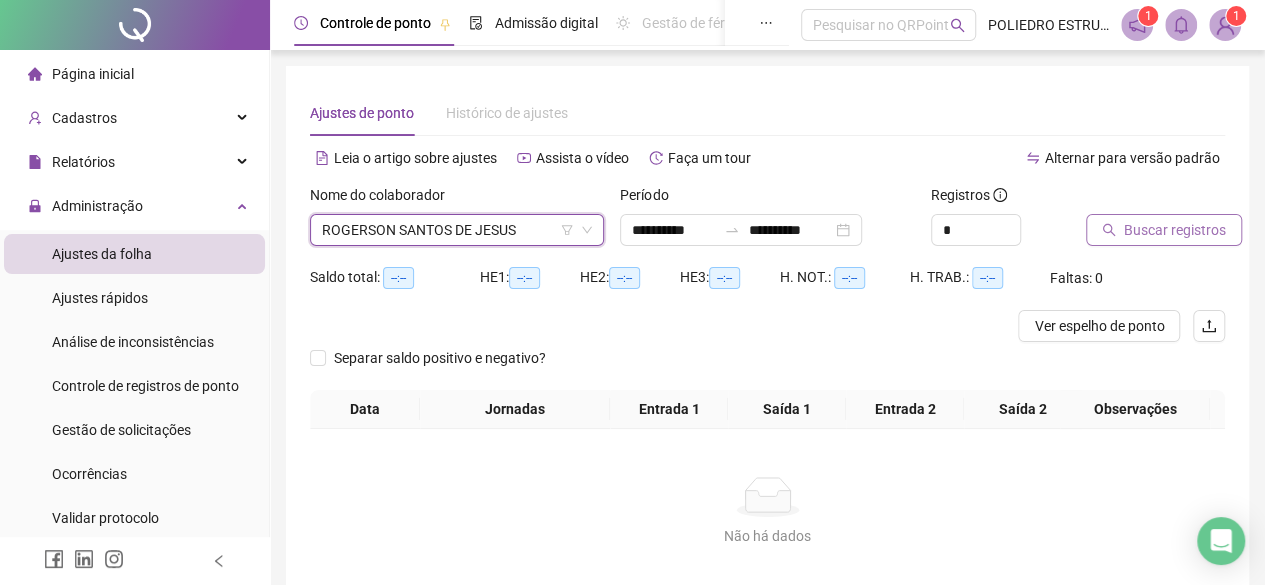 click on "Buscar registros" at bounding box center (1175, 230) 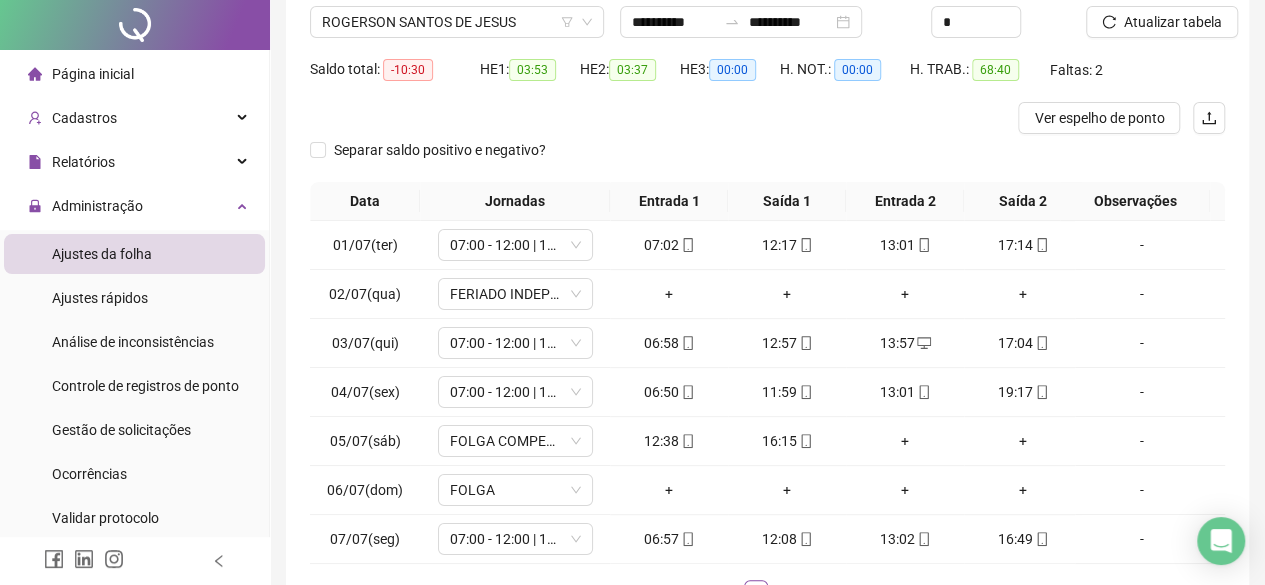 scroll, scrollTop: 365, scrollLeft: 0, axis: vertical 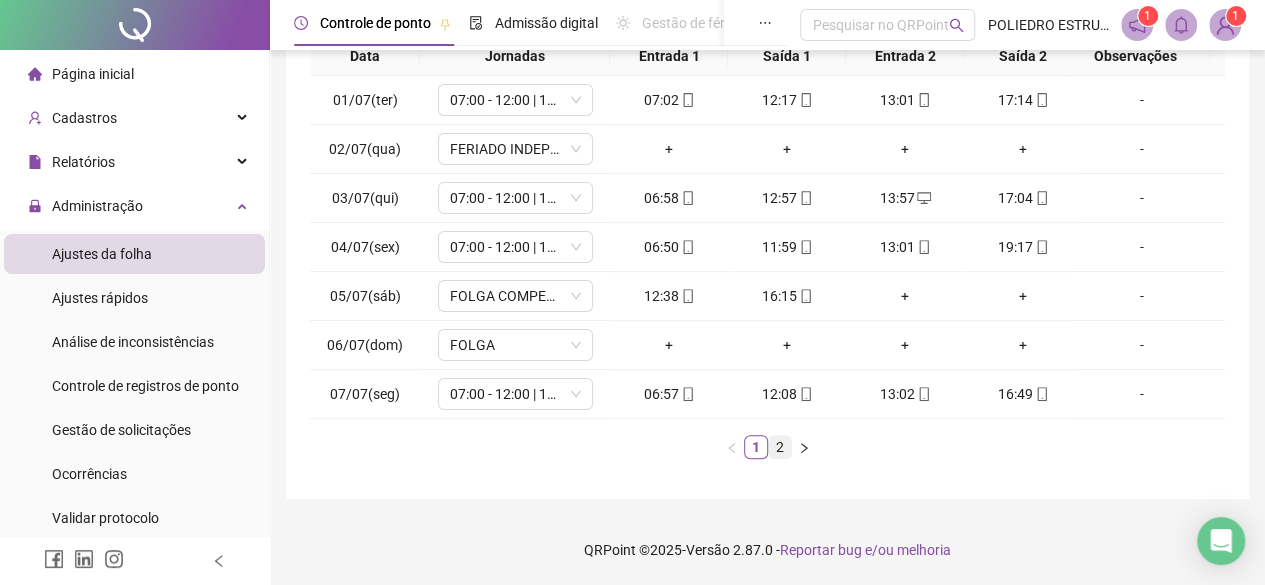 click on "2" at bounding box center [780, 447] 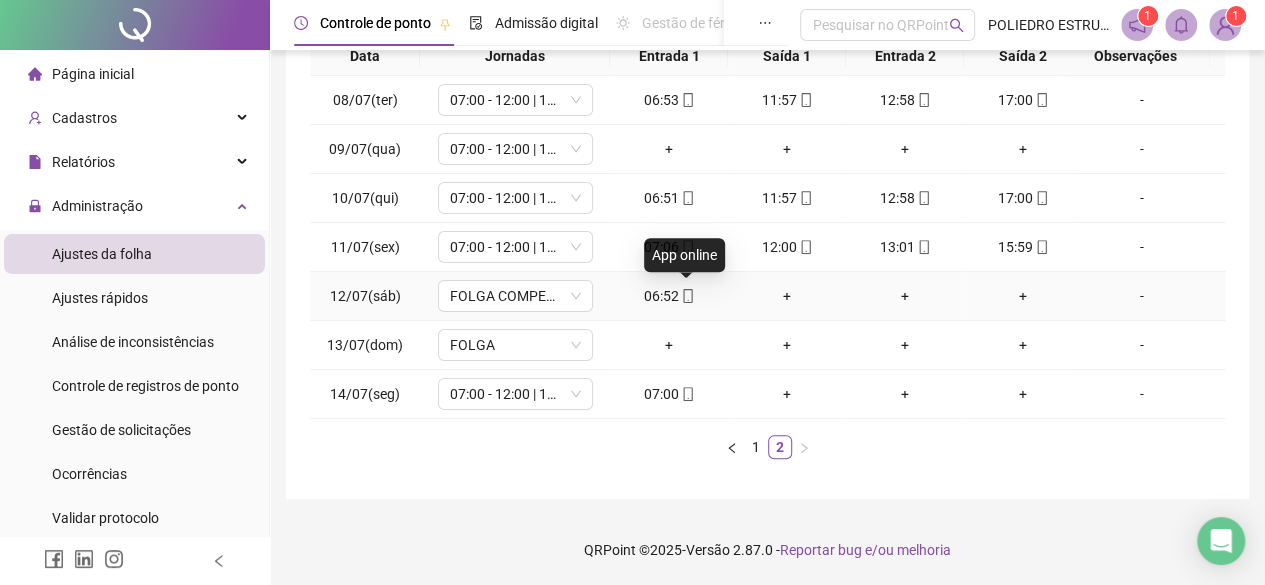 click 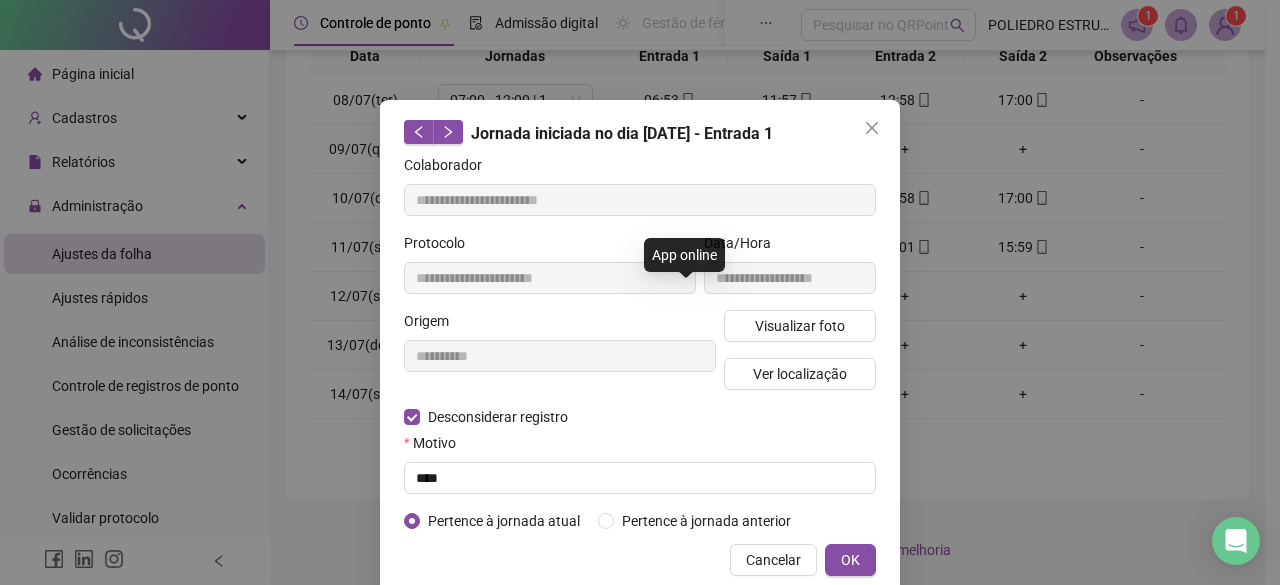 type on "**********" 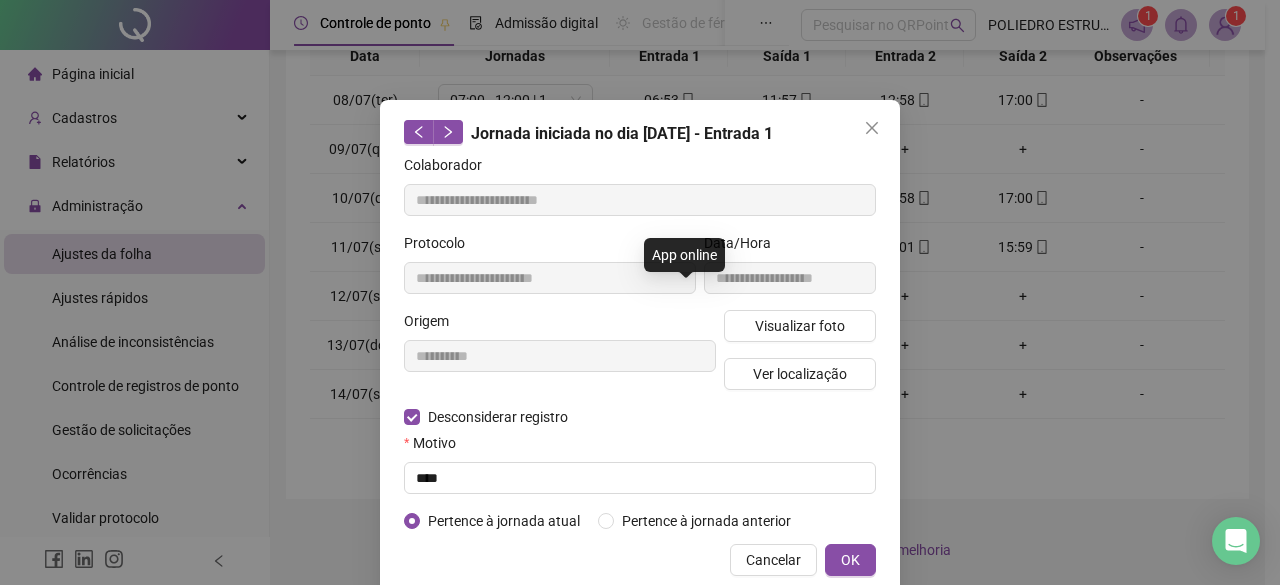 type on "**********" 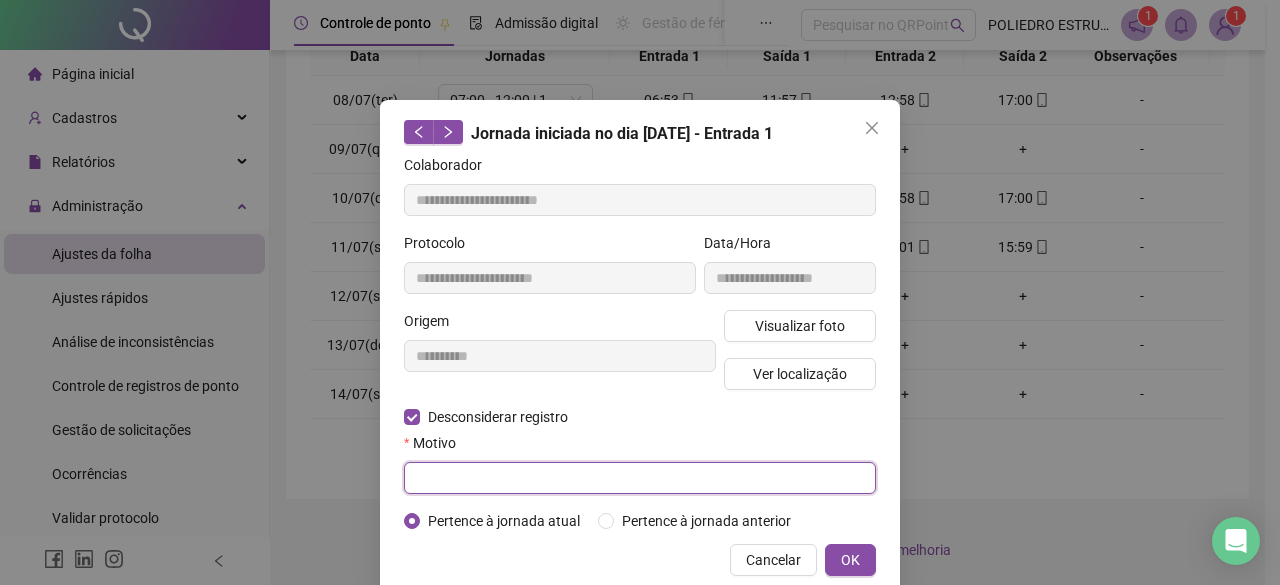 click at bounding box center [640, 478] 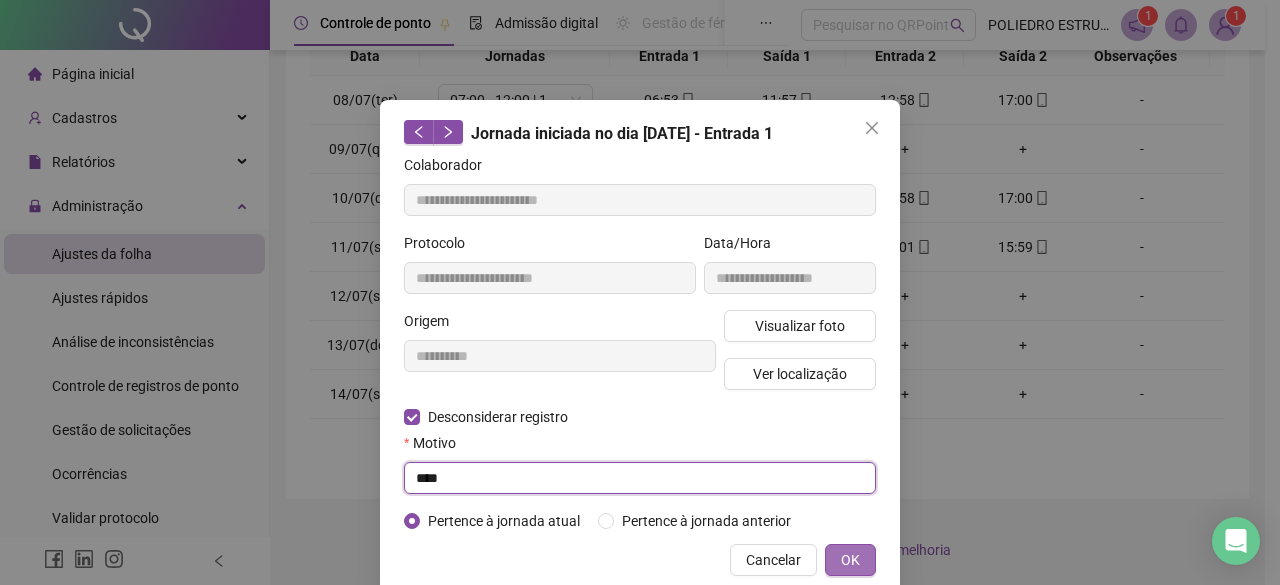type on "****" 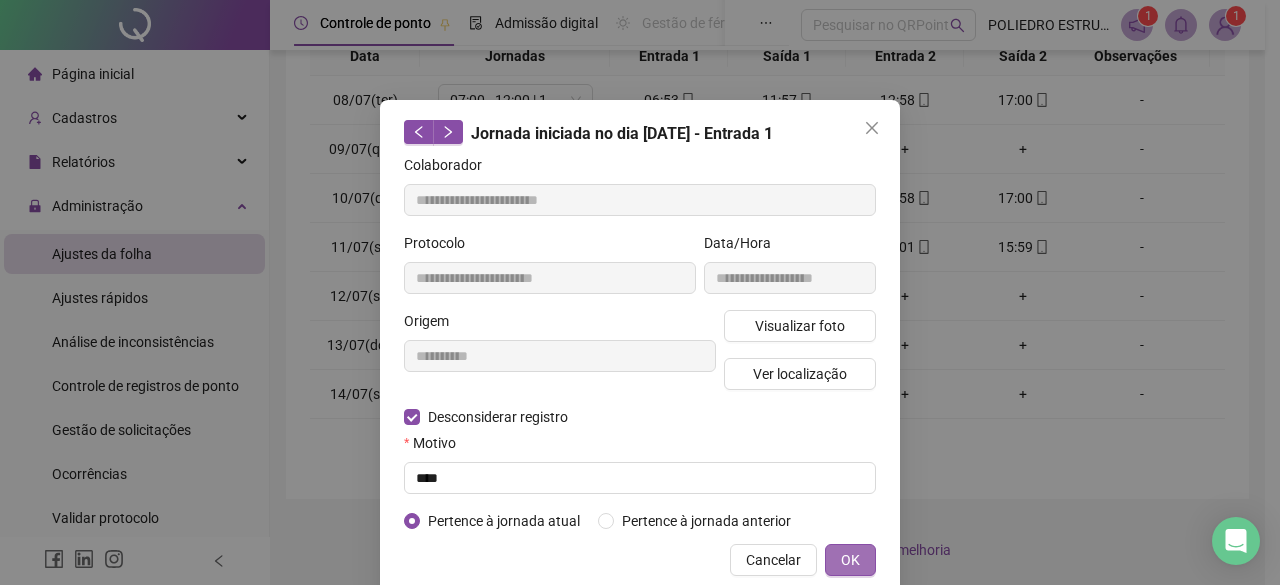 click on "OK" at bounding box center (850, 560) 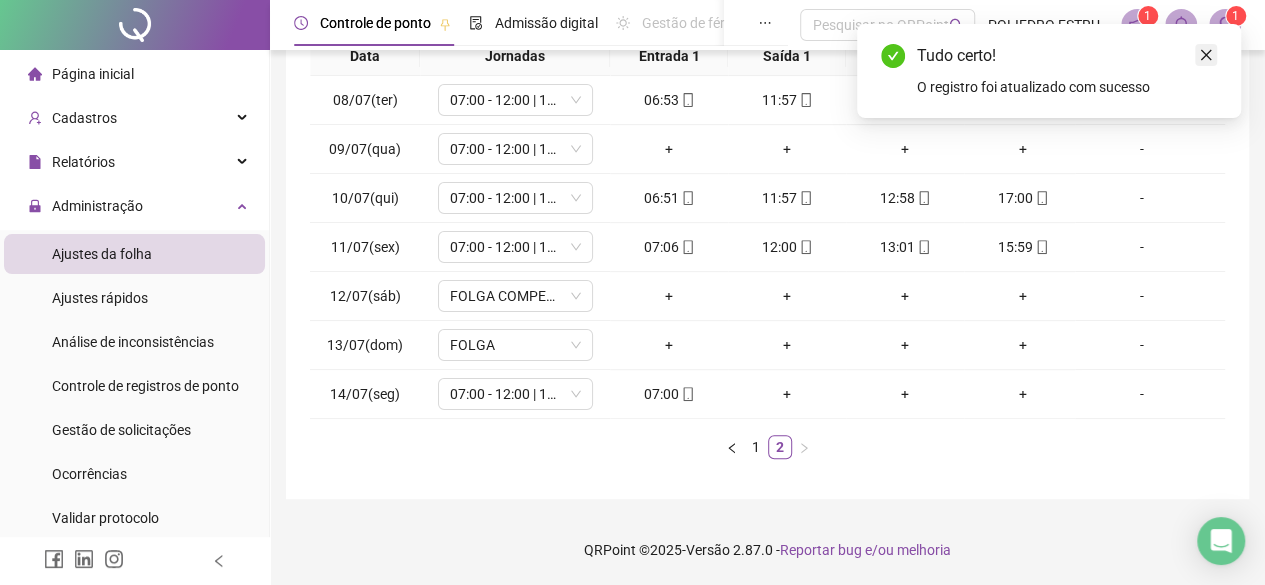 click 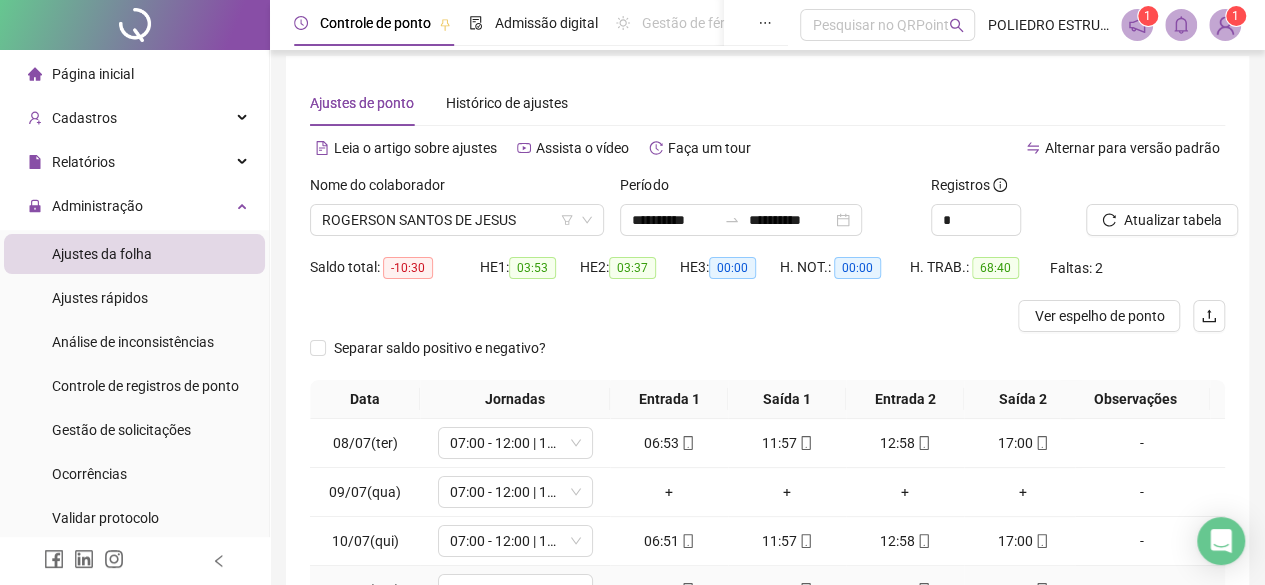 scroll, scrollTop: 0, scrollLeft: 0, axis: both 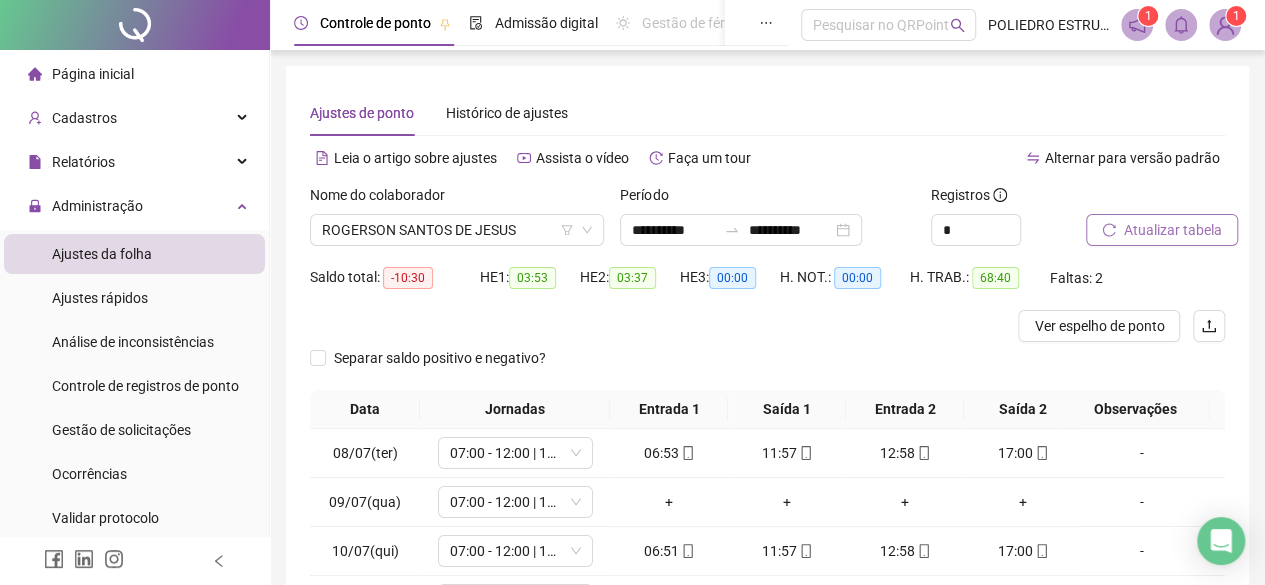 click on "Atualizar tabela" at bounding box center [1173, 230] 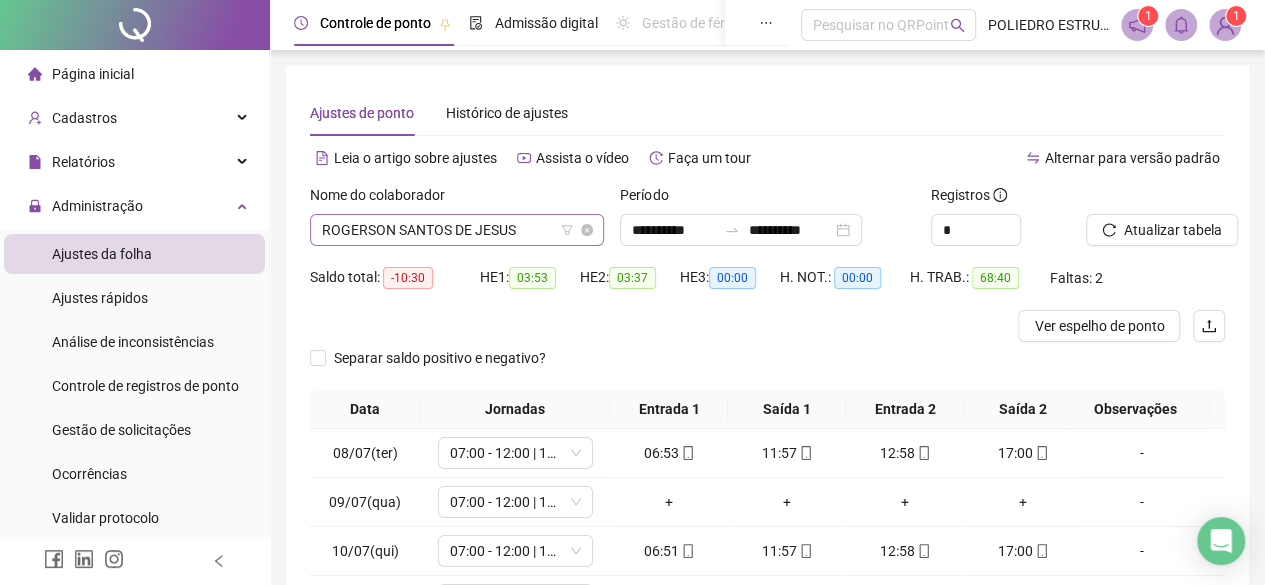 click on "ROGERSON SANTOS DE JESUS" at bounding box center (457, 230) 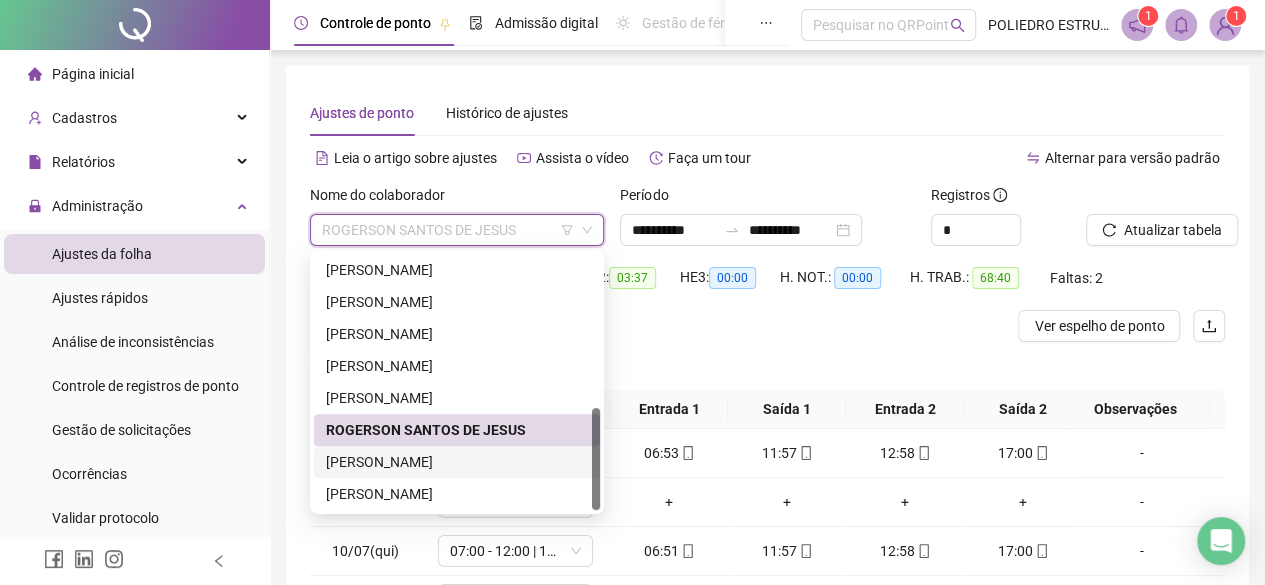 click on "TIAGO SOUZA RODRIGUES" at bounding box center (457, 462) 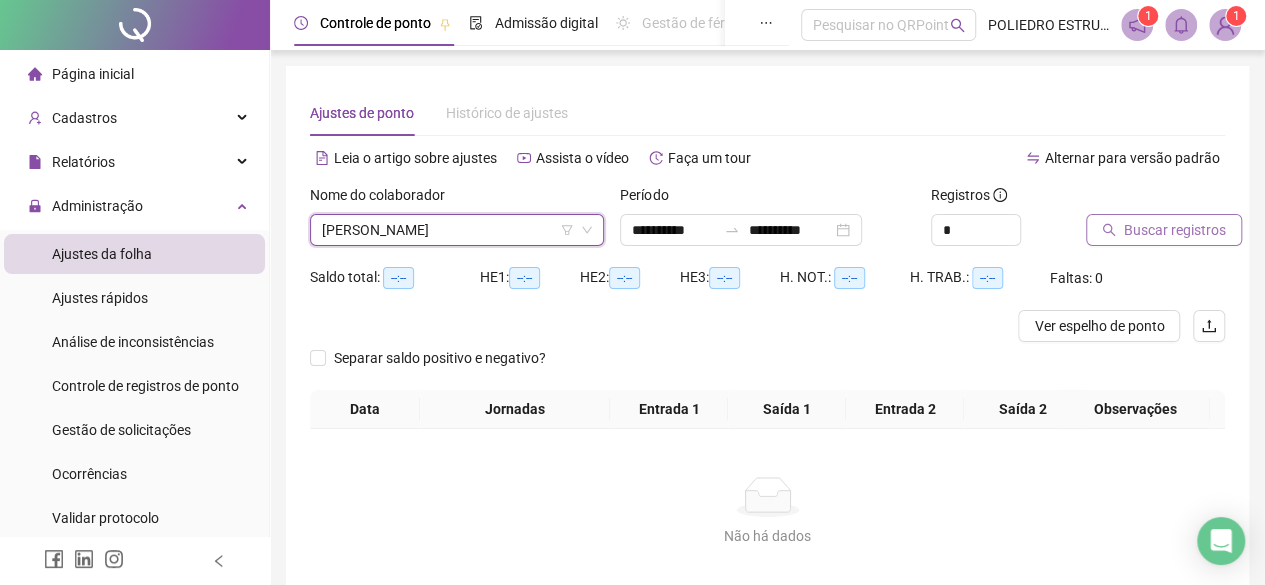 click on "Buscar registros" at bounding box center [1164, 230] 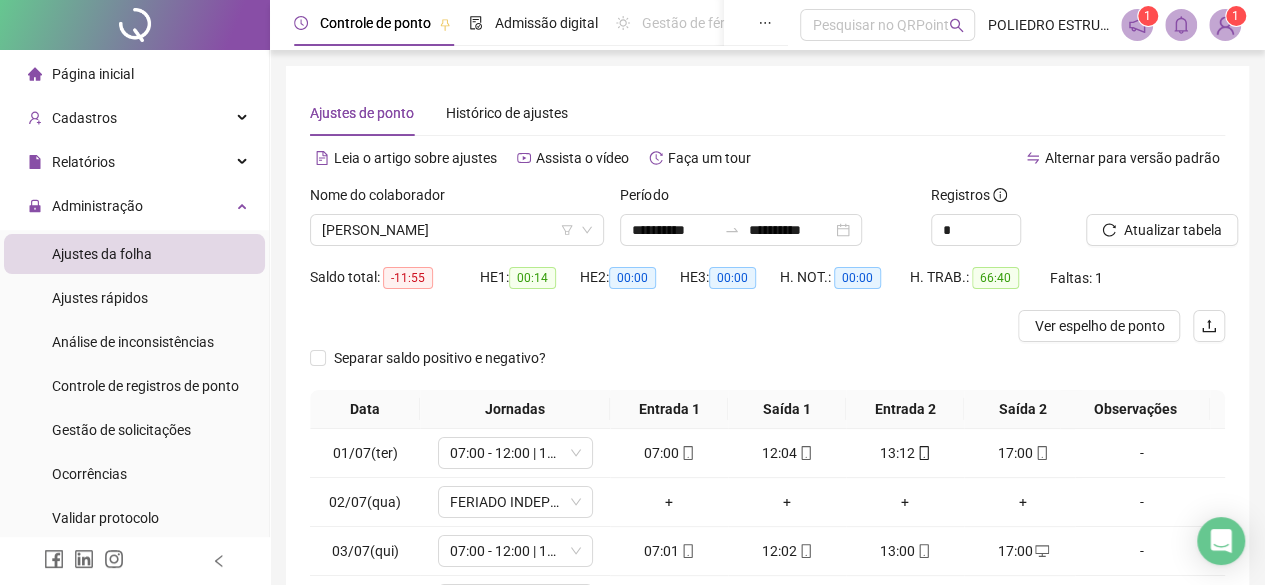 scroll, scrollTop: 365, scrollLeft: 0, axis: vertical 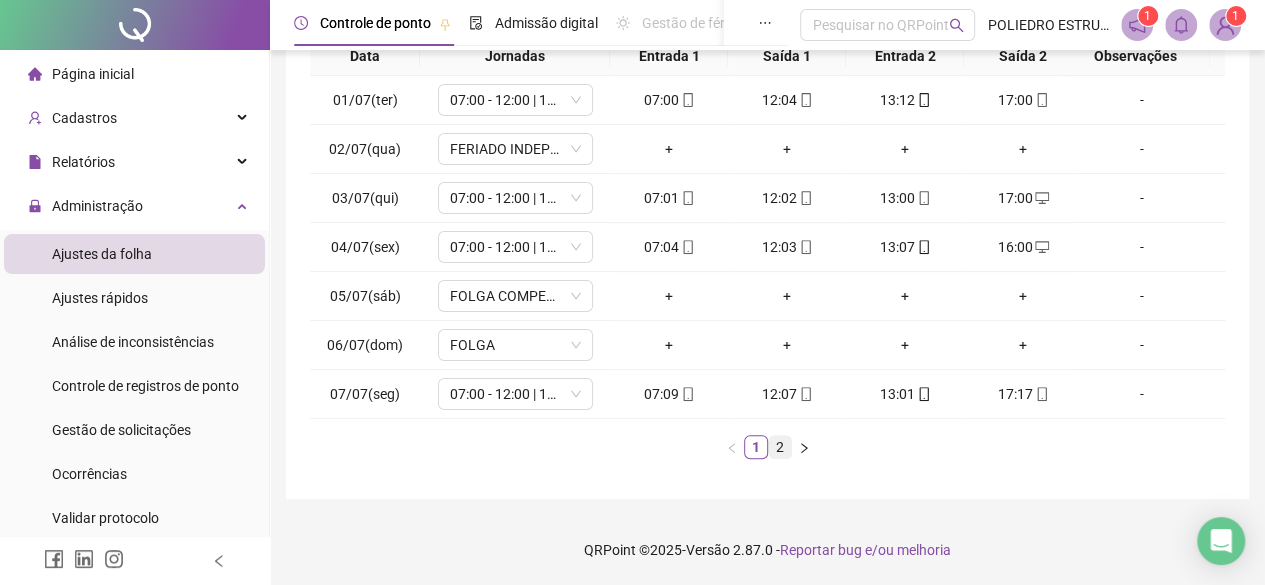click on "2" at bounding box center (780, 447) 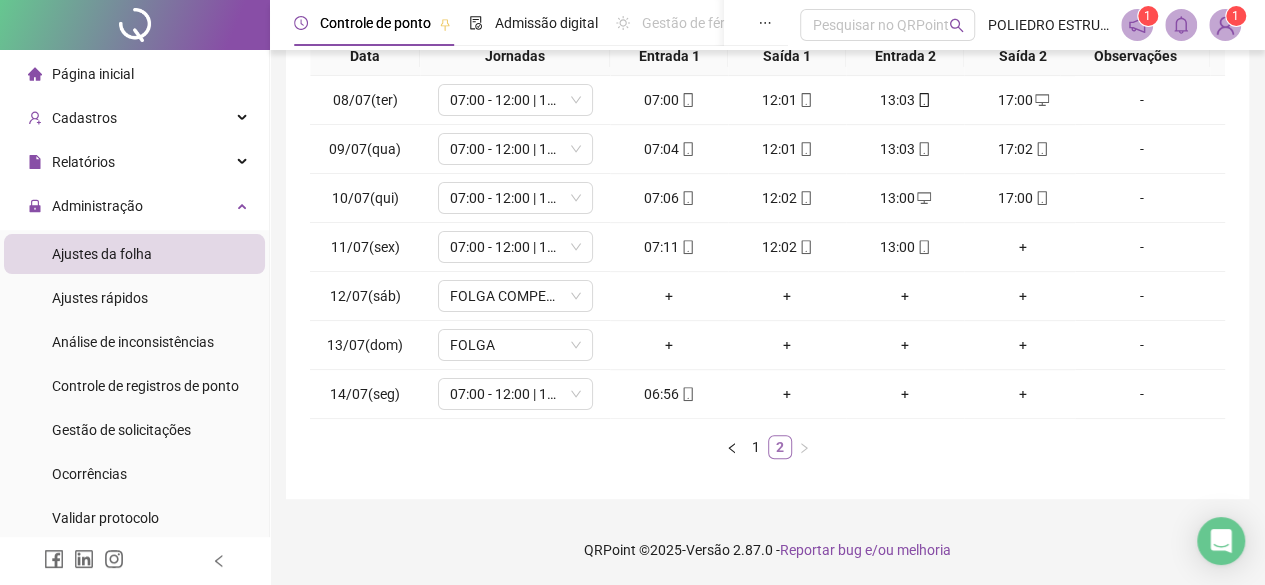 scroll, scrollTop: 0, scrollLeft: 0, axis: both 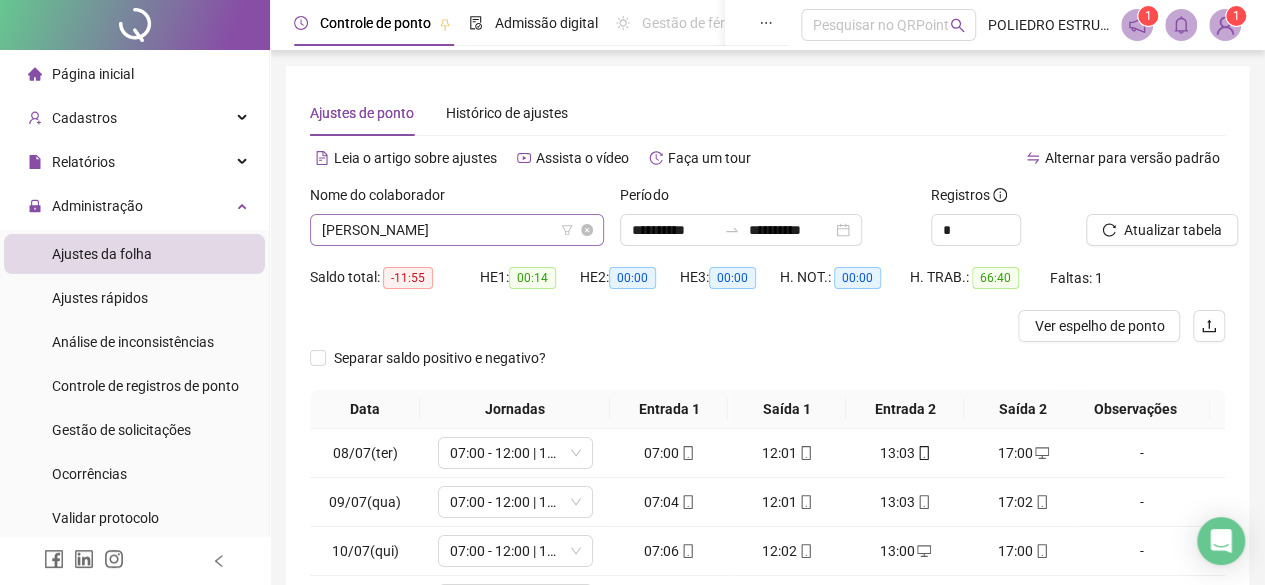 click on "TIAGO SOUZA RODRIGUES" at bounding box center [457, 230] 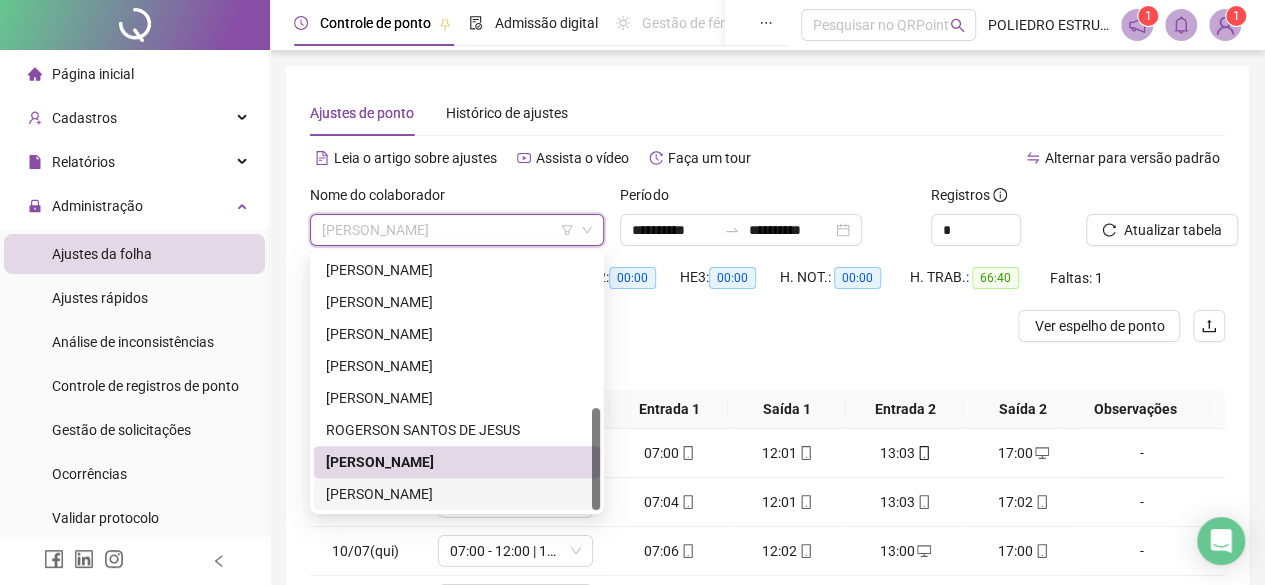 click on "UBIRACI MOREIRA" at bounding box center [457, 494] 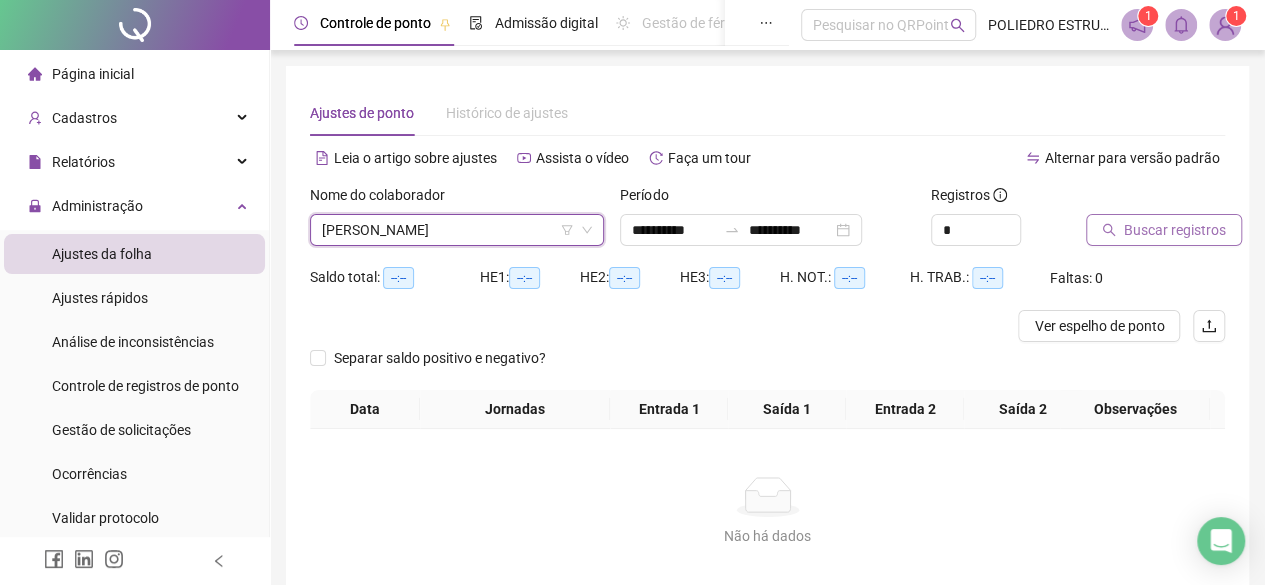 click on "Buscar registros" at bounding box center [1175, 230] 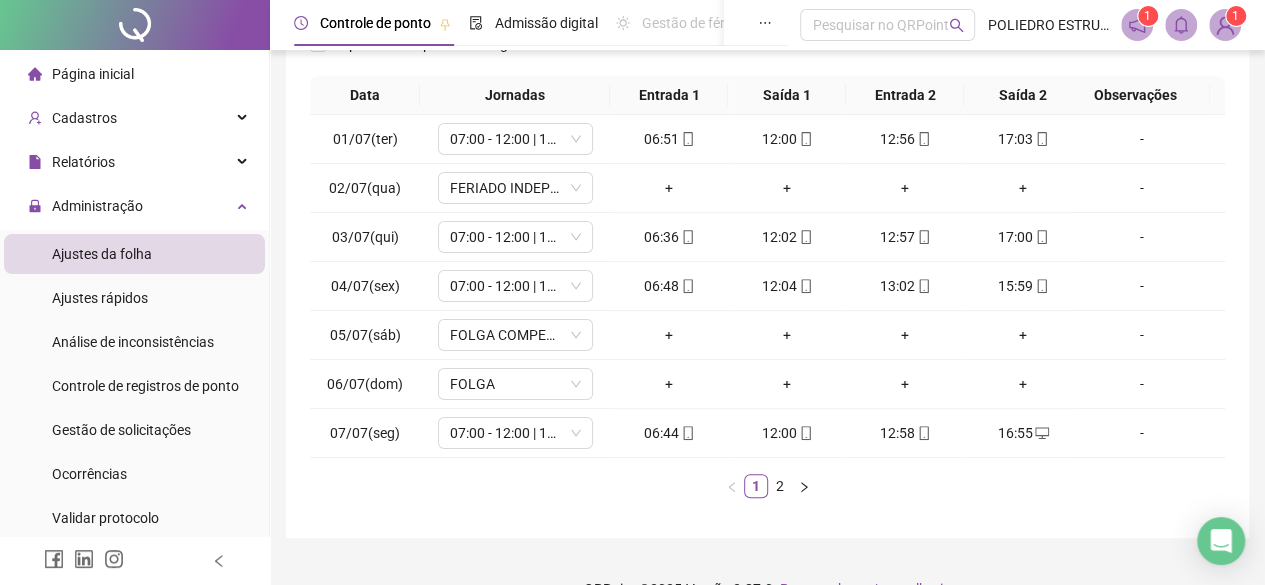 scroll, scrollTop: 365, scrollLeft: 0, axis: vertical 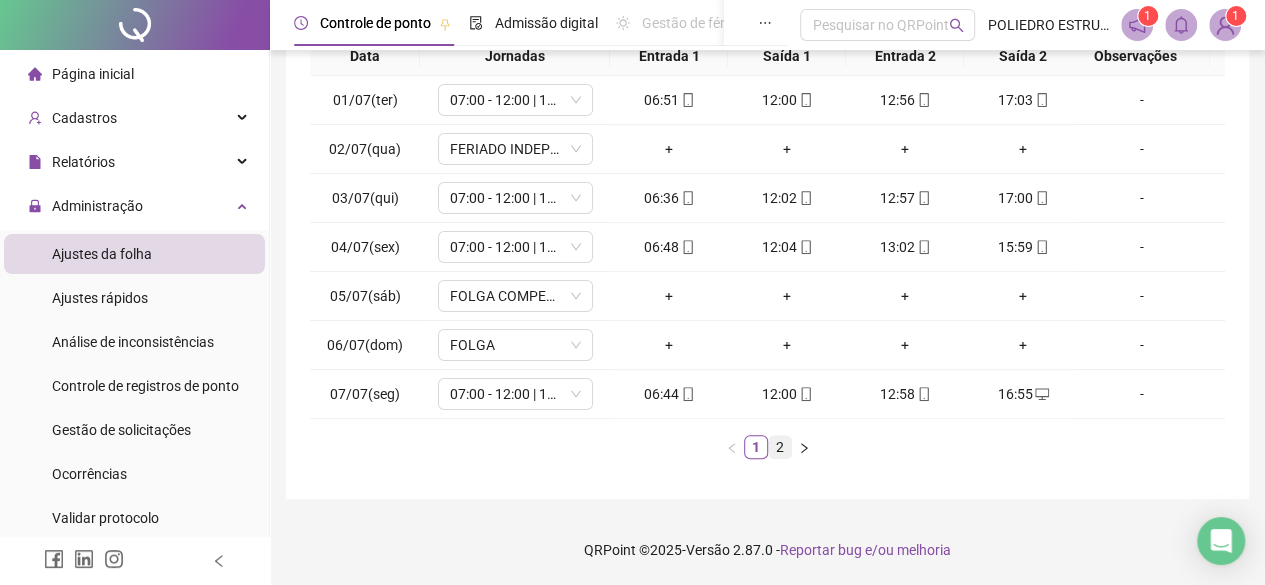 click on "2" at bounding box center [780, 447] 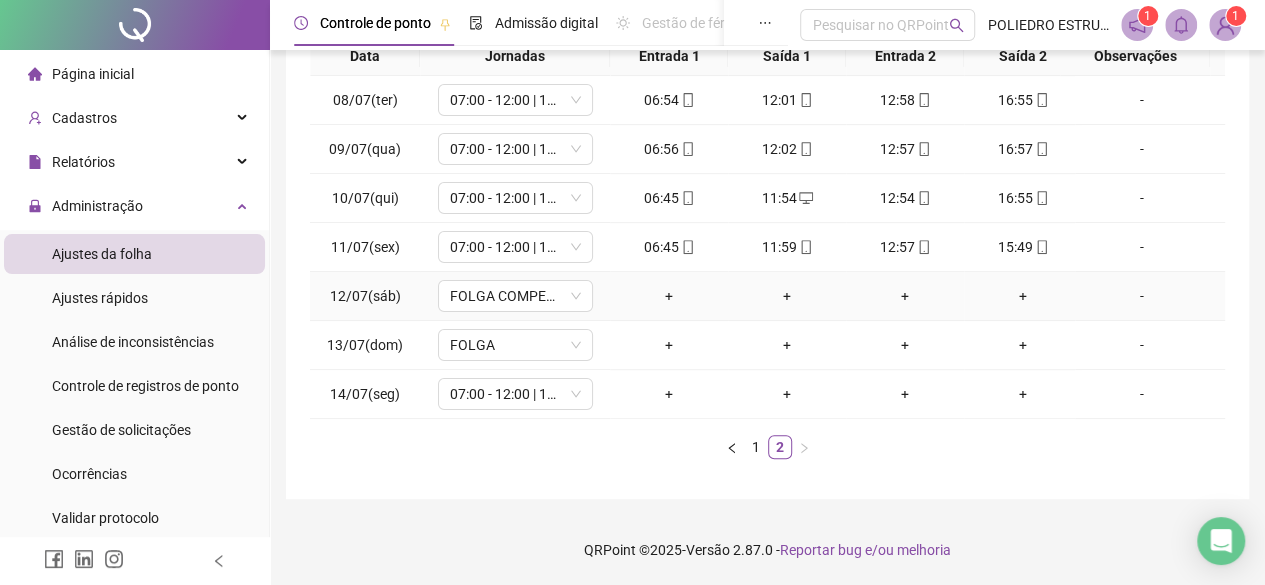 scroll, scrollTop: 0, scrollLeft: 0, axis: both 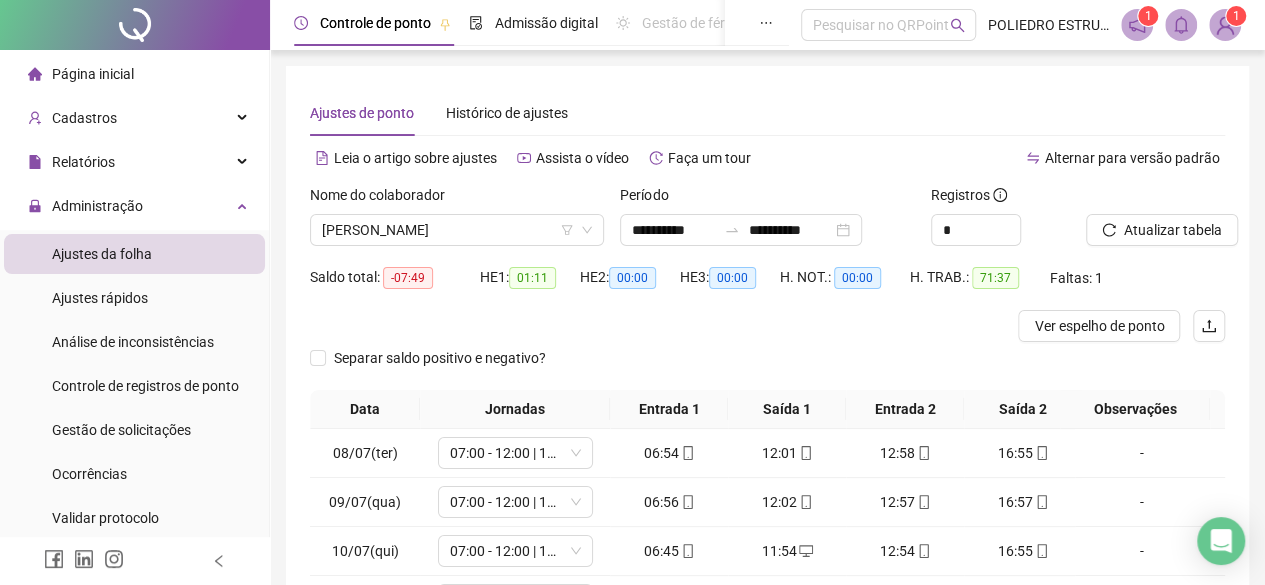 click on "1" at bounding box center [1236, 16] 